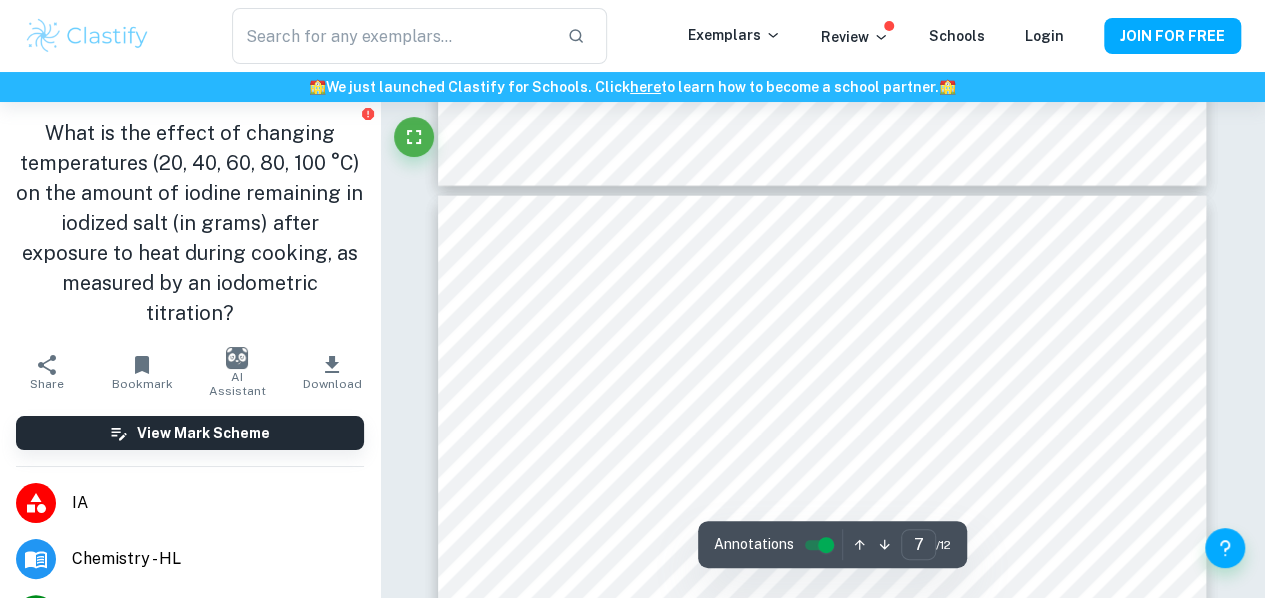 scroll, scrollTop: 6272, scrollLeft: 0, axis: vertical 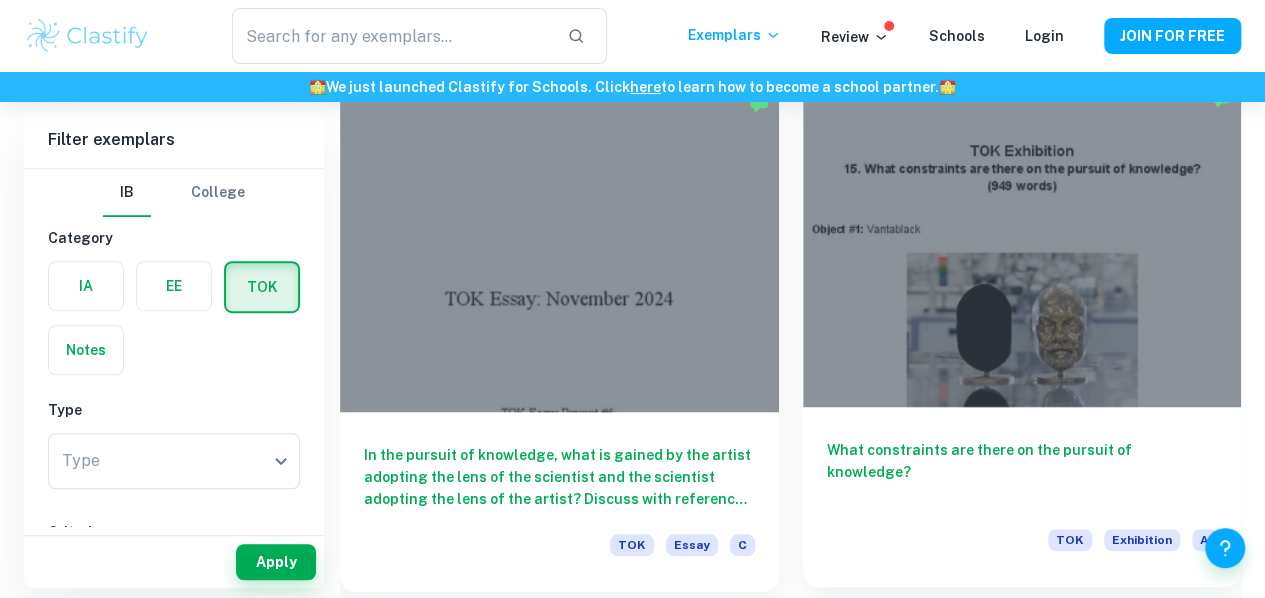 click on "What constraints are there on the pursuit of knowledge? TOK Exhibition A" at bounding box center [1022, 497] 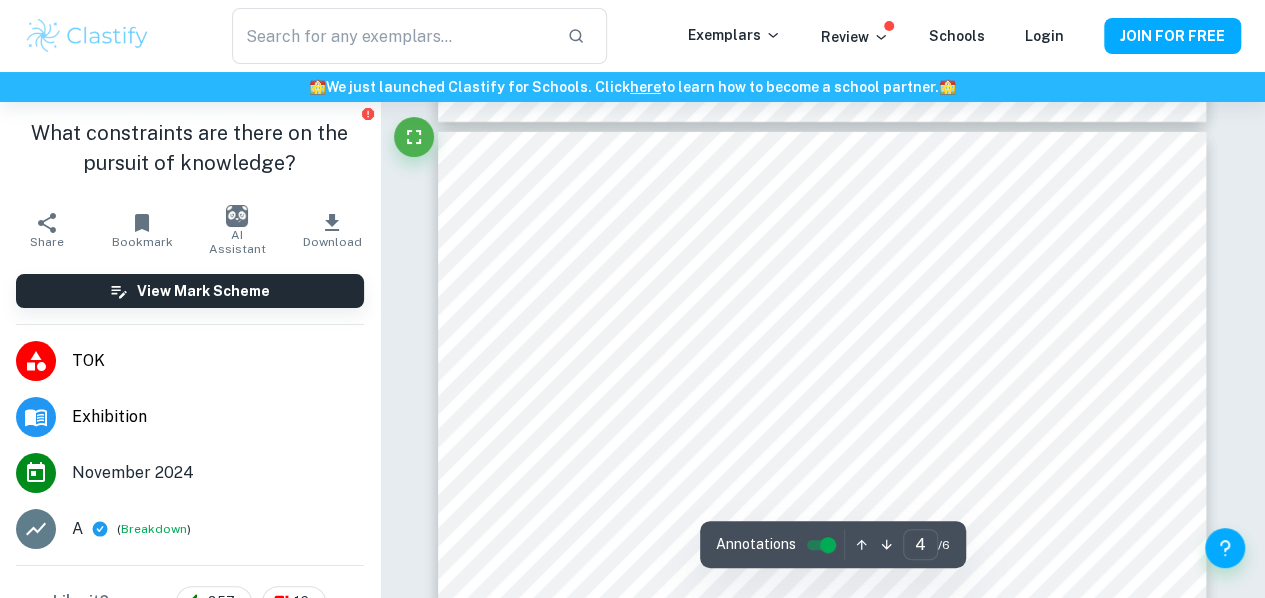 scroll, scrollTop: 3257, scrollLeft: 0, axis: vertical 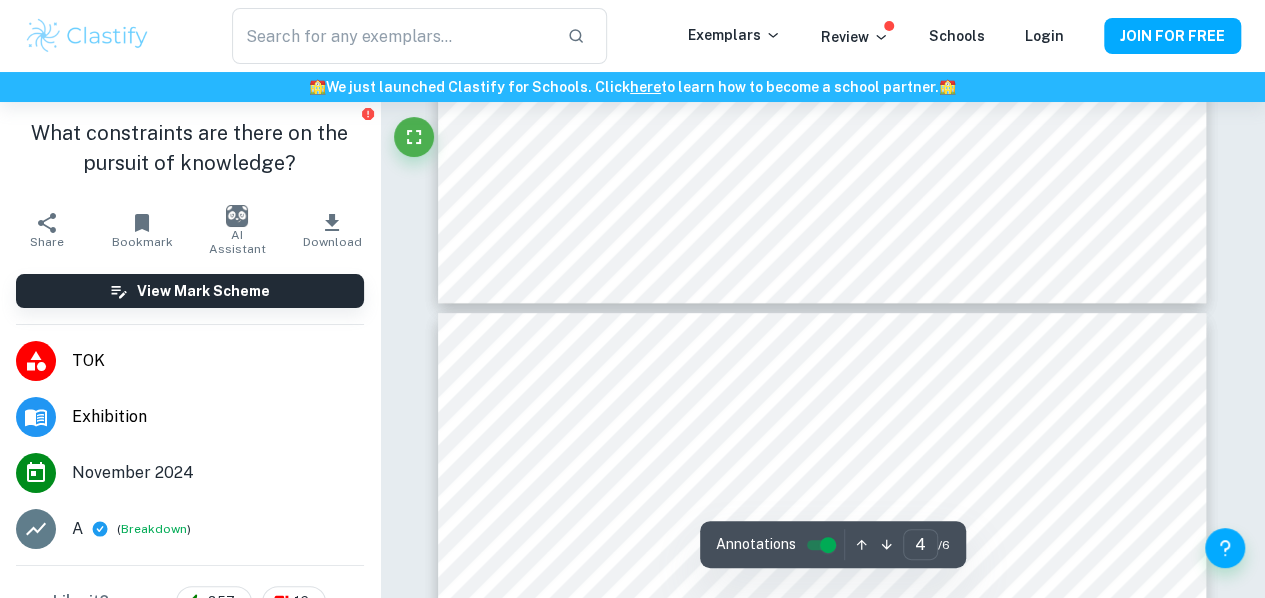 type on "5" 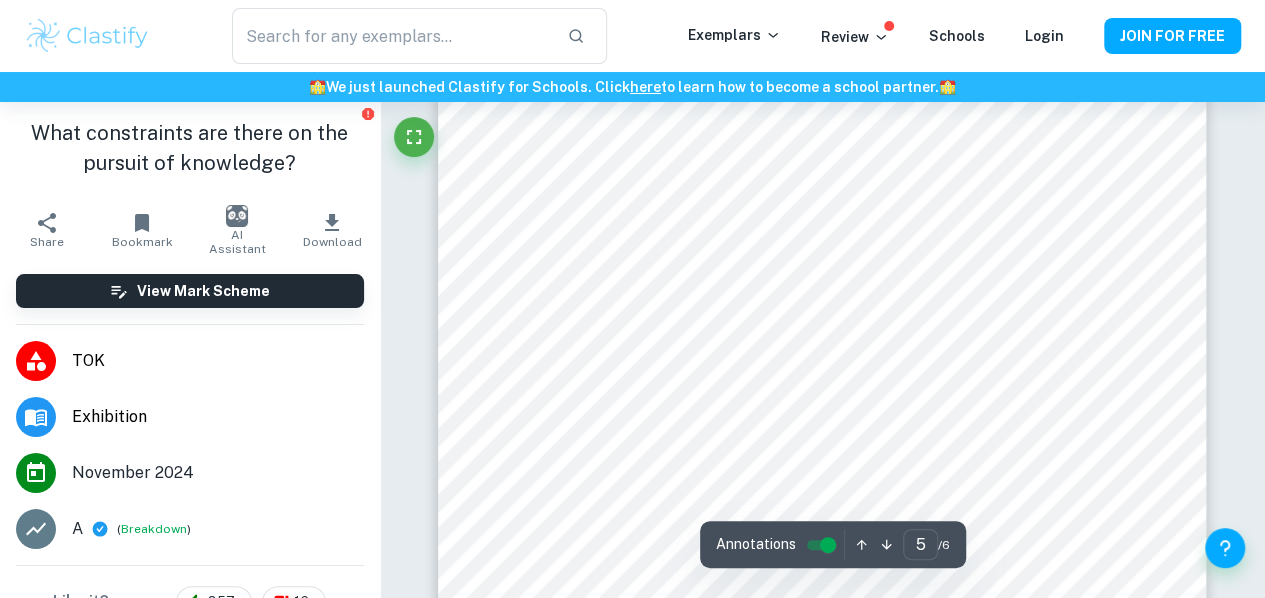 scroll, scrollTop: 4419, scrollLeft: 0, axis: vertical 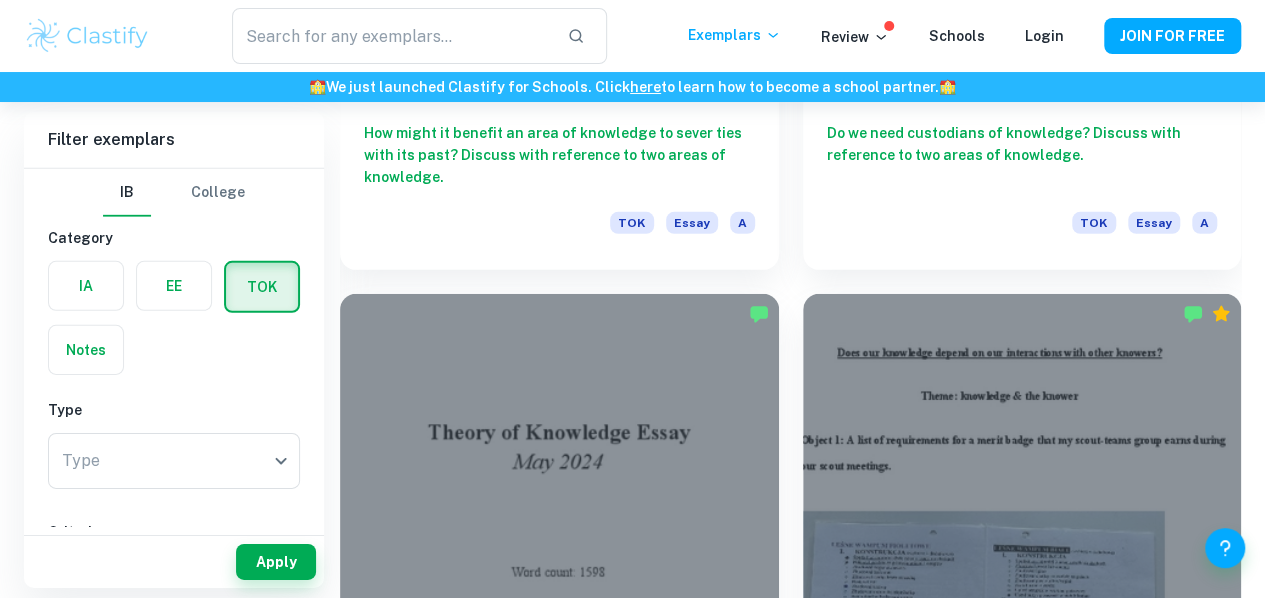 click on "Are we too quick to assume that the most recent evidence is inevitably the strongest? Discuss with reference to the natural sciences and one other area of knowledge." at bounding box center (1022, 2815) 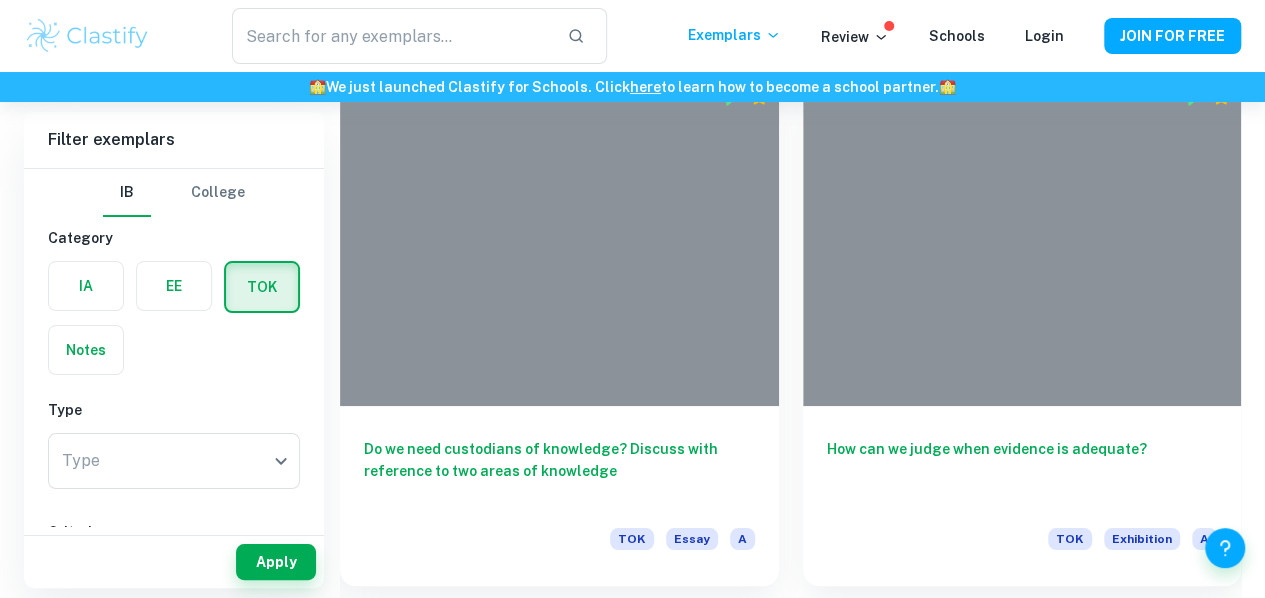 scroll, scrollTop: 3830, scrollLeft: 0, axis: vertical 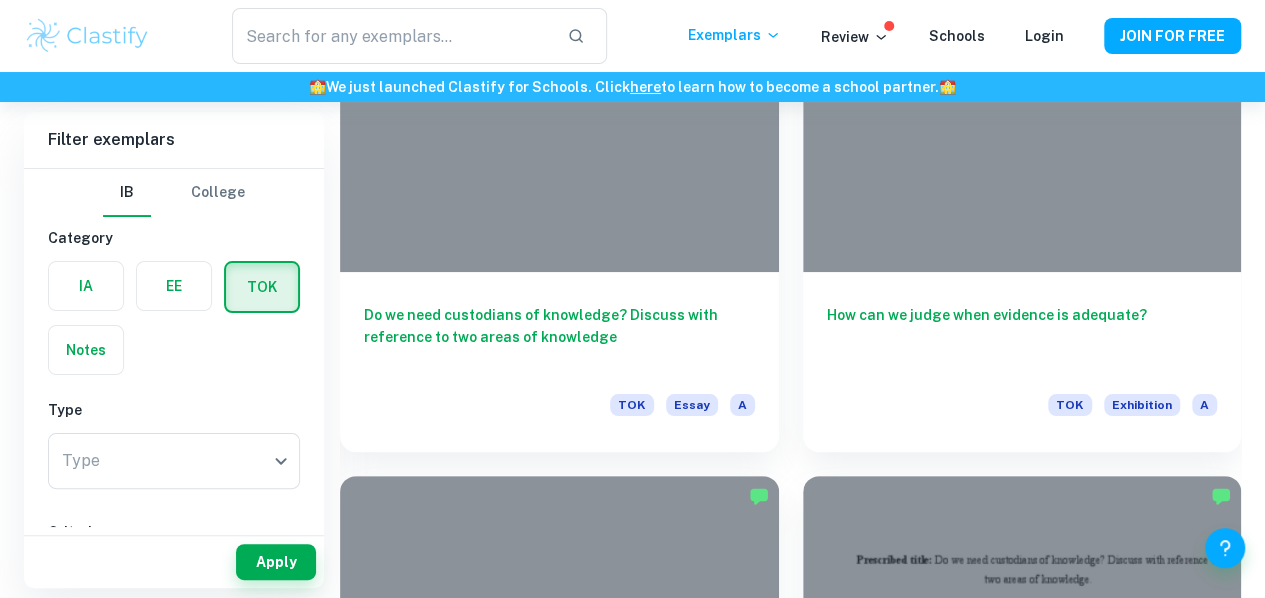 click on "Does some knowledge belong only to particular communities of knowers?" at bounding box center [1022, 3529] 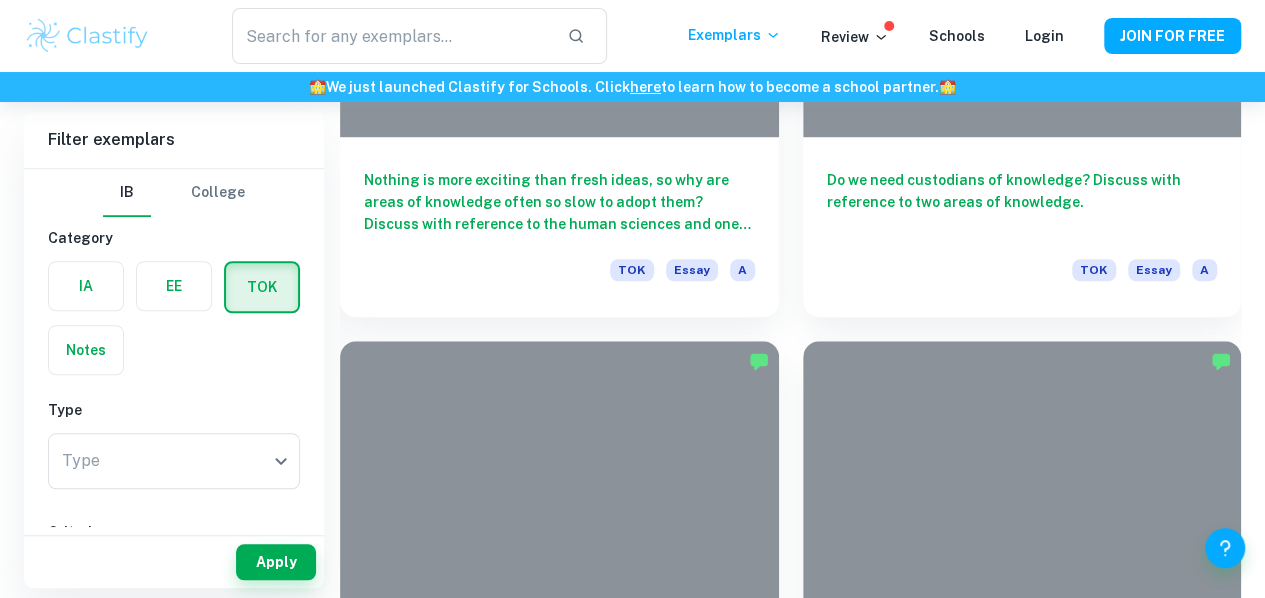 scroll, scrollTop: 4352, scrollLeft: 0, axis: vertical 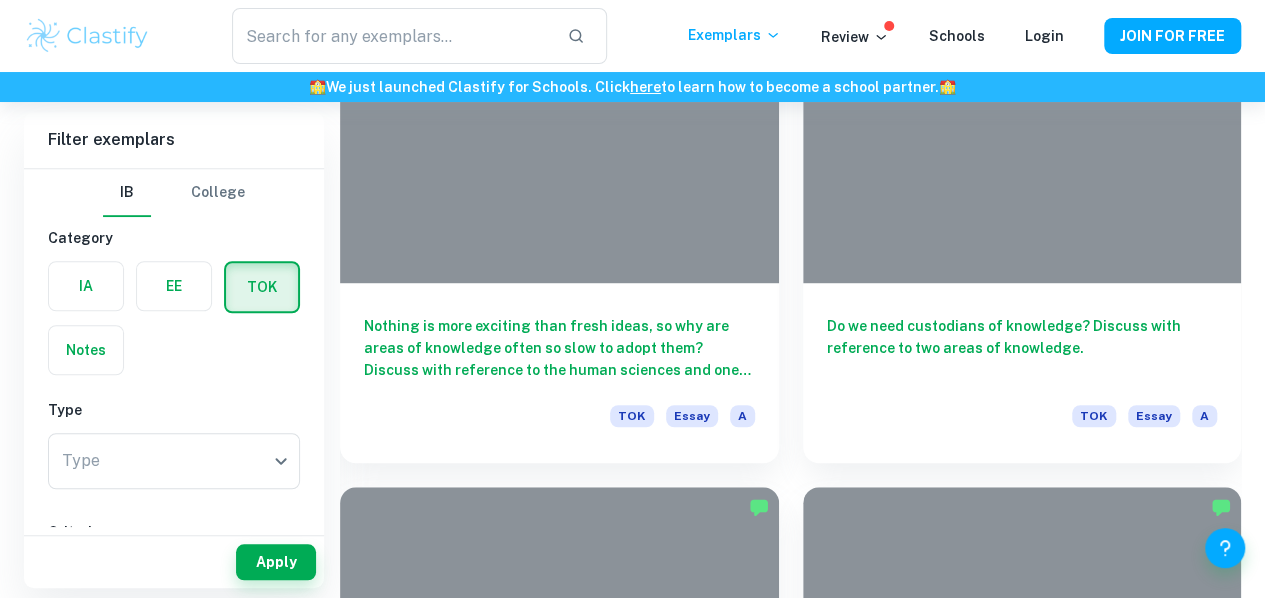click on "What is the relationship between knowledge and culture?" at bounding box center (559, 4073) 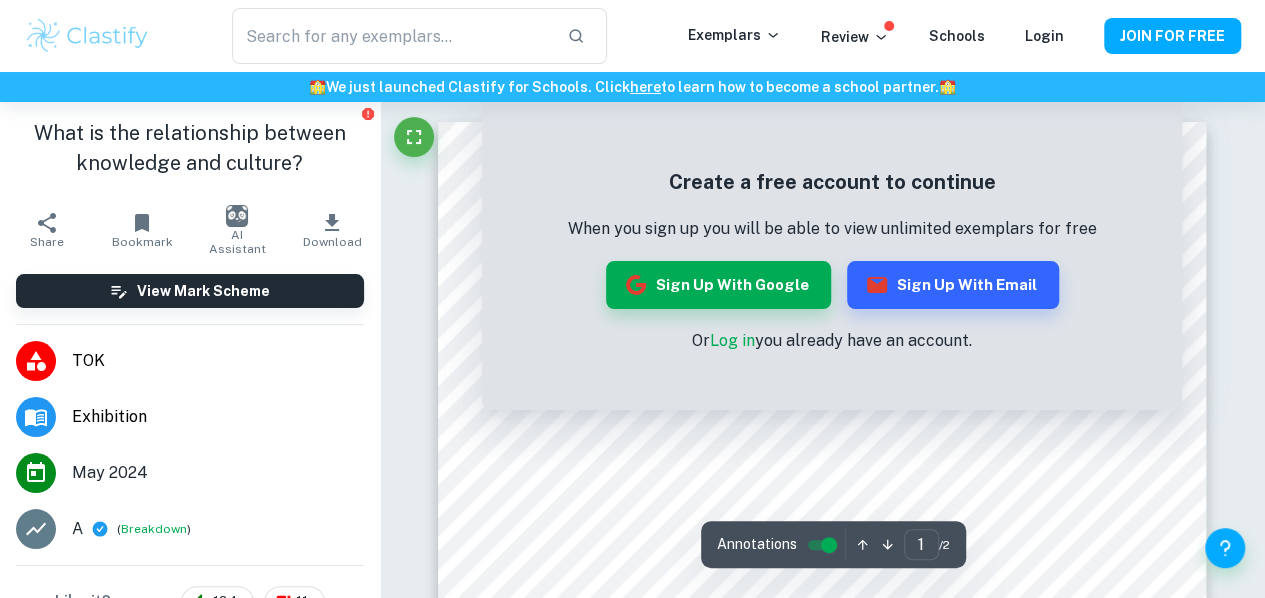 scroll, scrollTop: 129, scrollLeft: 0, axis: vertical 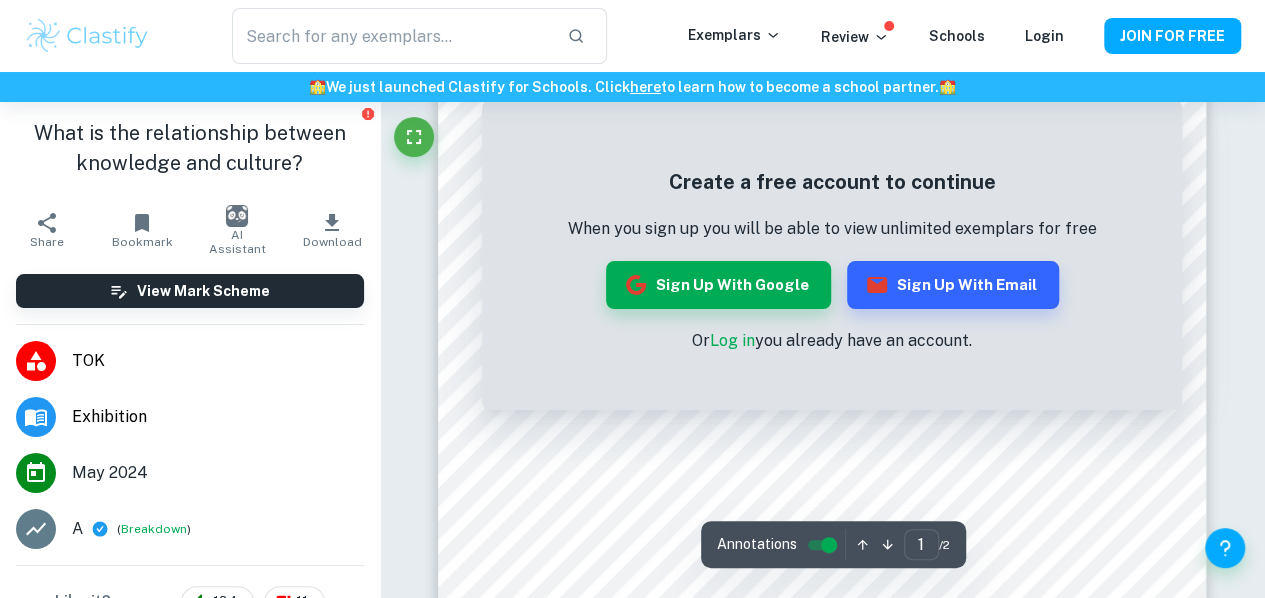 click on "Log in" at bounding box center (732, 340) 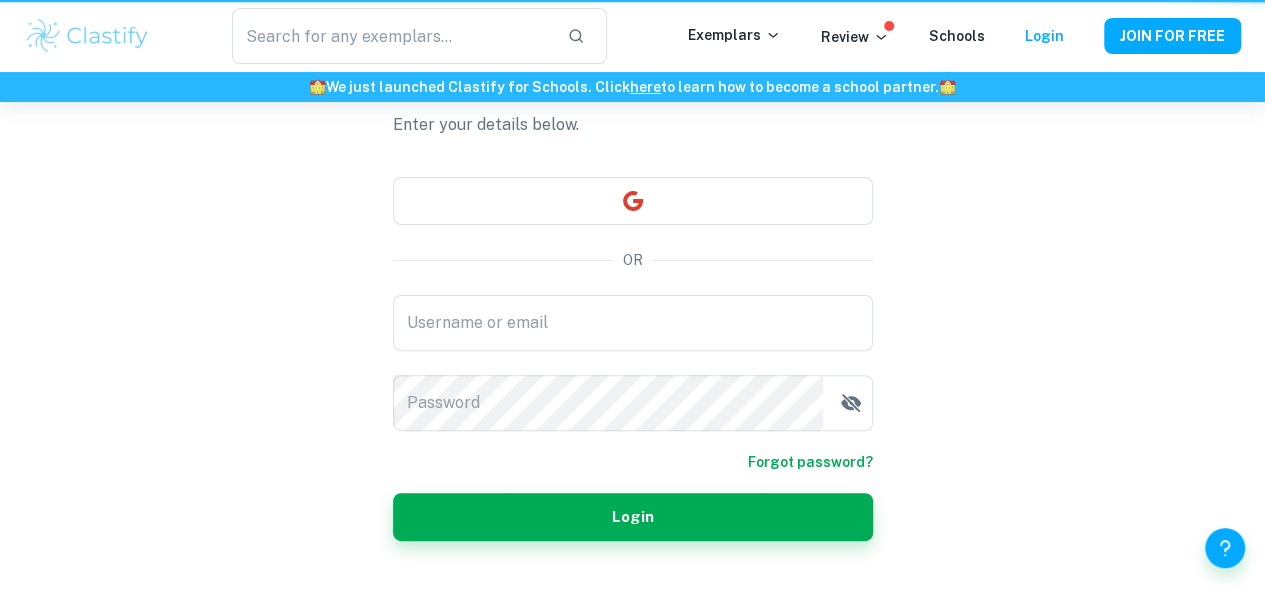 scroll, scrollTop: 0, scrollLeft: 0, axis: both 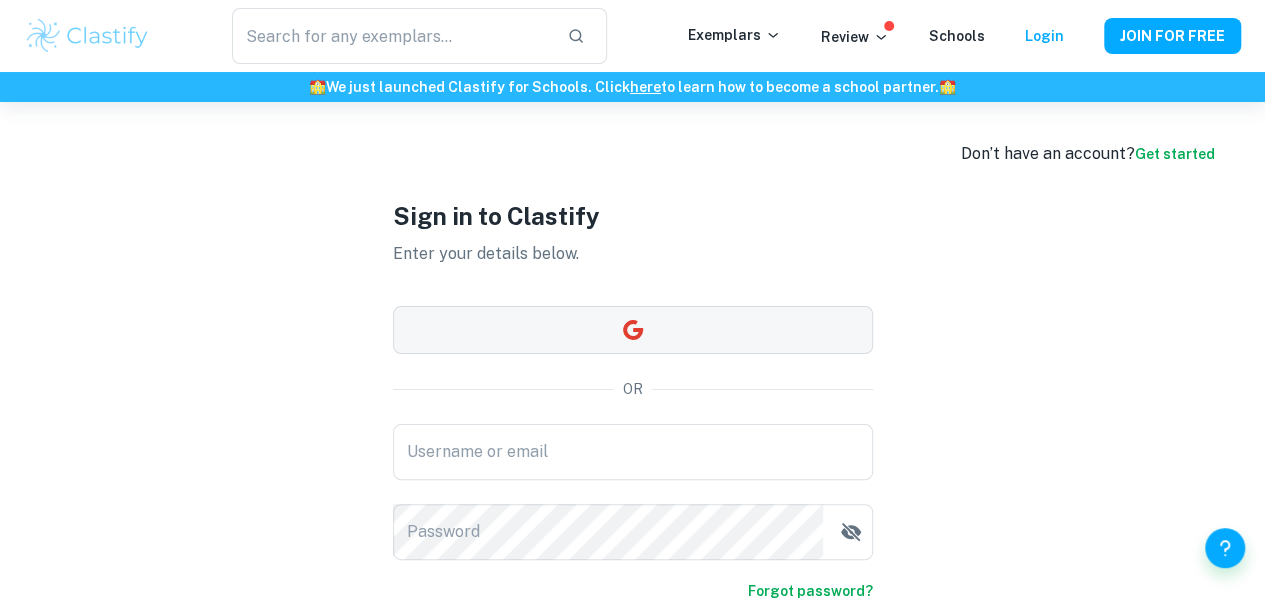 click at bounding box center [633, 330] 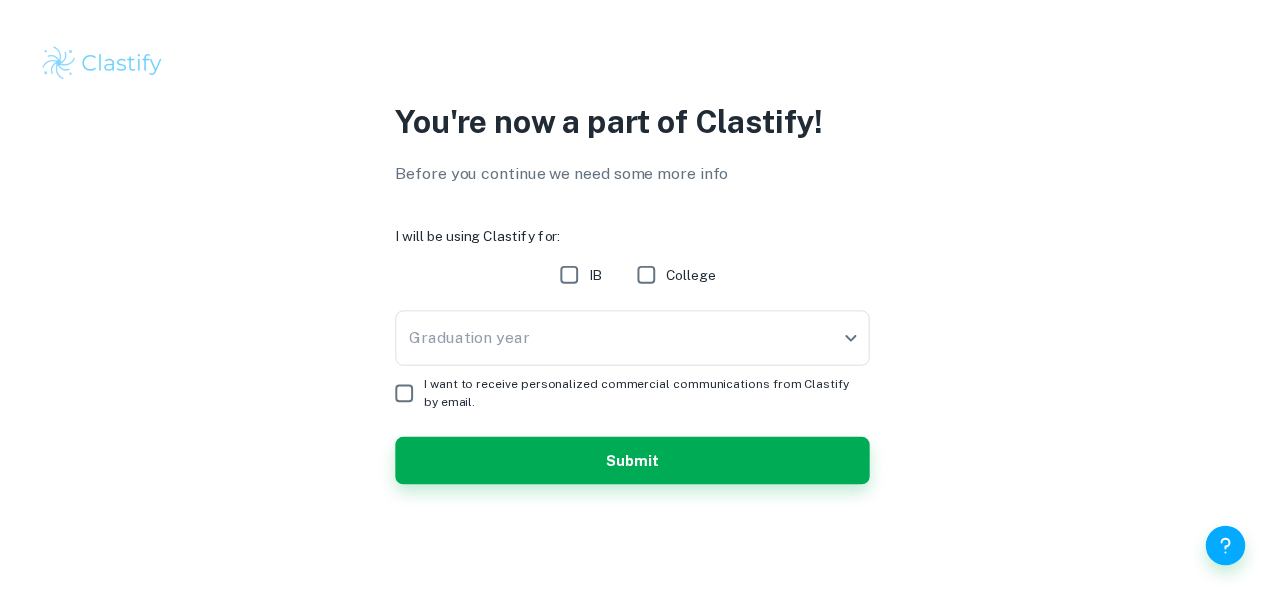 scroll, scrollTop: 0, scrollLeft: 0, axis: both 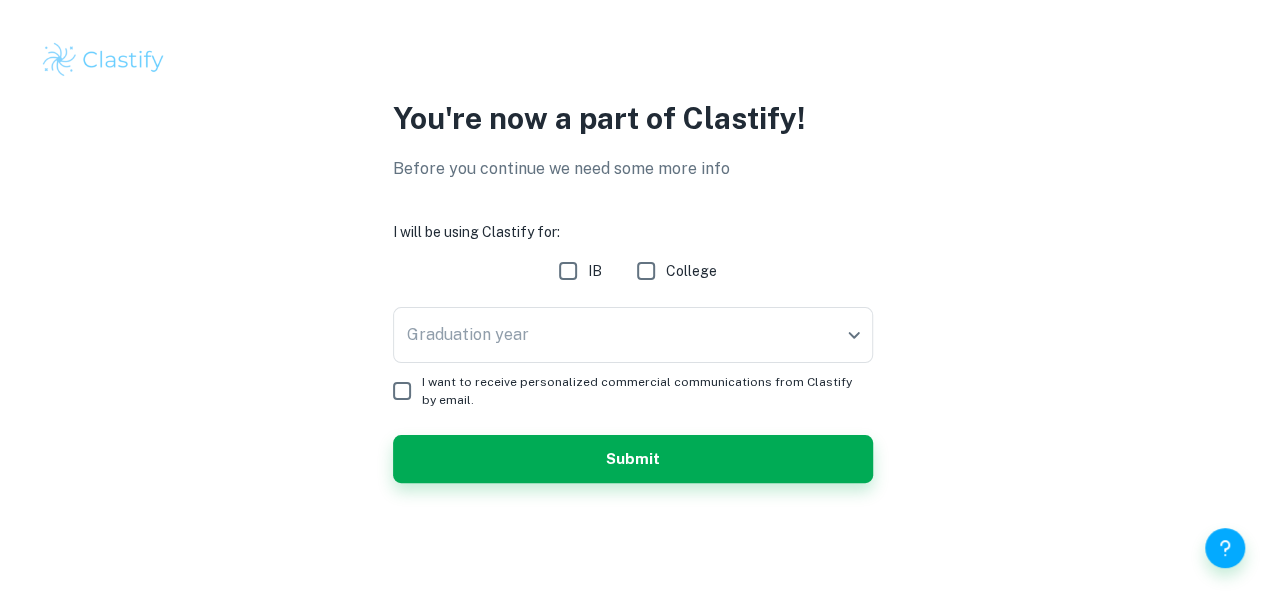 click on "IB" at bounding box center (568, 271) 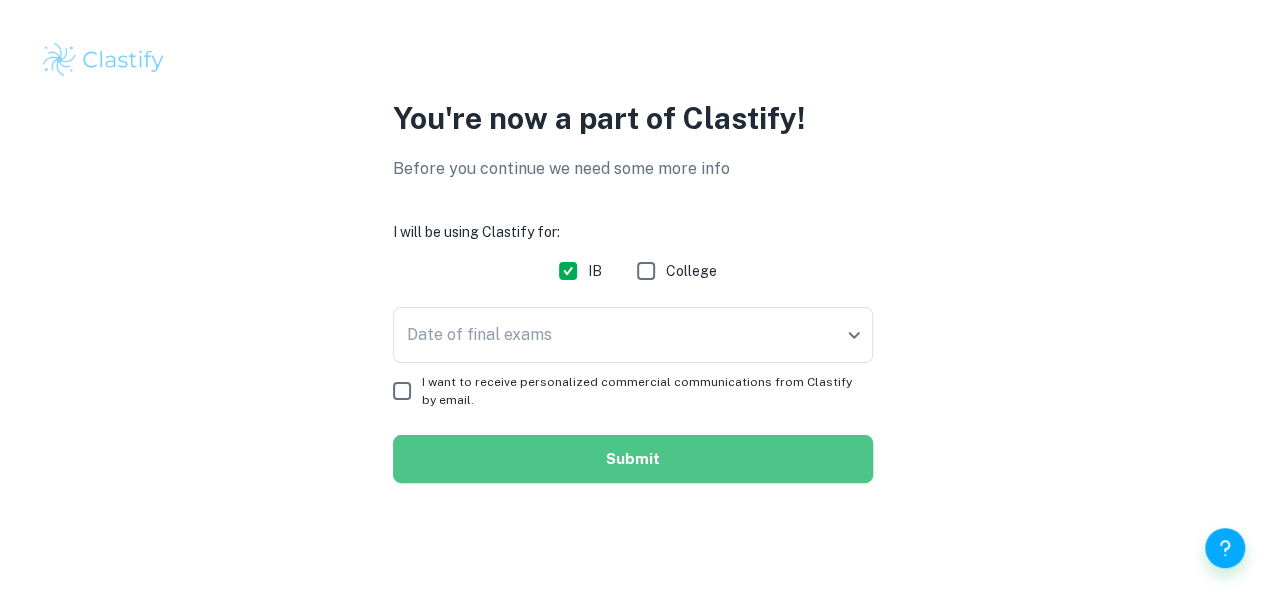 click on "Submit" at bounding box center [633, 459] 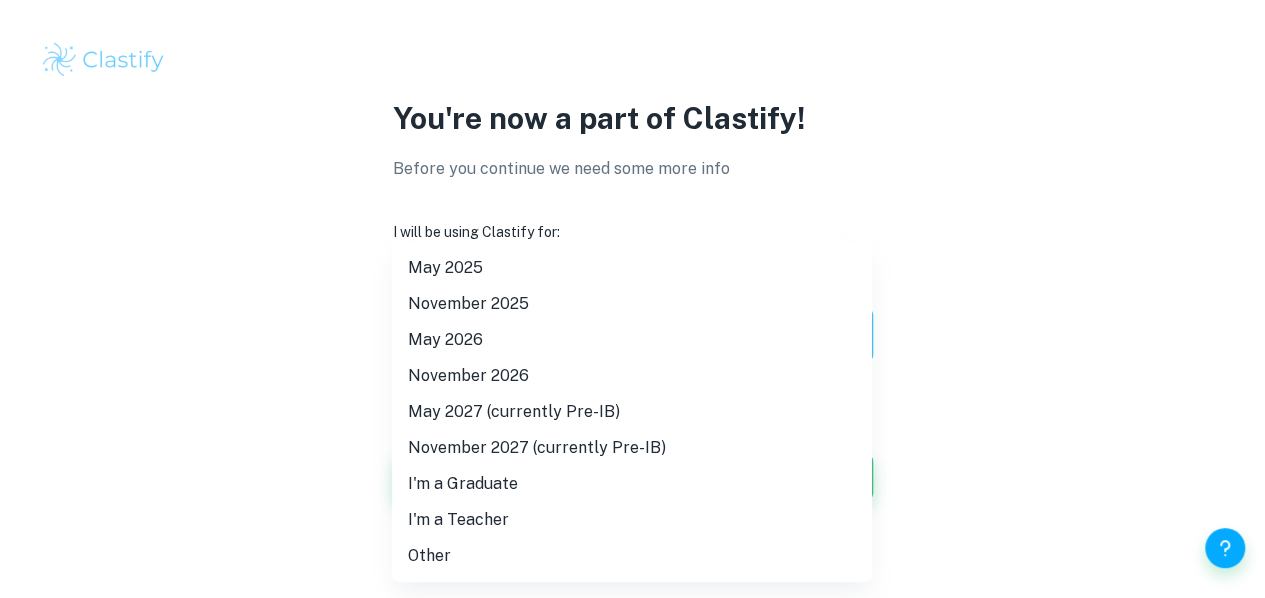 click on "We value your privacy We use cookies to enhance your browsing experience, serve personalised ads or content, and analyse our traffic. By clicking "Accept All", you consent to our use of cookies.   Cookie Policy Customise   Reject All   Accept All   Customise Consent Preferences   We use cookies to help you navigate efficiently and perform certain functions. You will find detailed information about all cookies under each consent category below. The cookies that are categorised as "Necessary" are stored on your browser as they are essential for enabling the basic functionalities of the site. ...  Show more For more information on how Google's third-party cookies operate and handle your data, see:   Google Privacy Policy Necessary Always Active Necessary cookies are required to enable the basic features of this site, such as providing secure log-in or adjusting your consent preferences. These cookies do not store any personally identifiable data. Functional Analytics Performance Advertisement Uncategorised" at bounding box center [632, 299] 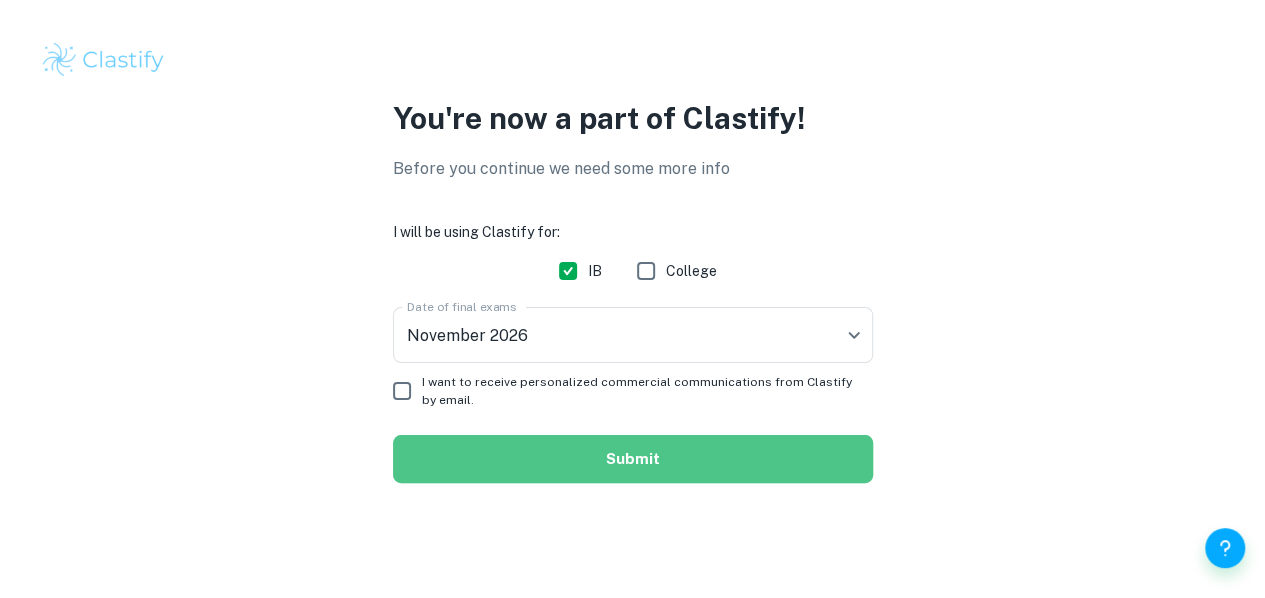 click on "Submit" at bounding box center [633, 459] 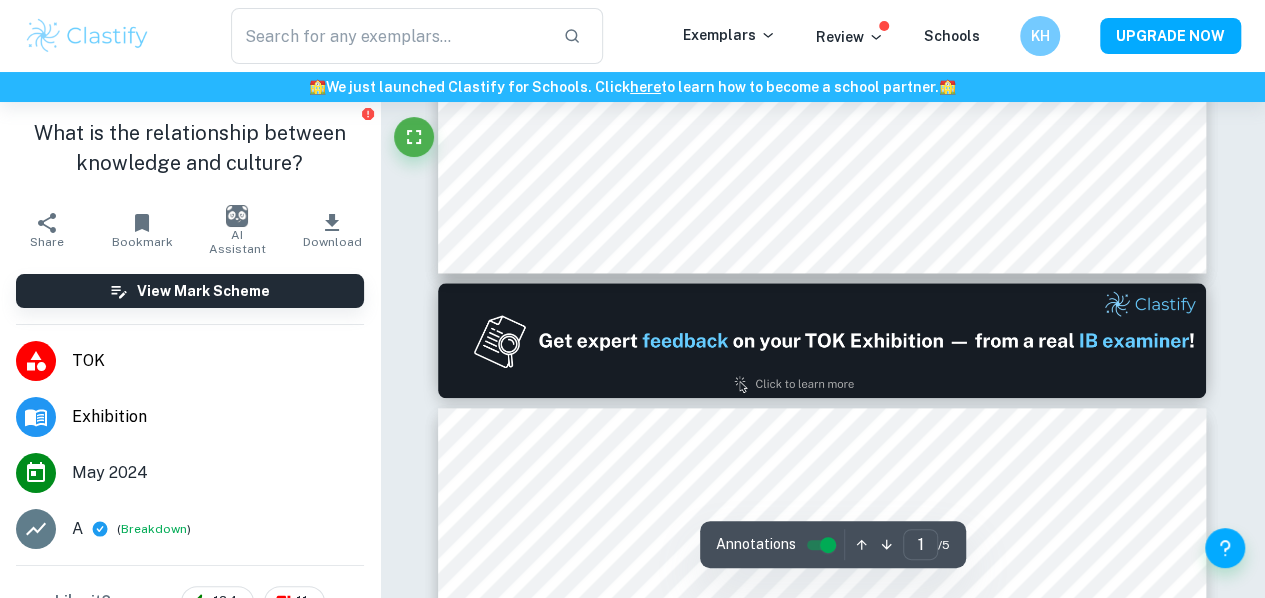 type on "2" 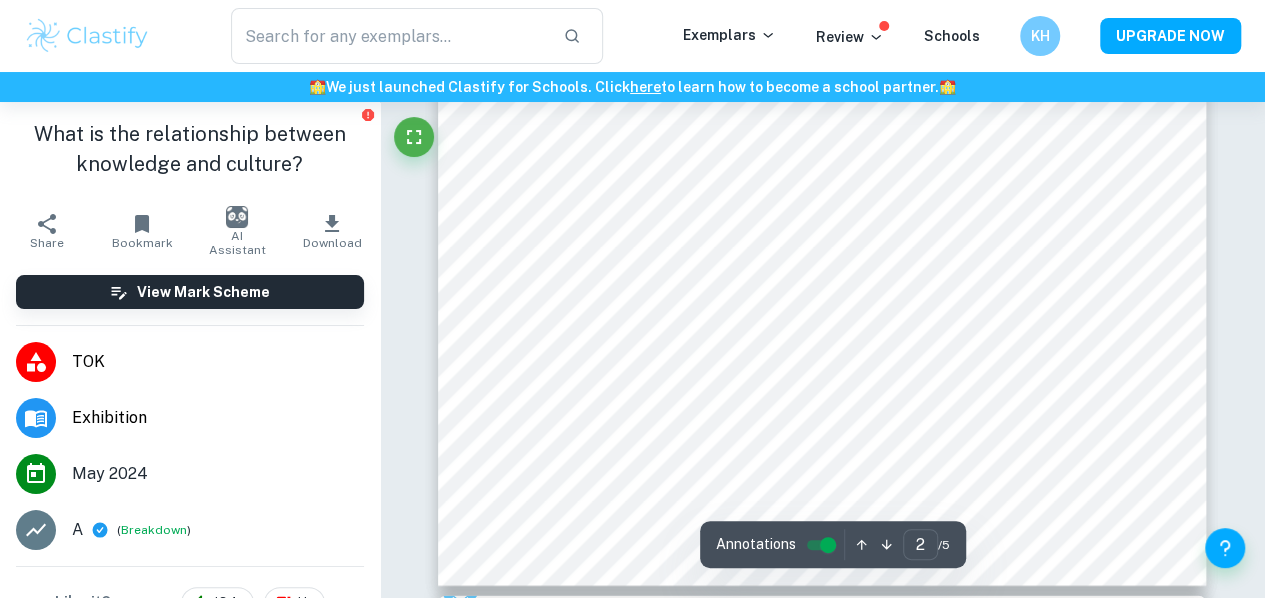 scroll, scrollTop: 1975, scrollLeft: 0, axis: vertical 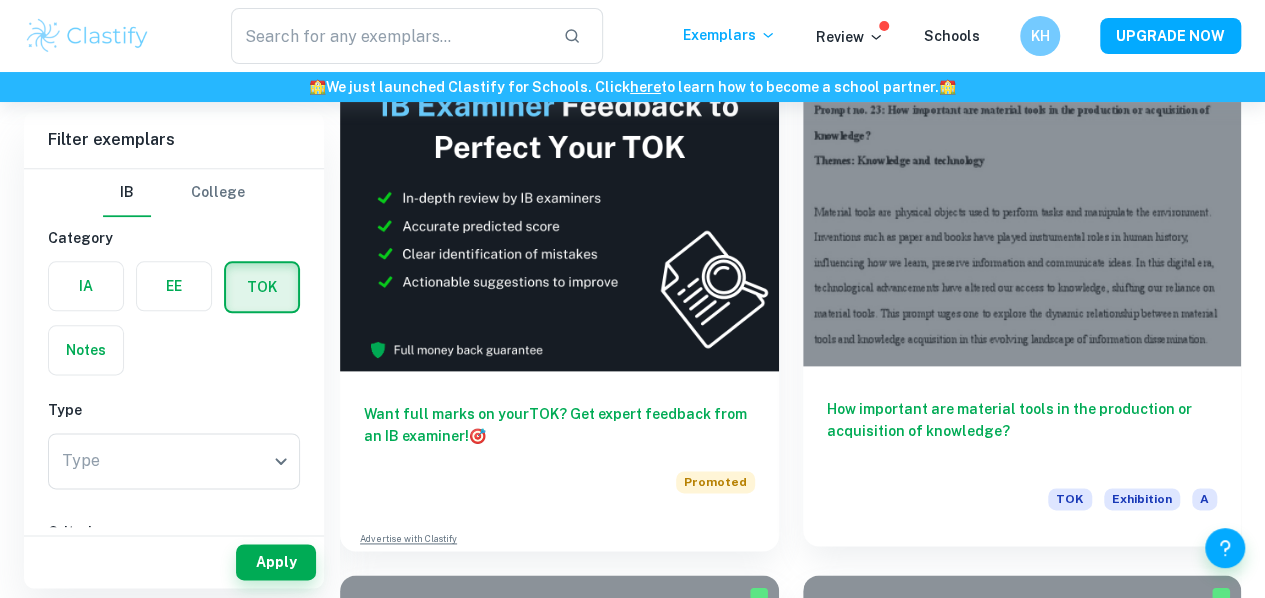 click on "How important are material tools in the production or acquisition of knowledge?" at bounding box center [1022, 431] 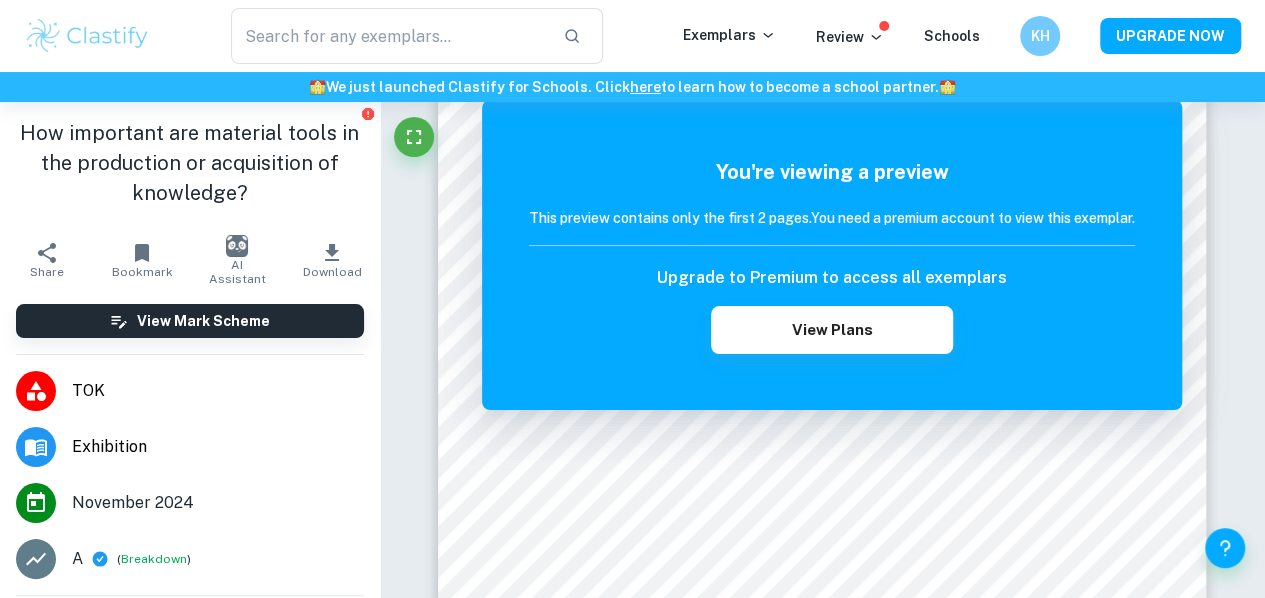 scroll, scrollTop: 0, scrollLeft: 0, axis: both 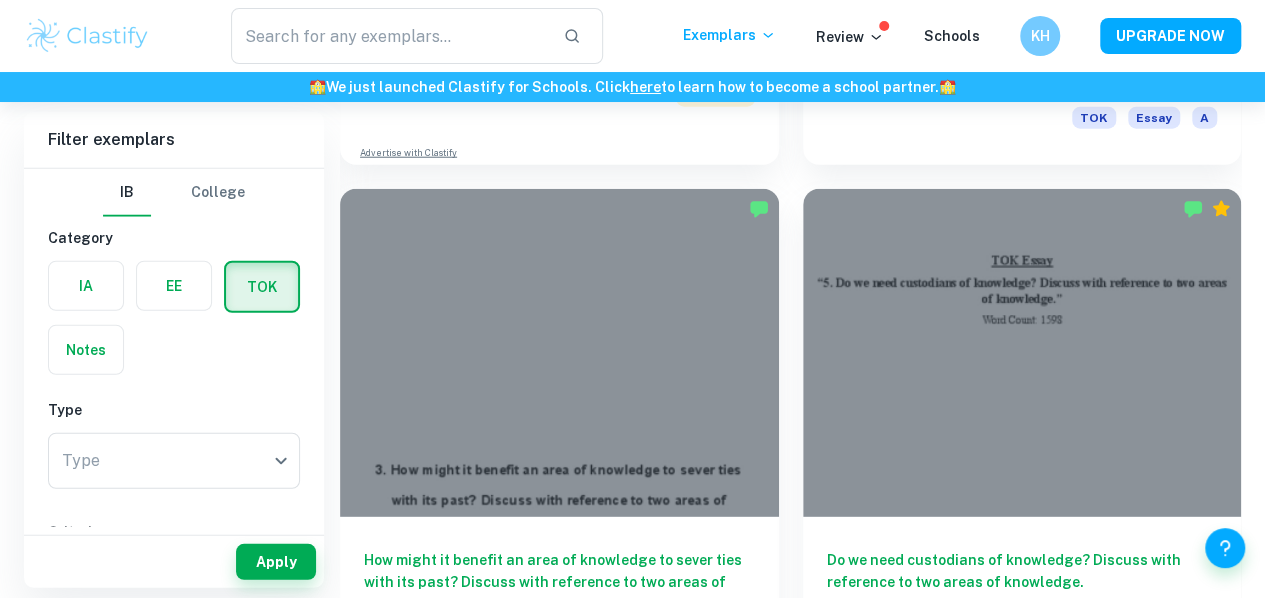 click at bounding box center (559, 2479) 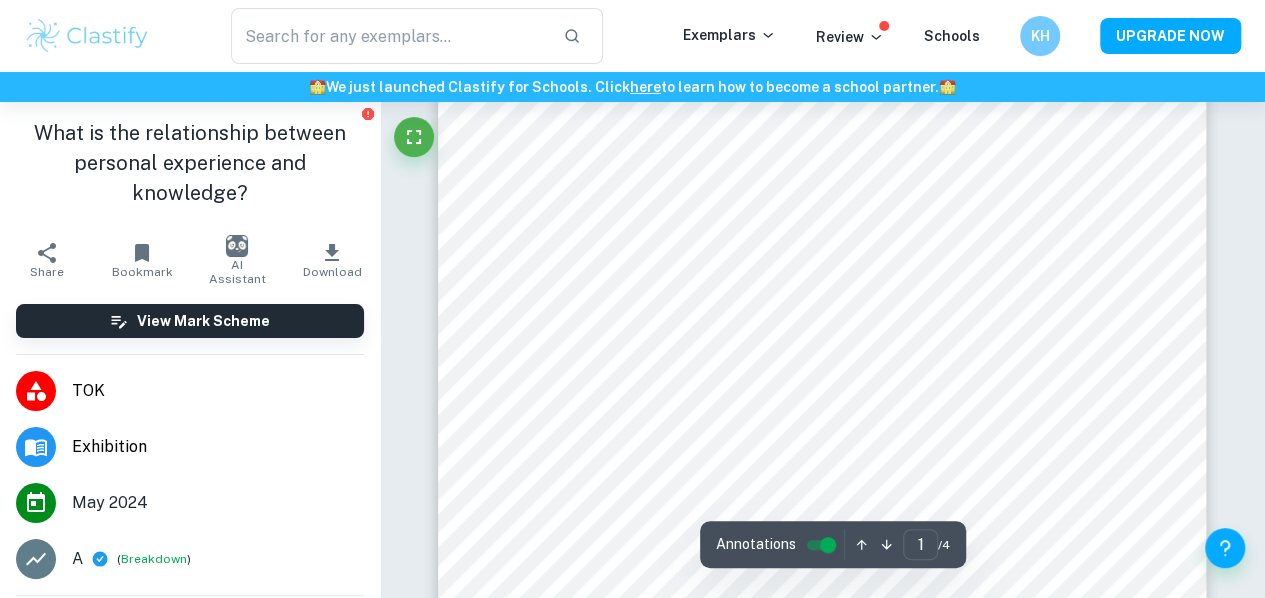 scroll, scrollTop: 451, scrollLeft: 0, axis: vertical 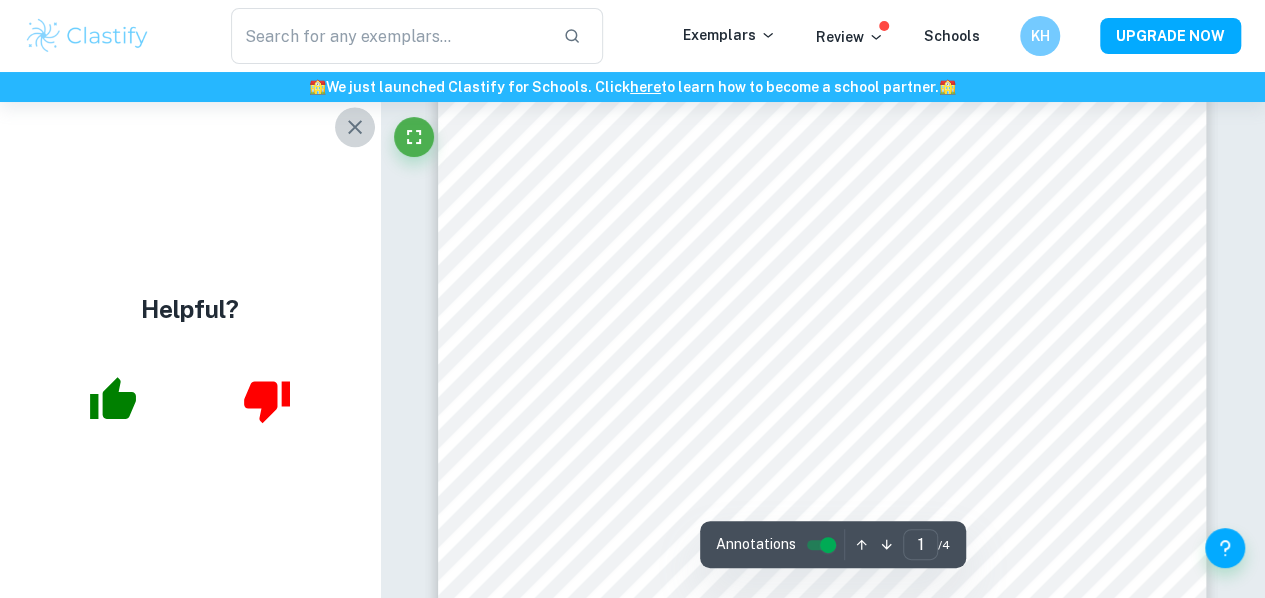 click 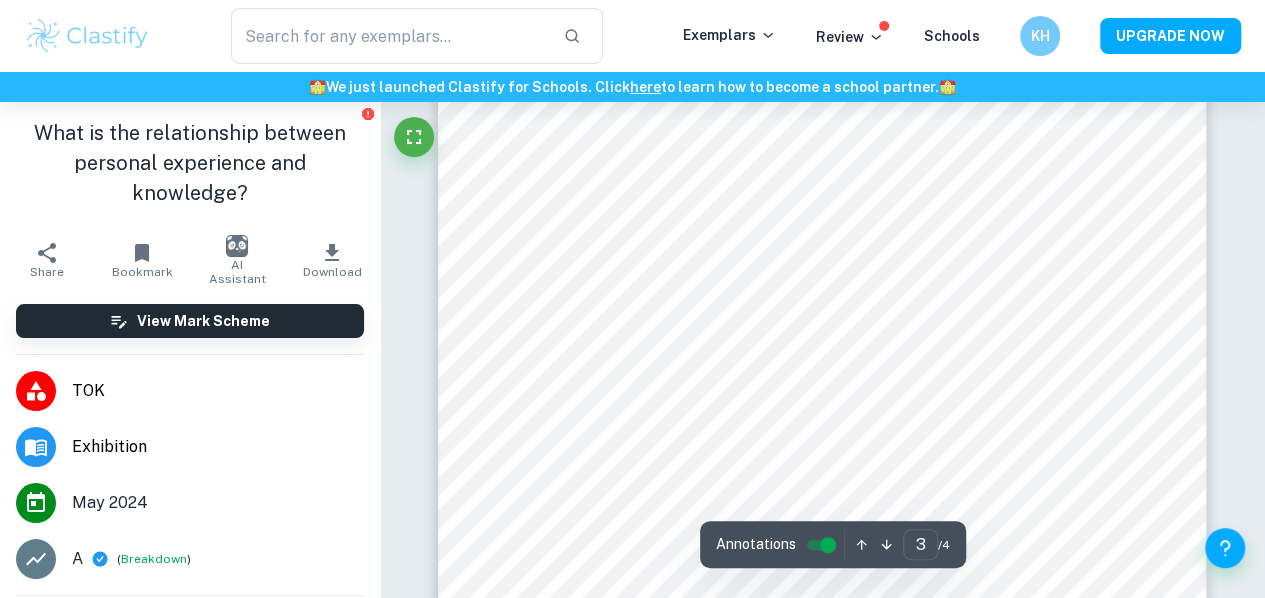 scroll, scrollTop: 2693, scrollLeft: 0, axis: vertical 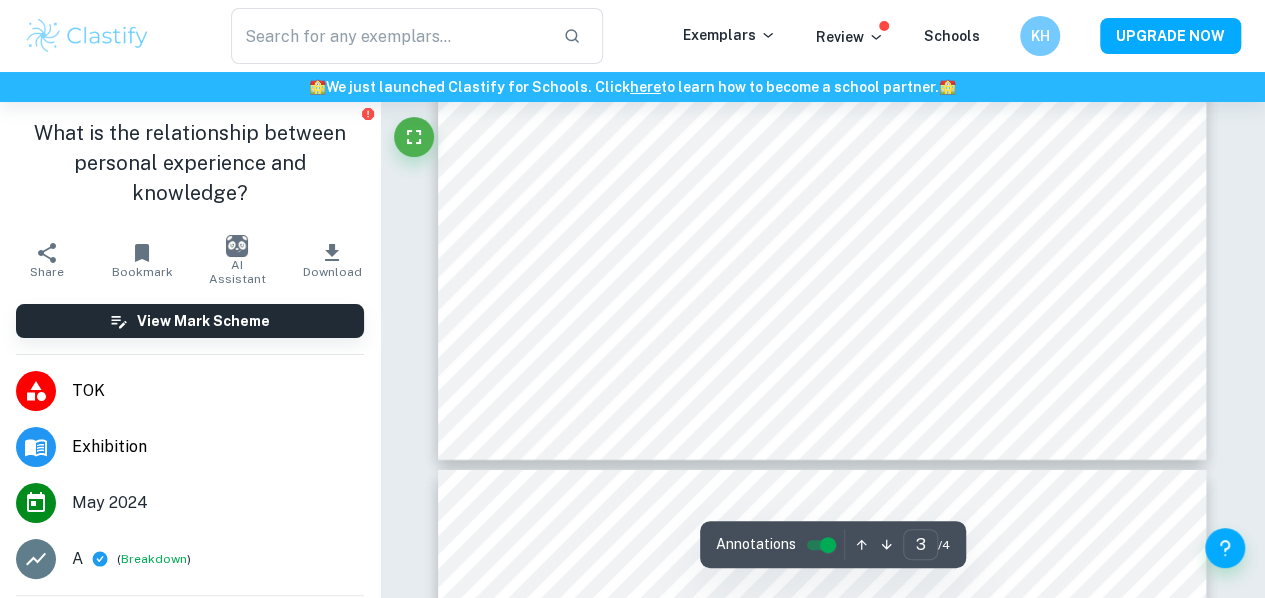 type on "4" 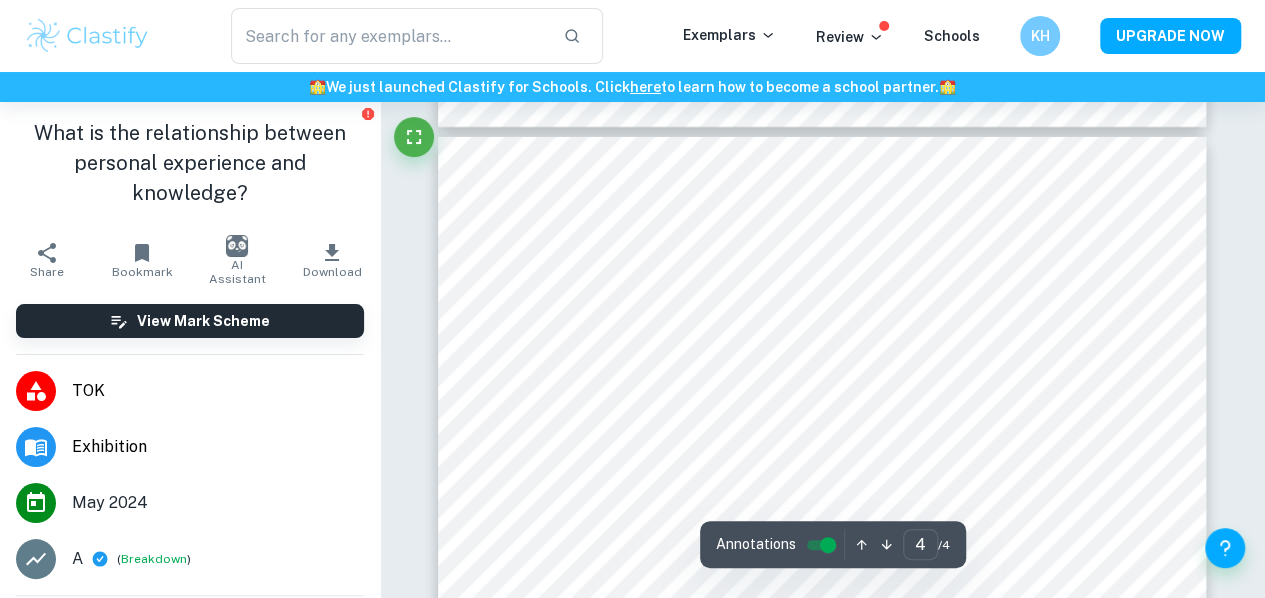 scroll, scrollTop: 3245, scrollLeft: 0, axis: vertical 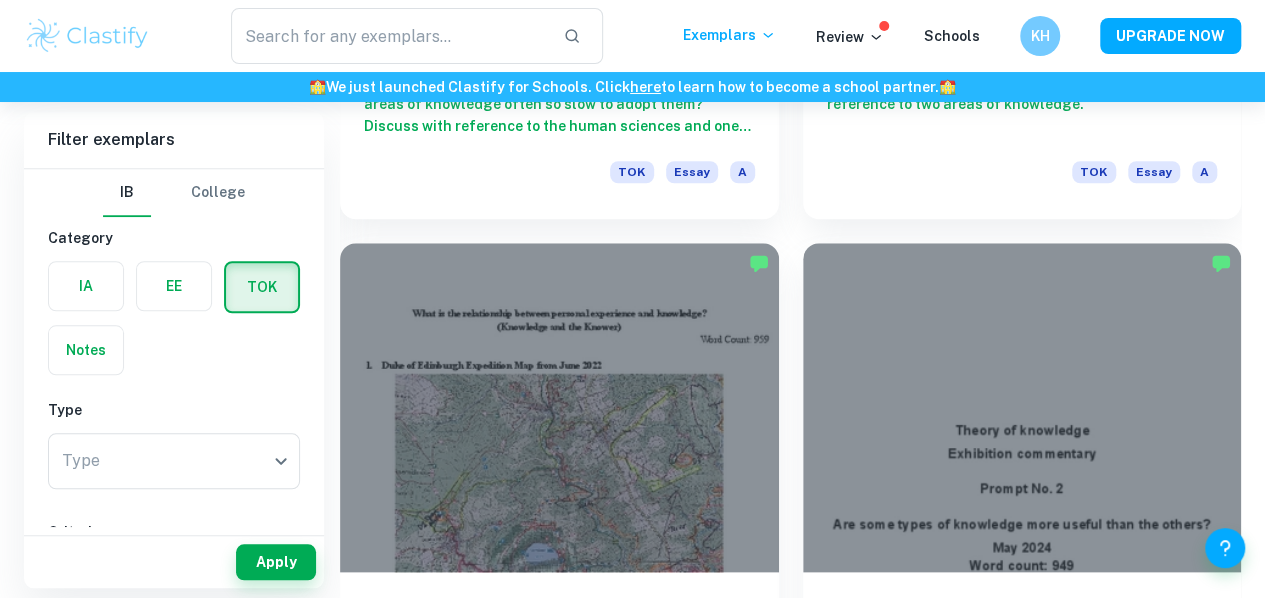 click on "Are some things unknowable?" at bounding box center (559, 4362) 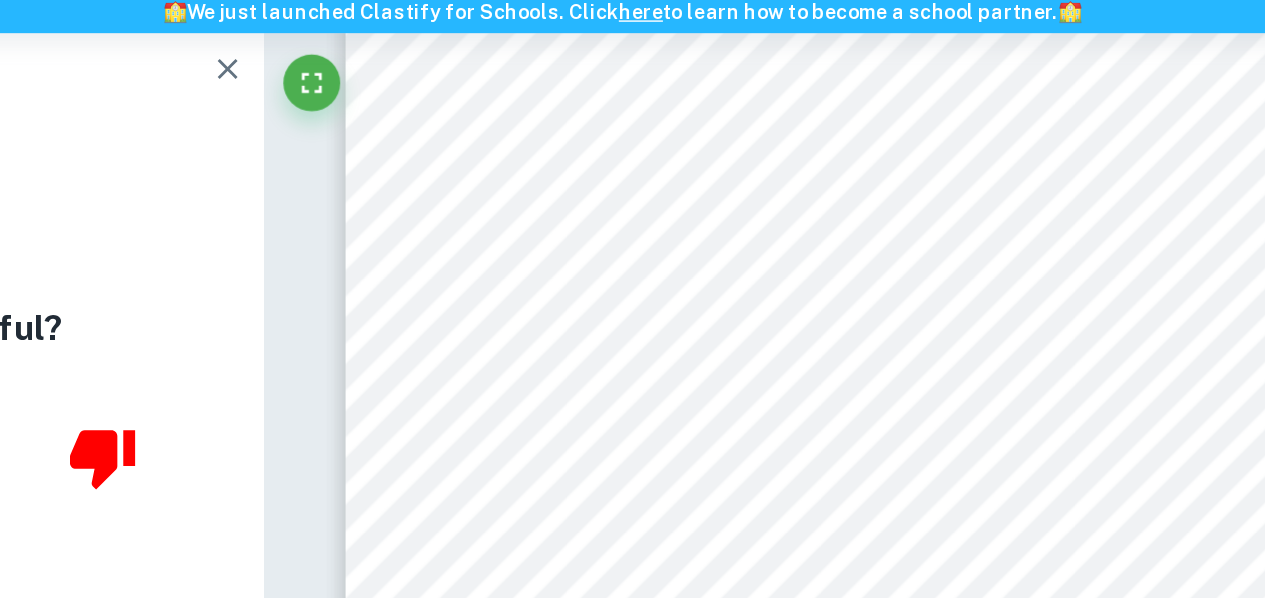 scroll, scrollTop: 1766, scrollLeft: 0, axis: vertical 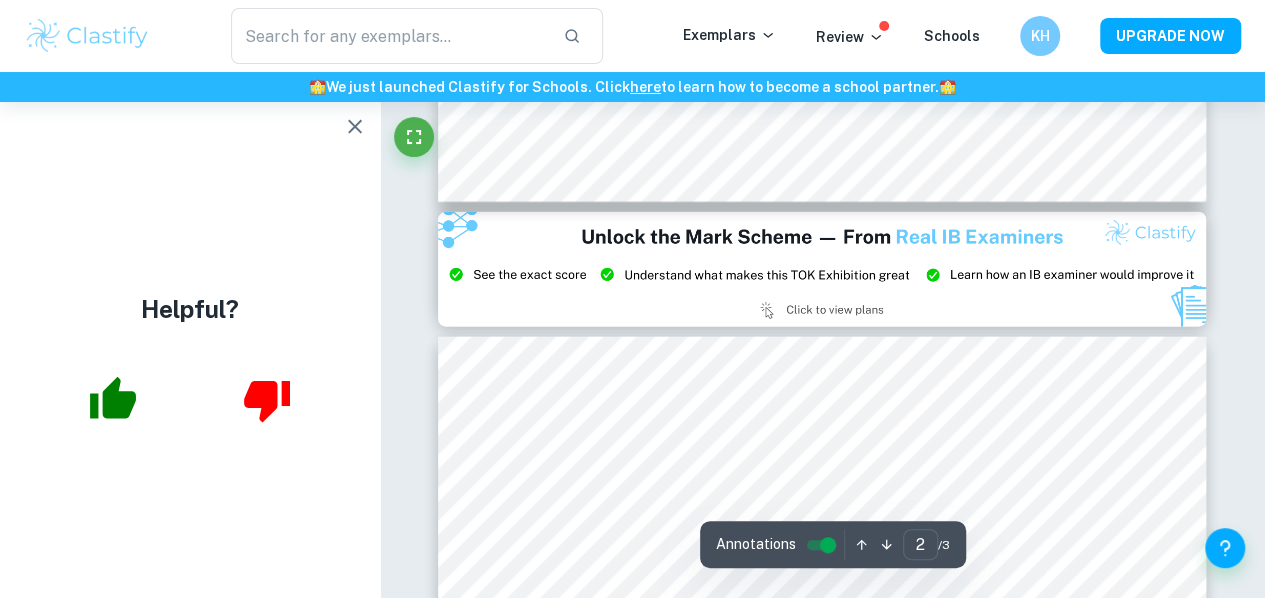 type on "3" 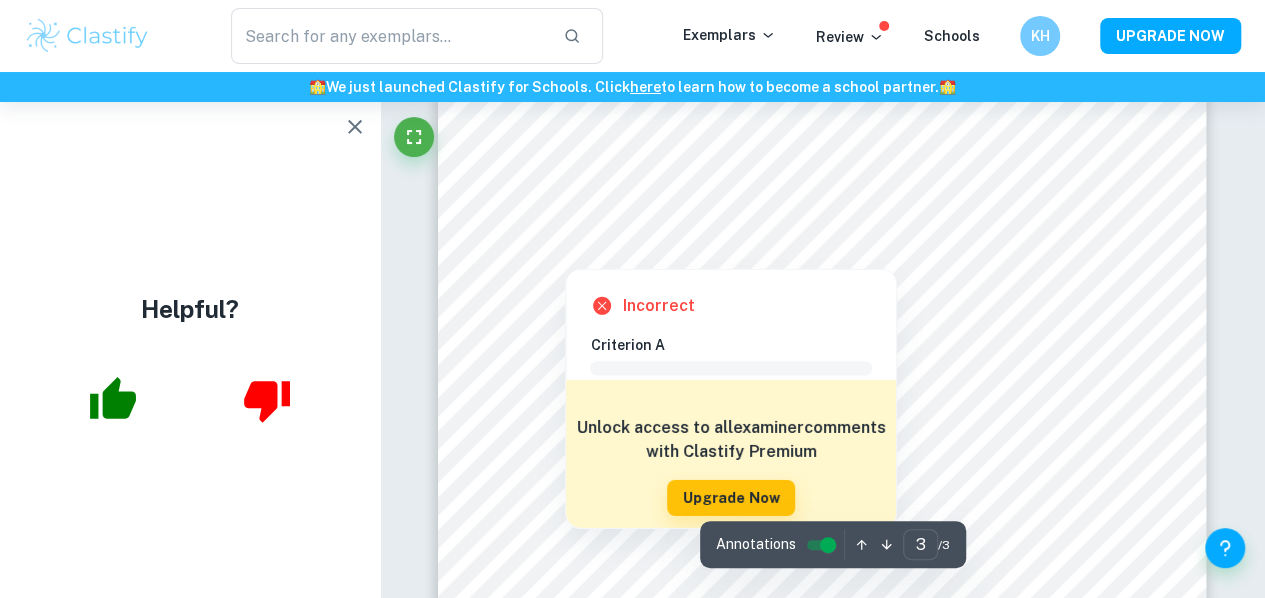 scroll, scrollTop: 2956, scrollLeft: 0, axis: vertical 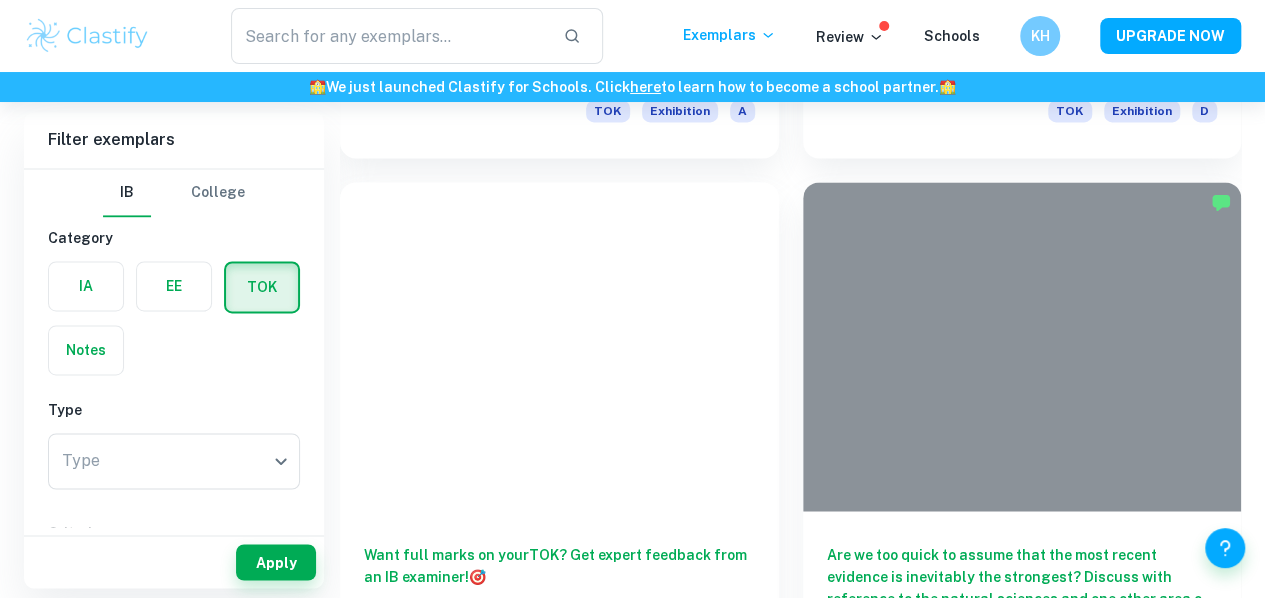 click on "In what ways do our values affect our acquisition of knowledge? TOK Exhibition A" at bounding box center (1022, 4326) 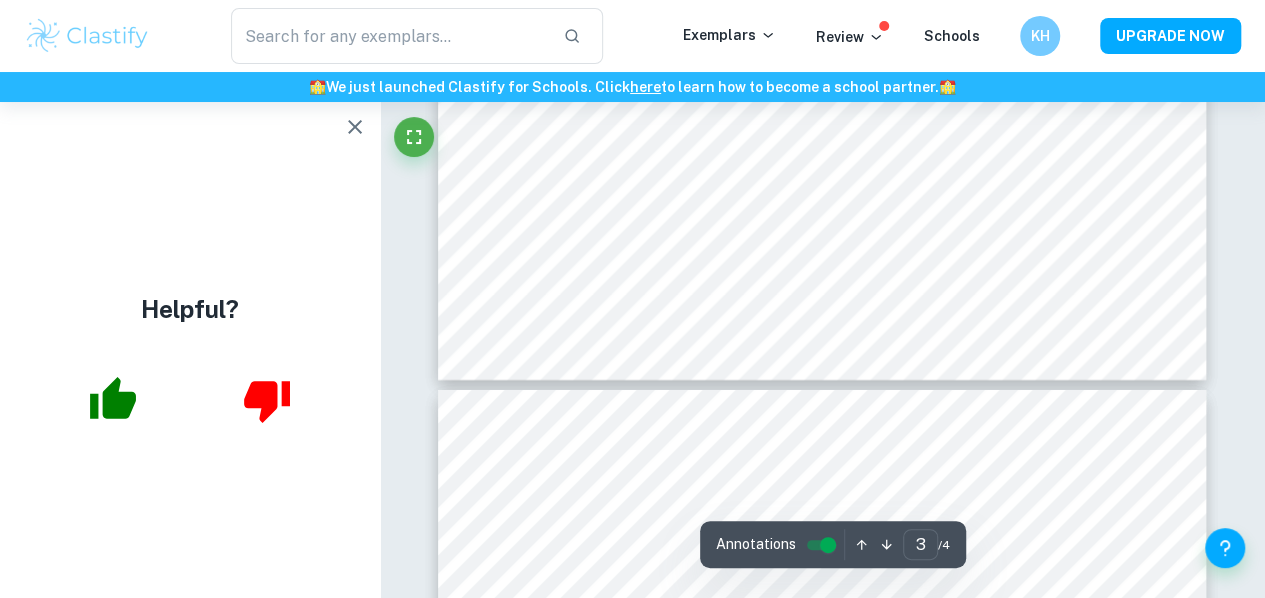scroll, scrollTop: 3271, scrollLeft: 0, axis: vertical 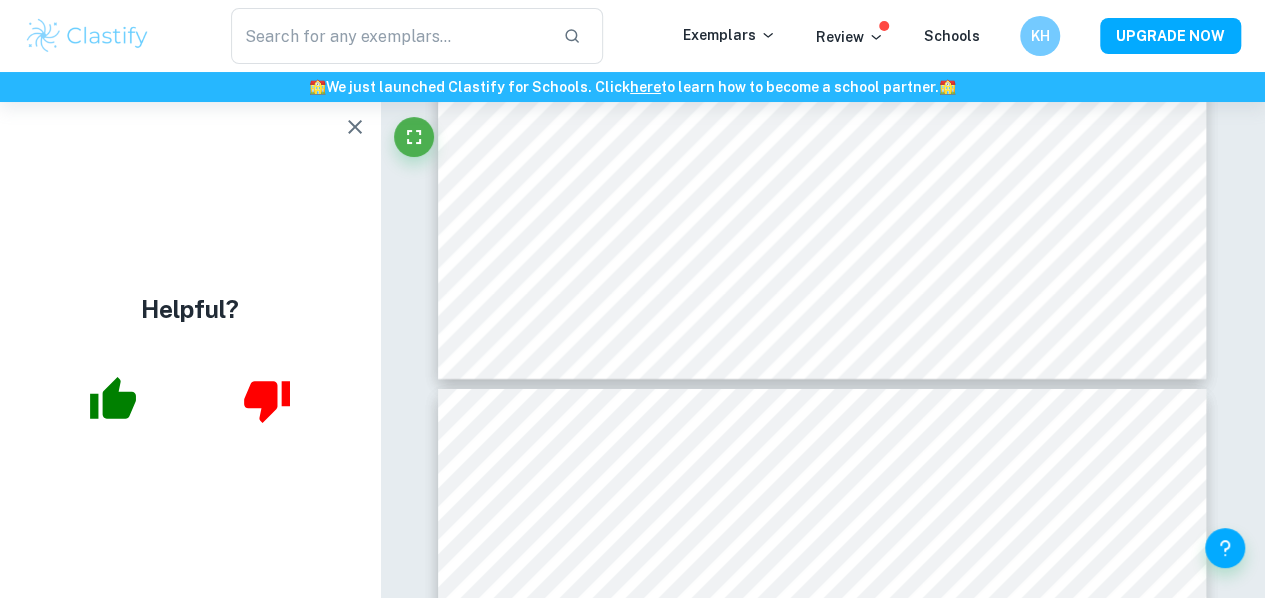 type on "4" 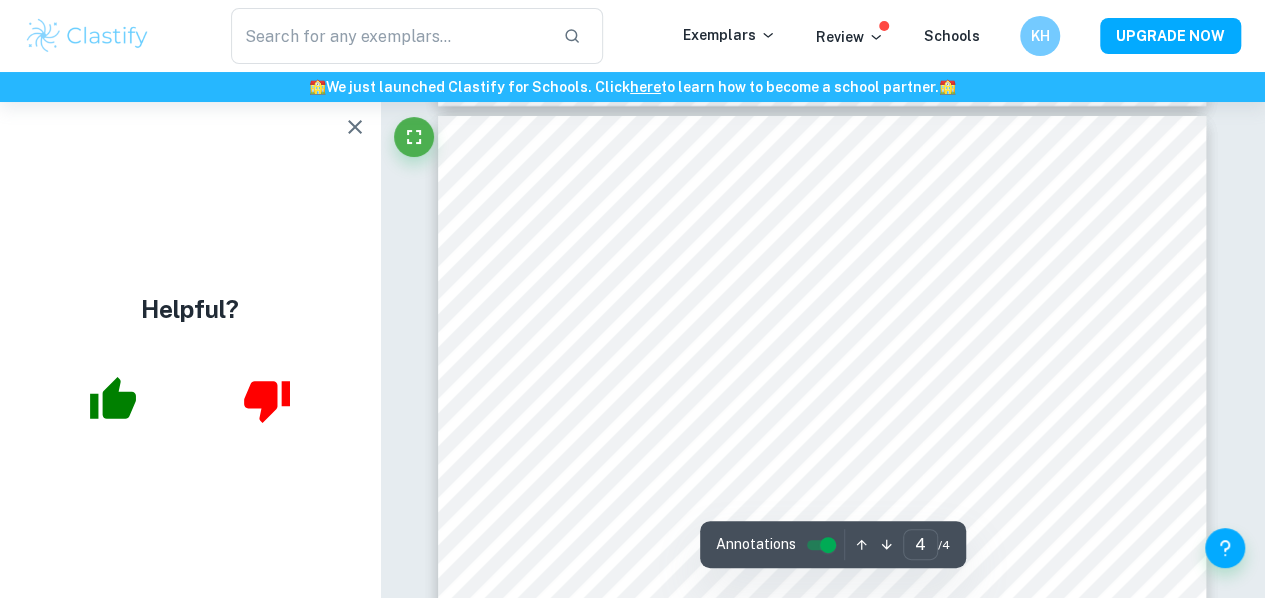 scroll, scrollTop: 3543, scrollLeft: 0, axis: vertical 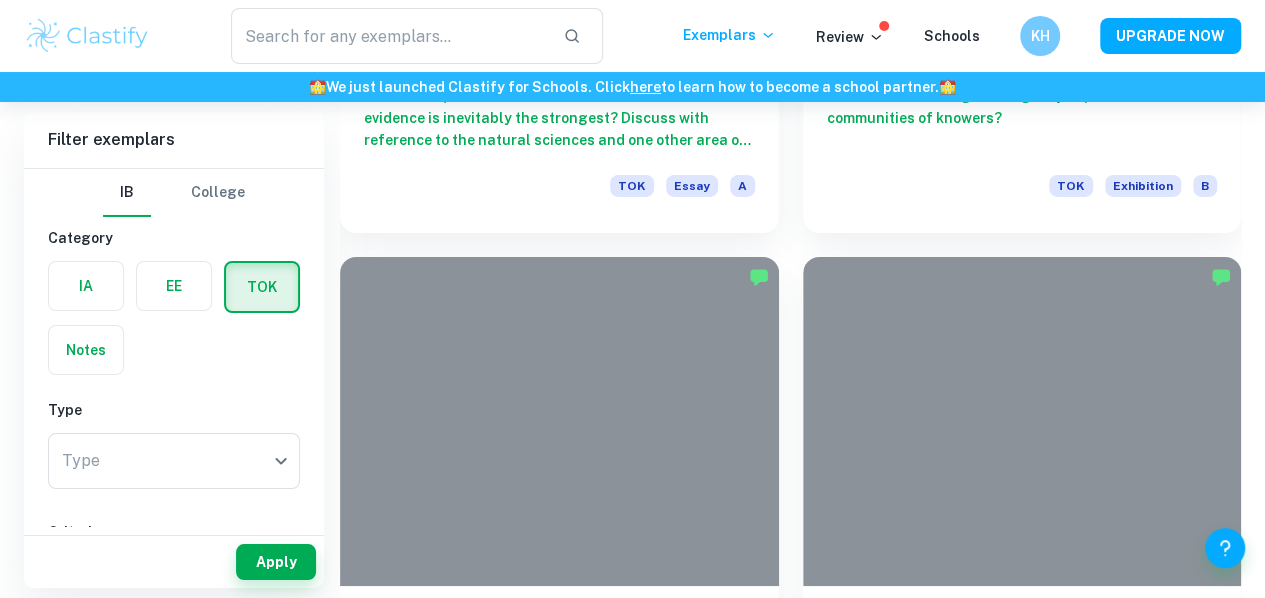 click on "Does our knowledge depend on interactions with other knowers?" at bounding box center [559, 6508] 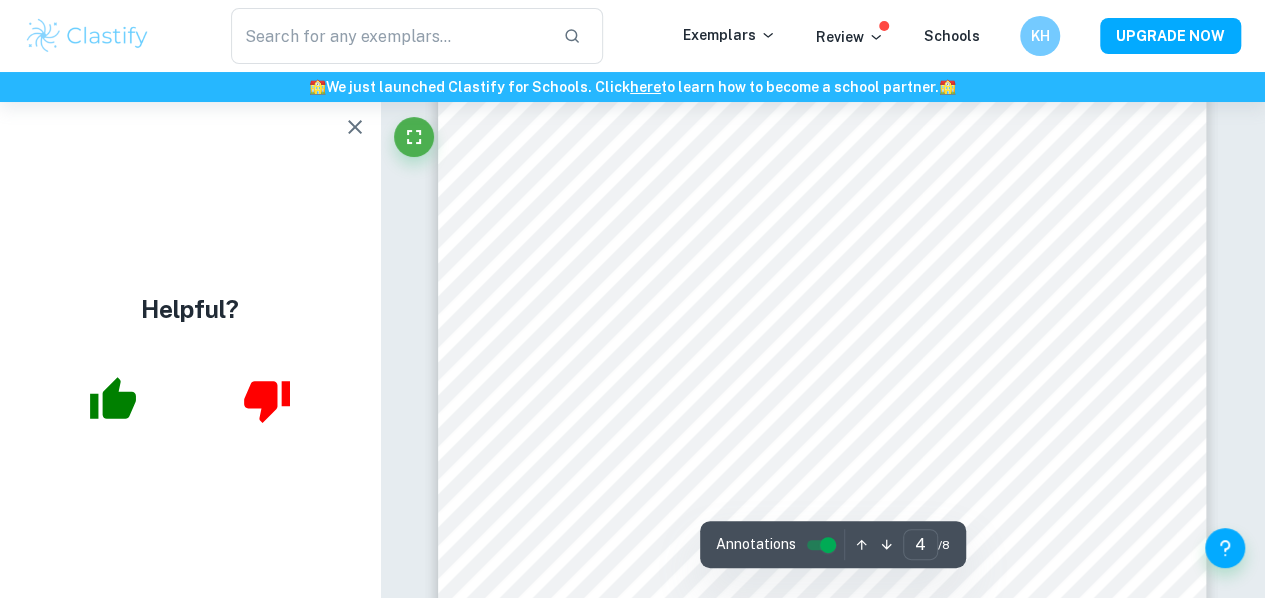 scroll, scrollTop: 3825, scrollLeft: 0, axis: vertical 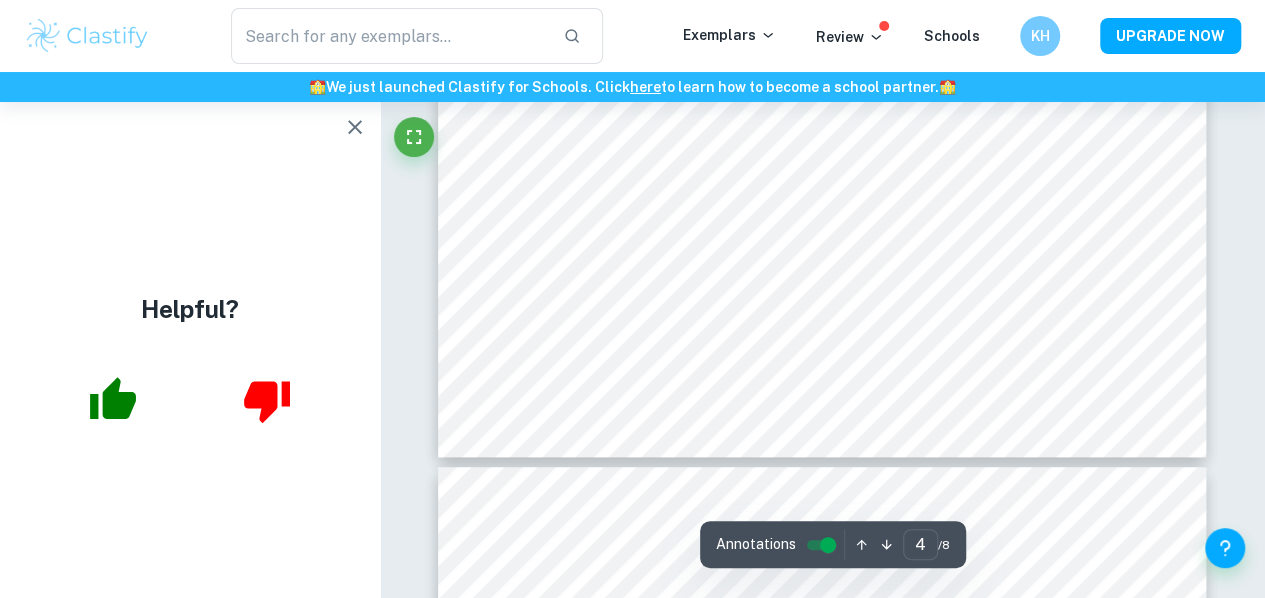type on "5" 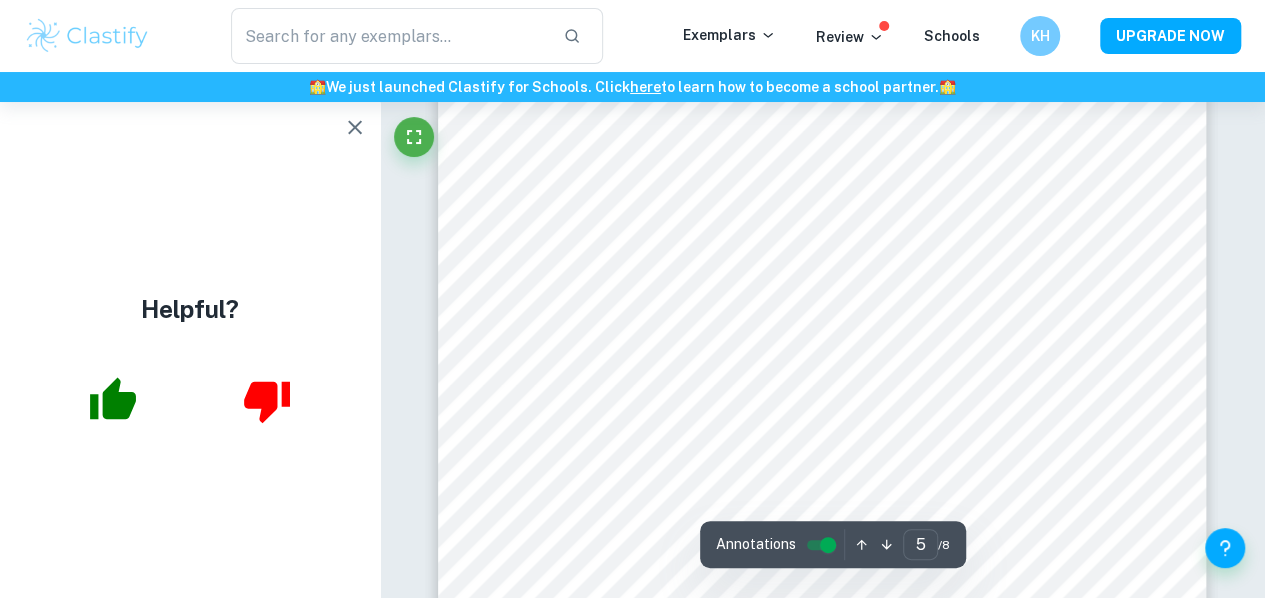scroll, scrollTop: 5286, scrollLeft: 0, axis: vertical 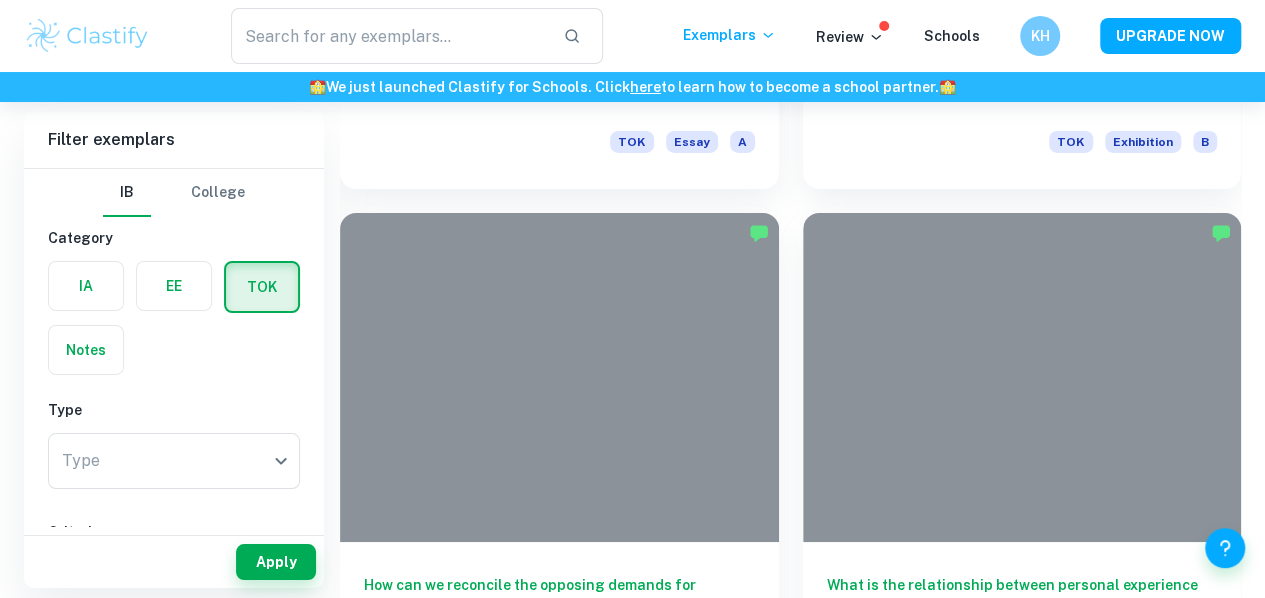click on "How might the context in which knowledge is presented influence whether it is accepted or rejected?" at bounding box center [1022, 6464] 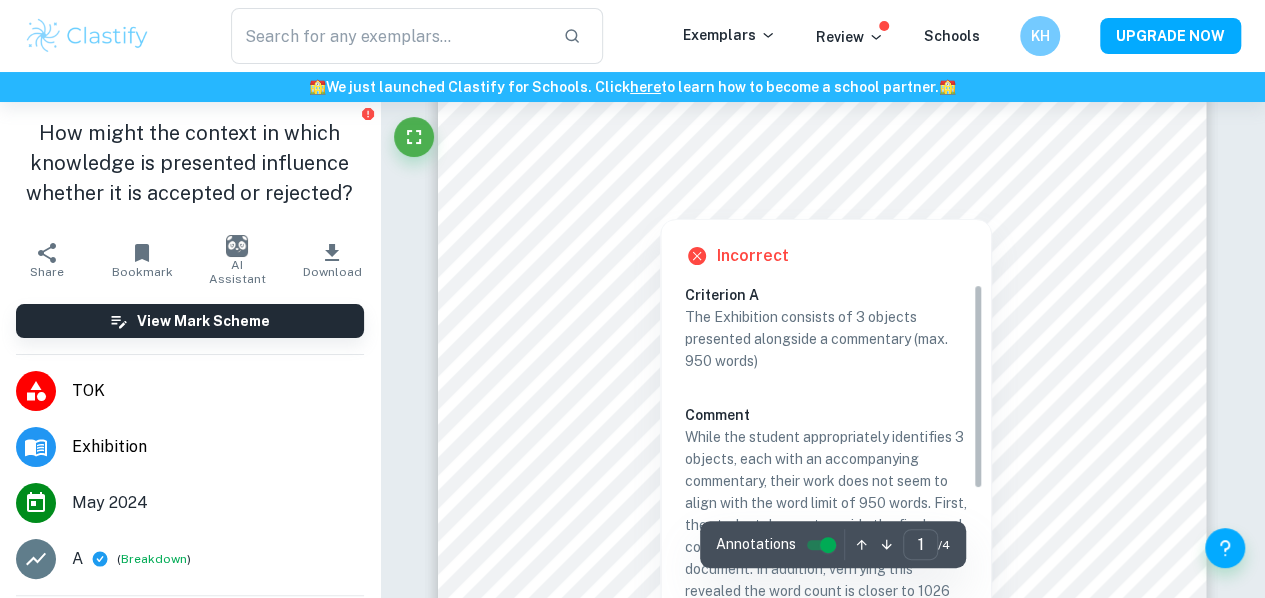scroll, scrollTop: 111, scrollLeft: 0, axis: vertical 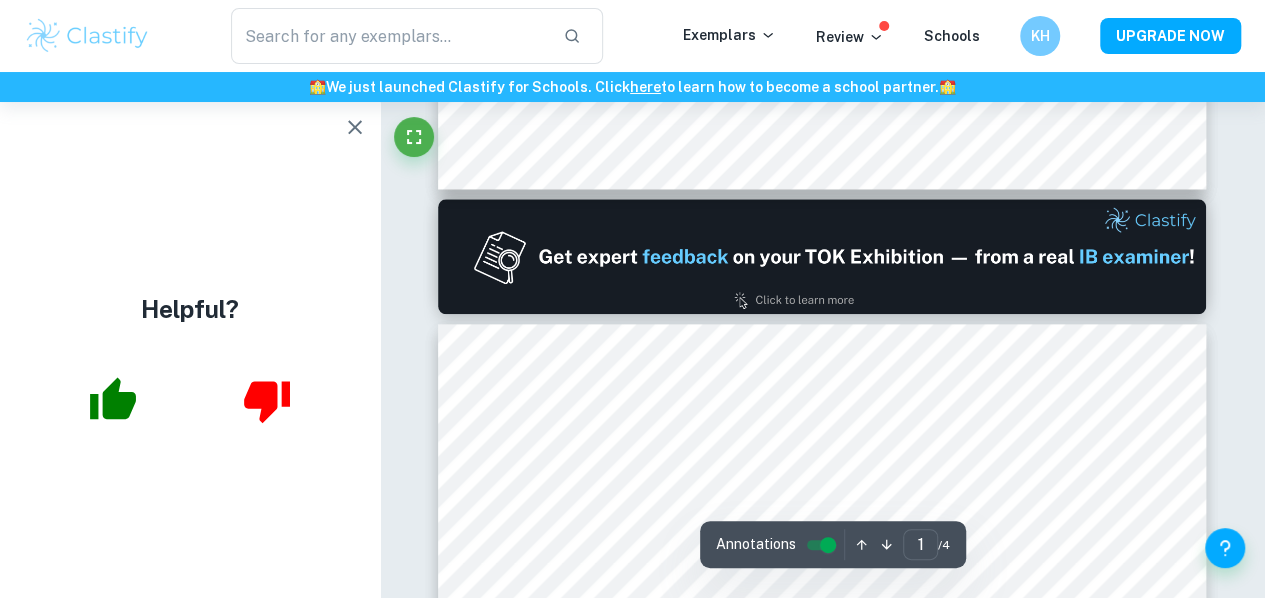 click 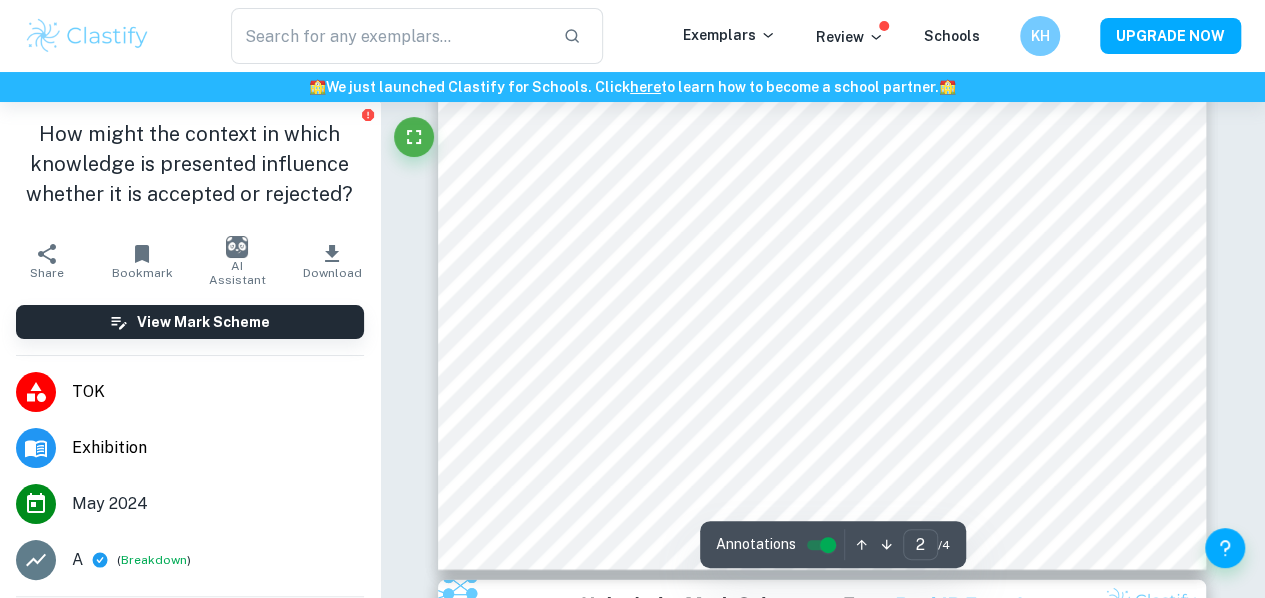 scroll, scrollTop: 1857, scrollLeft: 0, axis: vertical 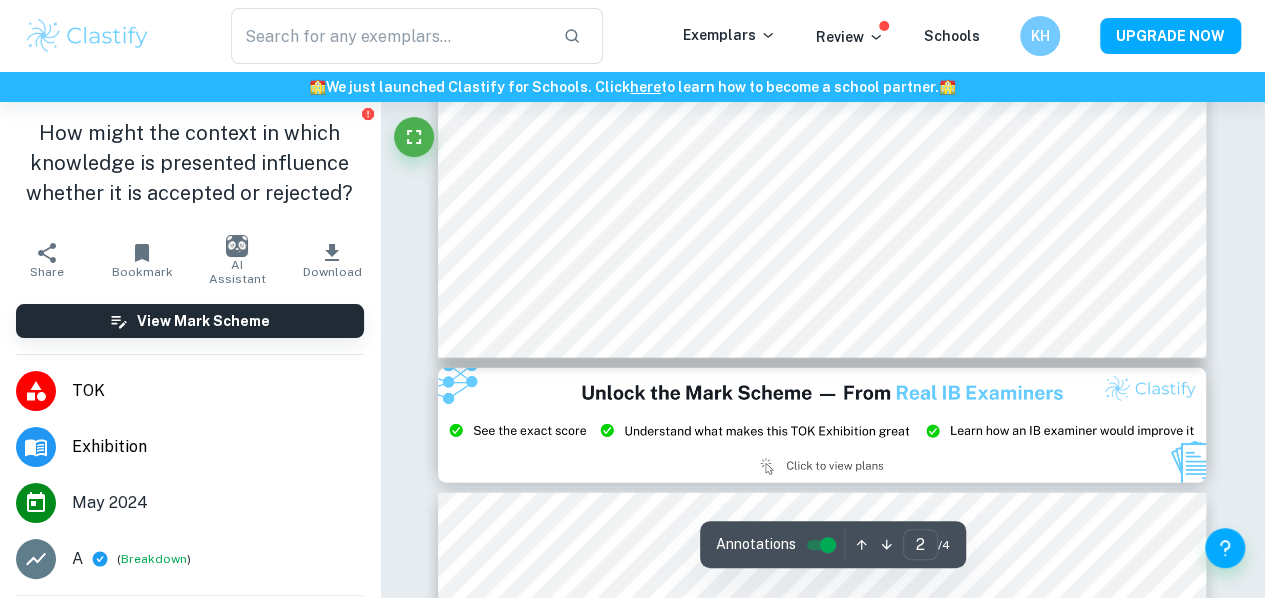 type on "3" 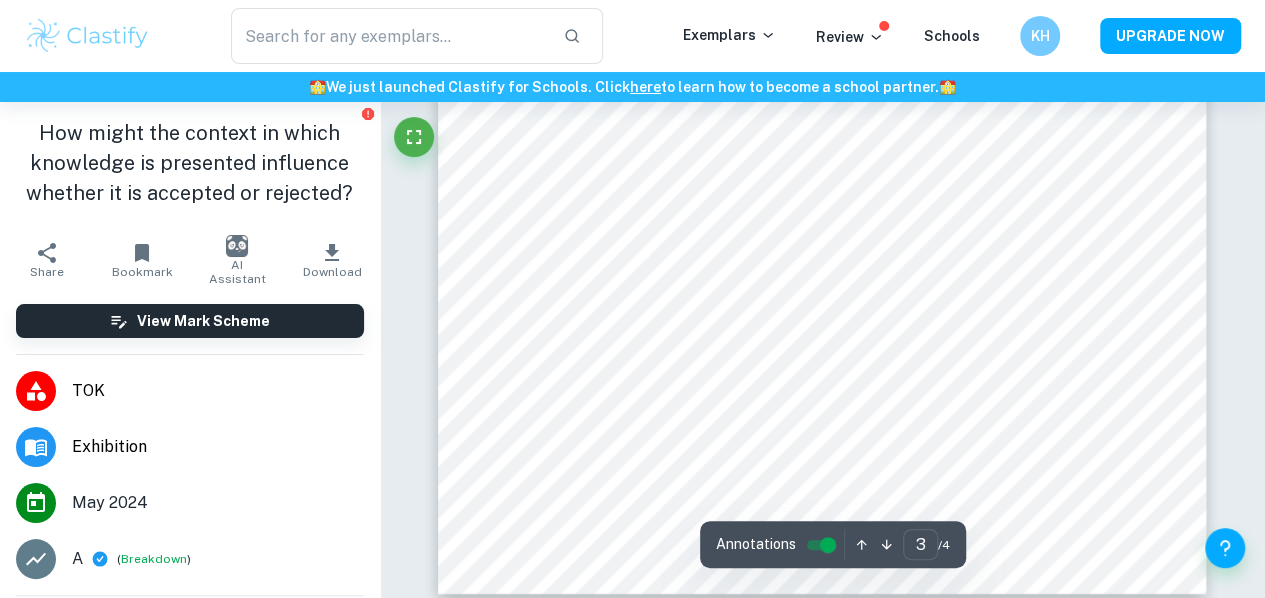 scroll, scrollTop: 3049, scrollLeft: 0, axis: vertical 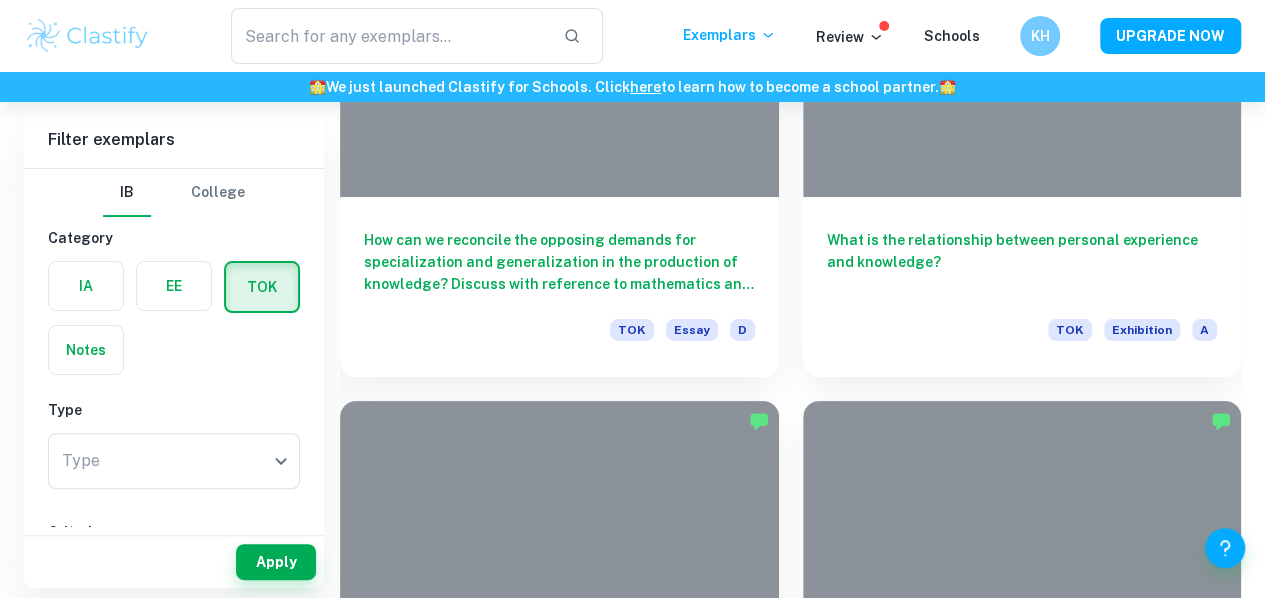 click on "What is the relationship between knowledge and culture?" at bounding box center [1022, 7185] 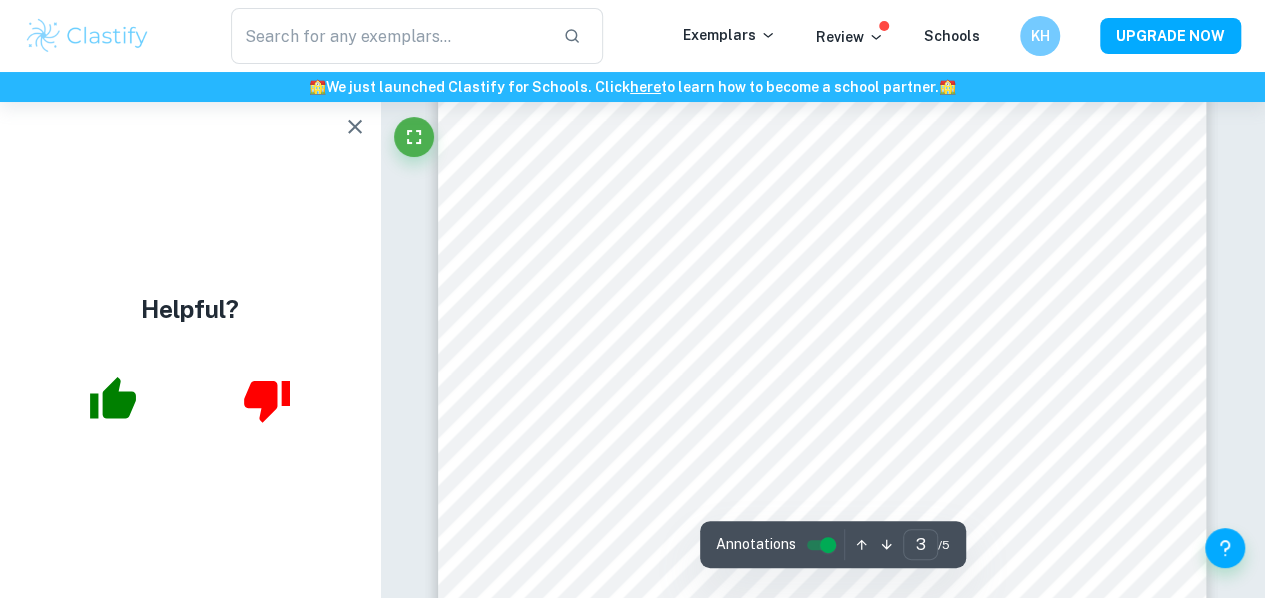 scroll, scrollTop: 2755, scrollLeft: 0, axis: vertical 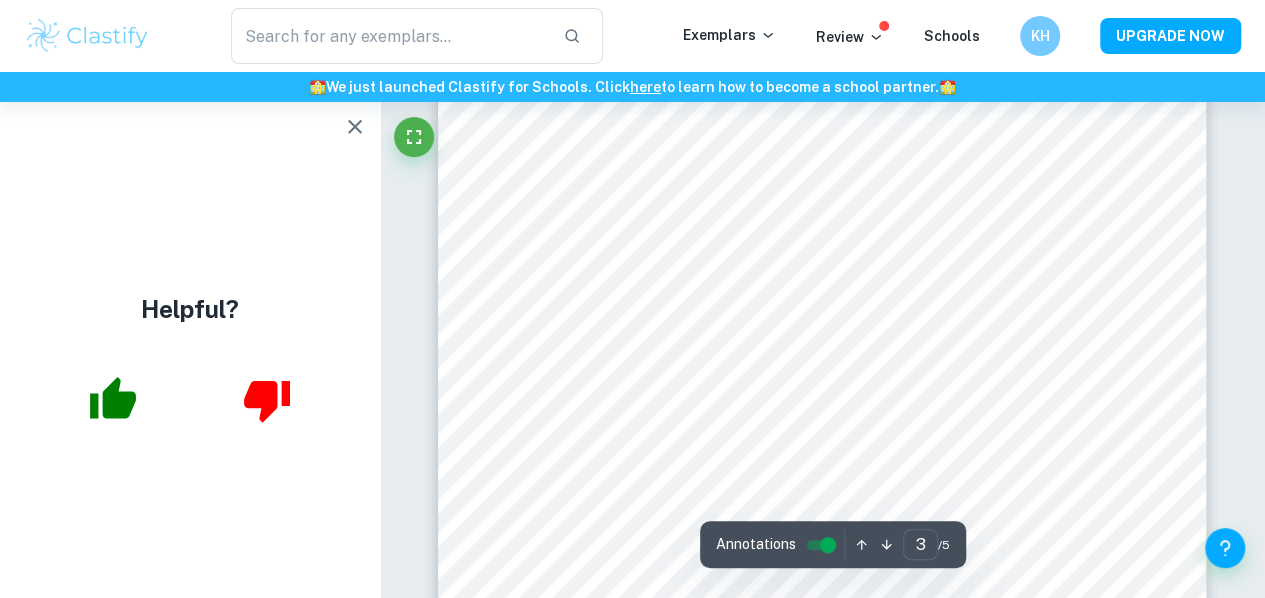 click 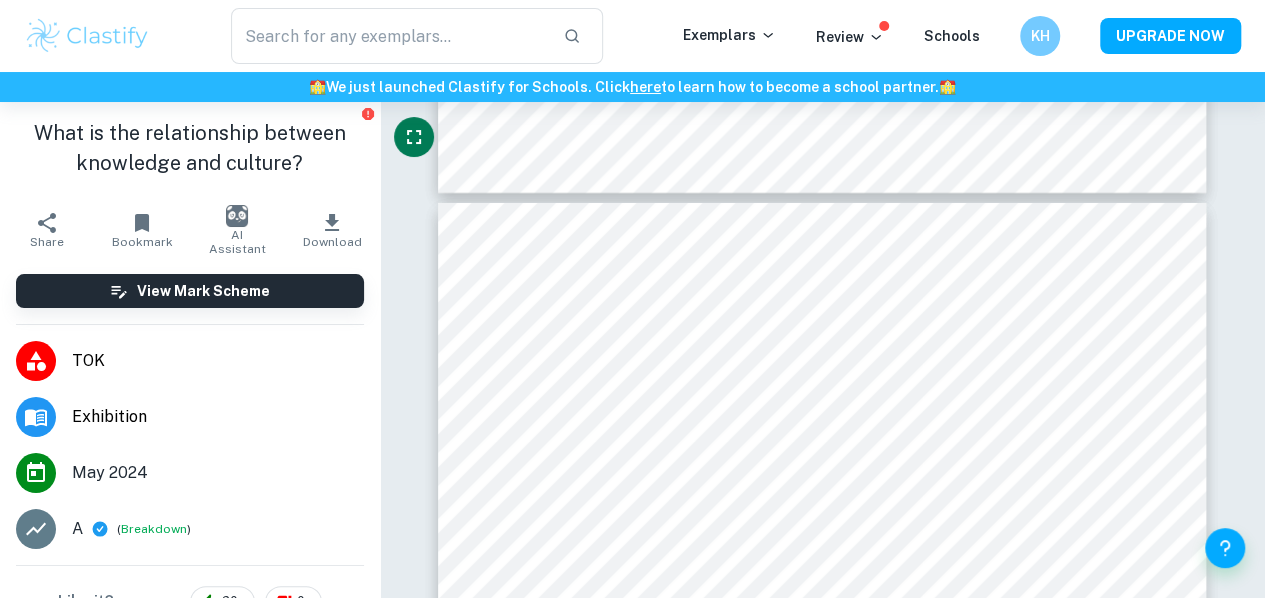 scroll, scrollTop: 3193, scrollLeft: 0, axis: vertical 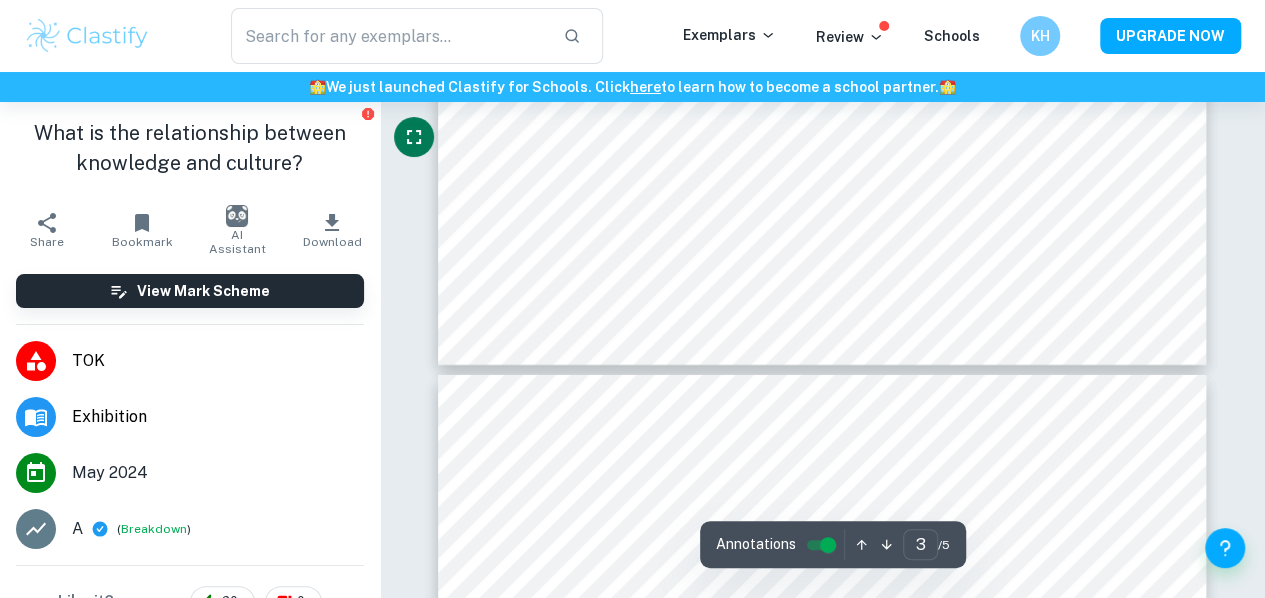 type on "4" 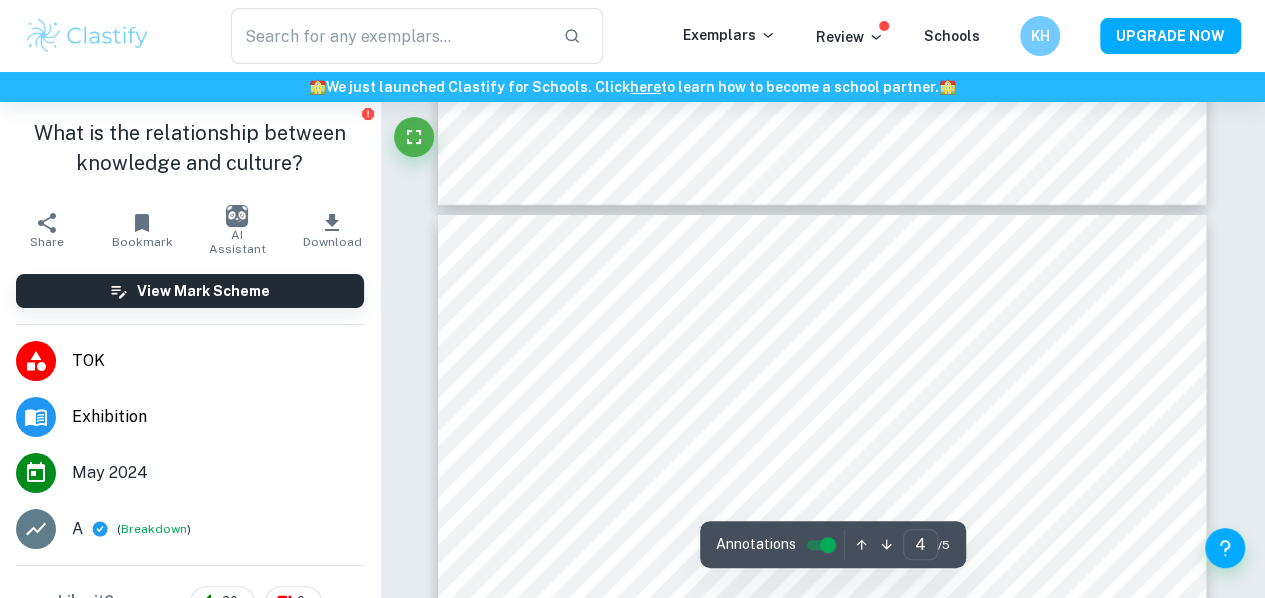 scroll, scrollTop: 3161, scrollLeft: 0, axis: vertical 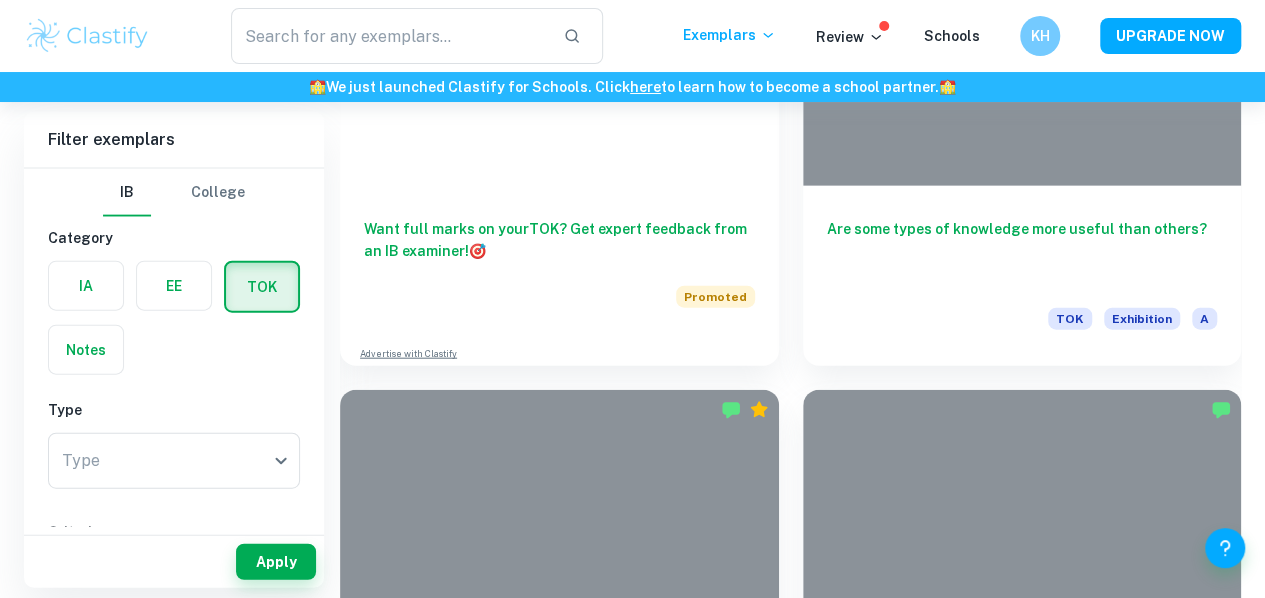 click on "What role do experts play in influencing our consumption or acquisition of knowledge?" at bounding box center [559, 9305] 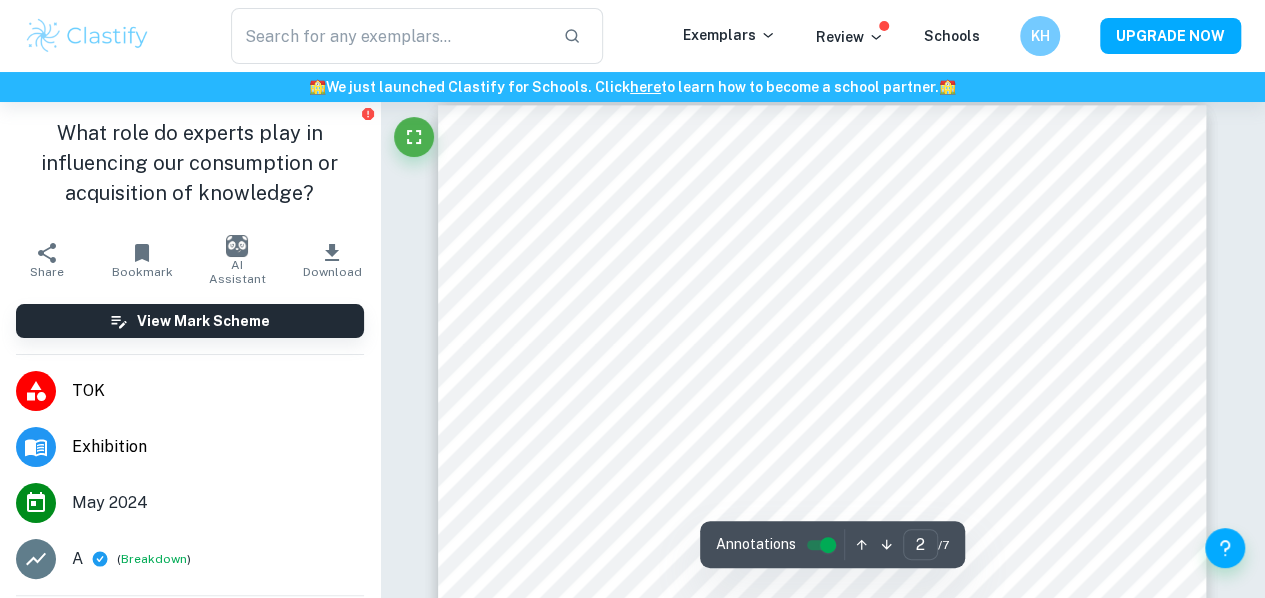 scroll, scrollTop: 1144, scrollLeft: 0, axis: vertical 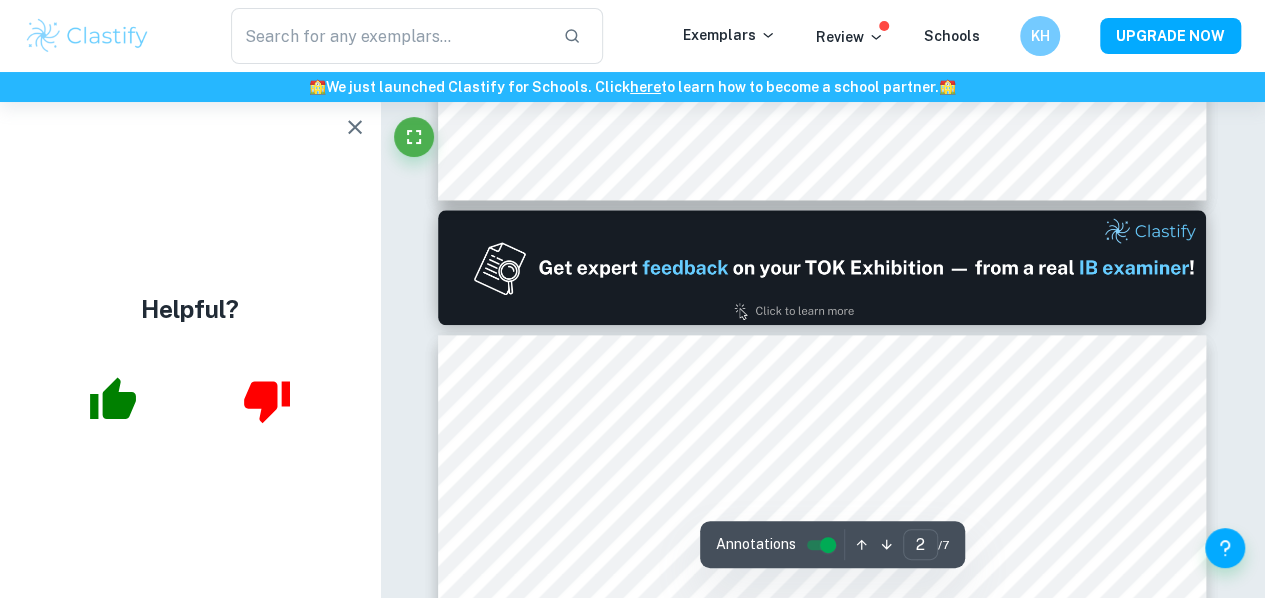 type on "1" 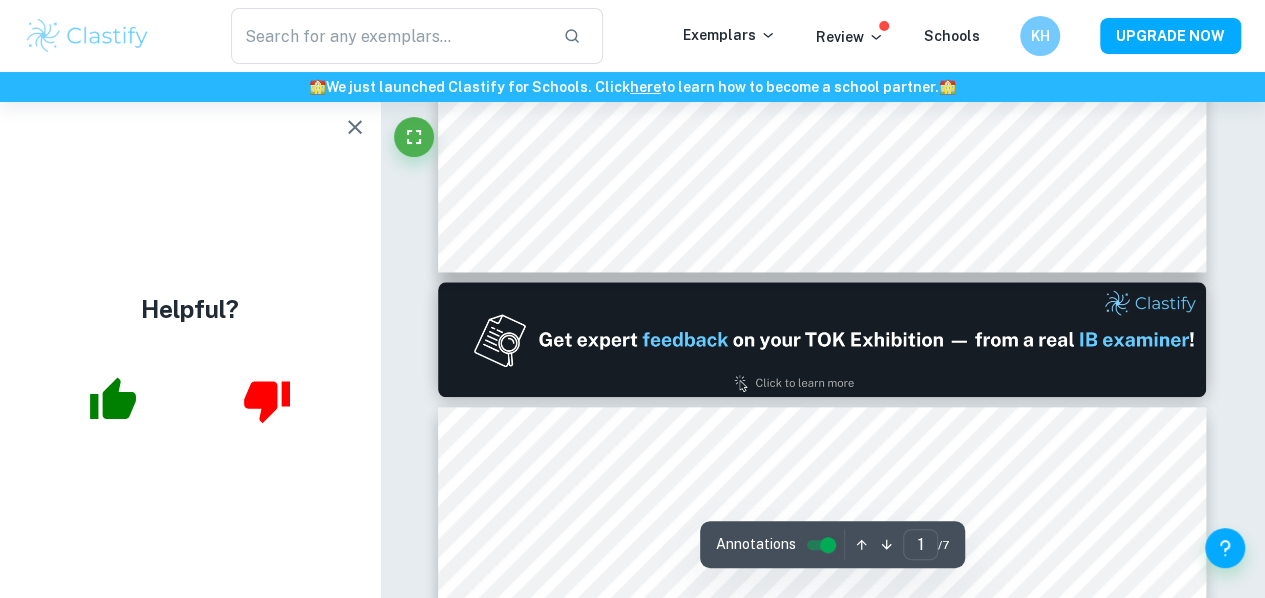 scroll, scrollTop: 755, scrollLeft: 0, axis: vertical 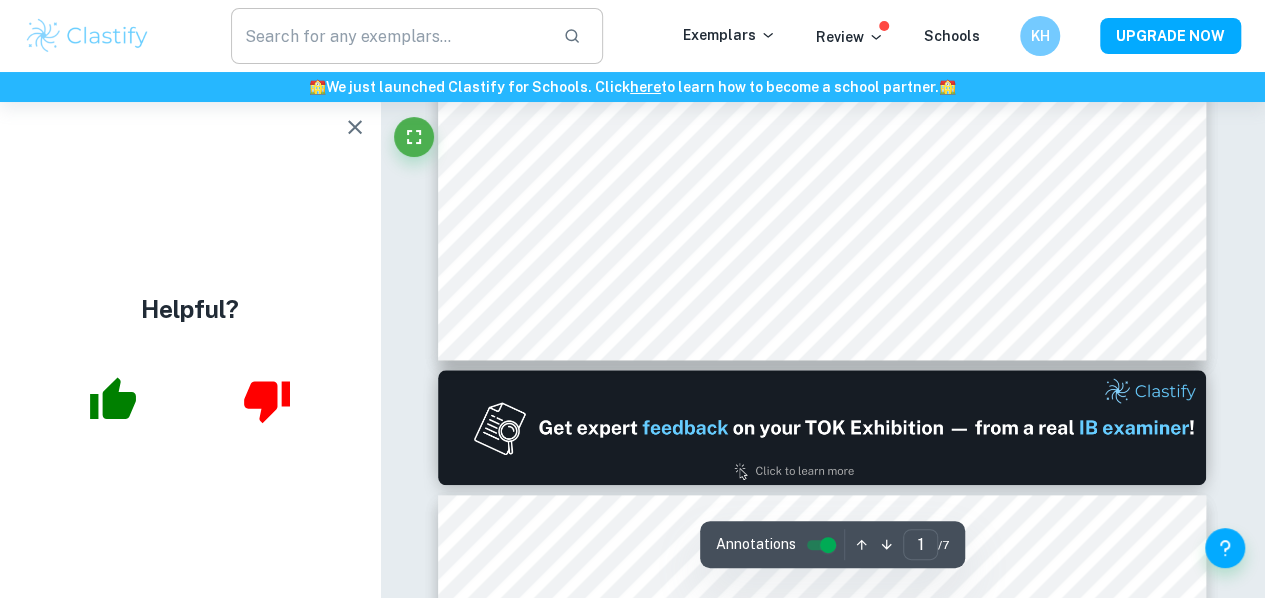 click at bounding box center (389, 36) 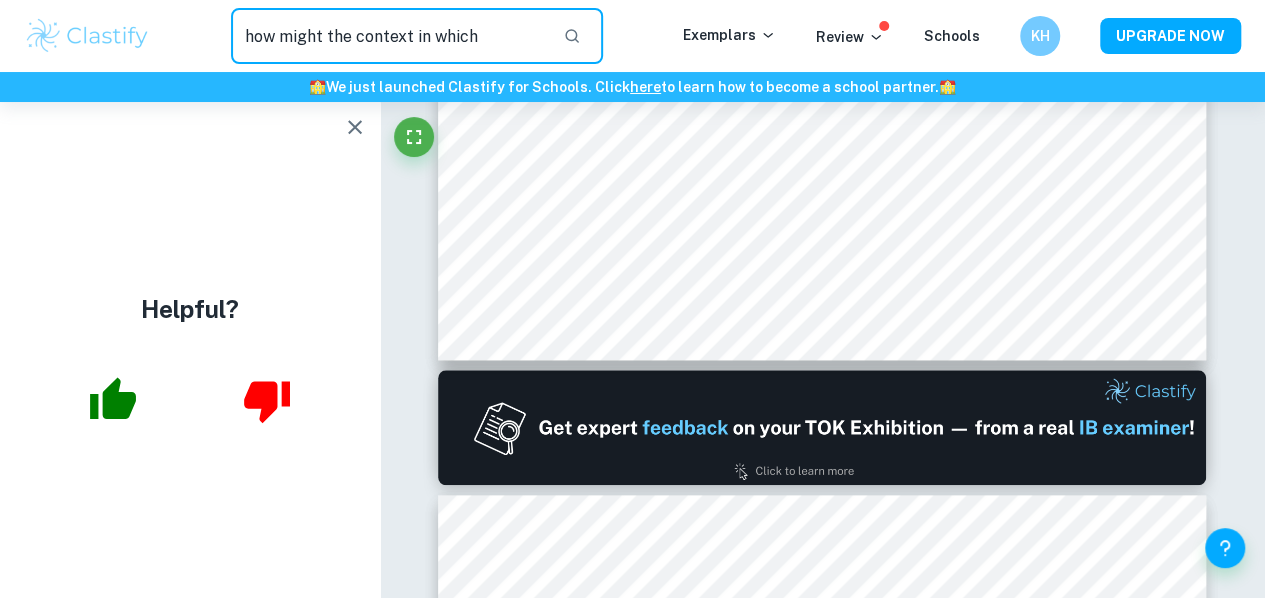 type on "how might the context in which" 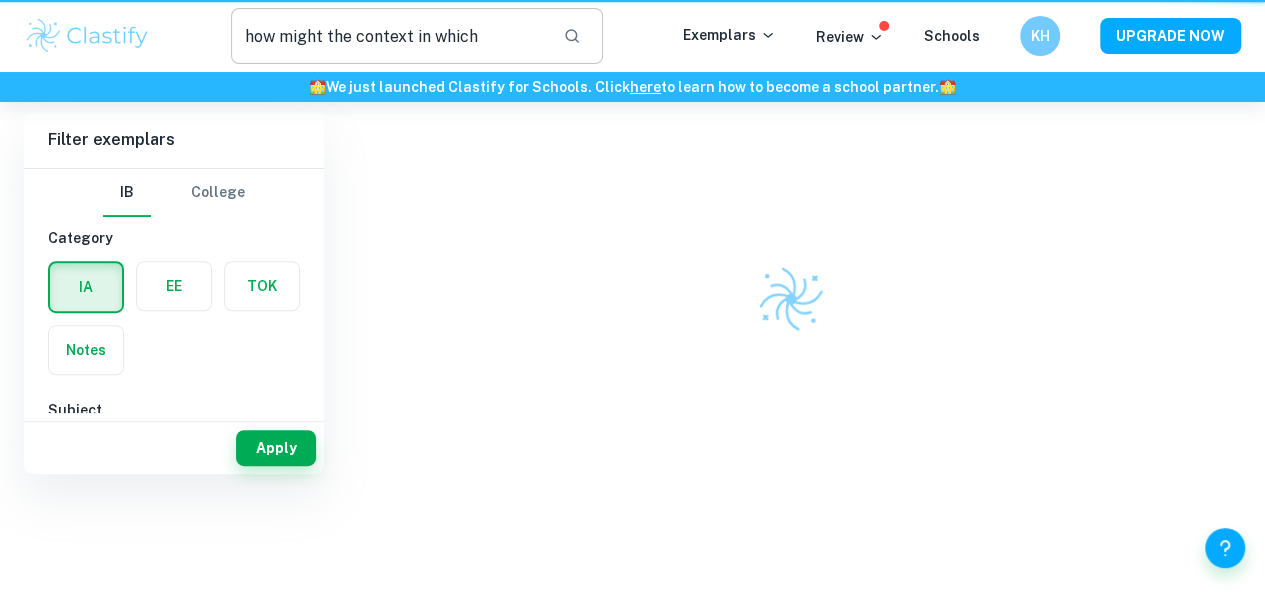 scroll, scrollTop: 0, scrollLeft: 0, axis: both 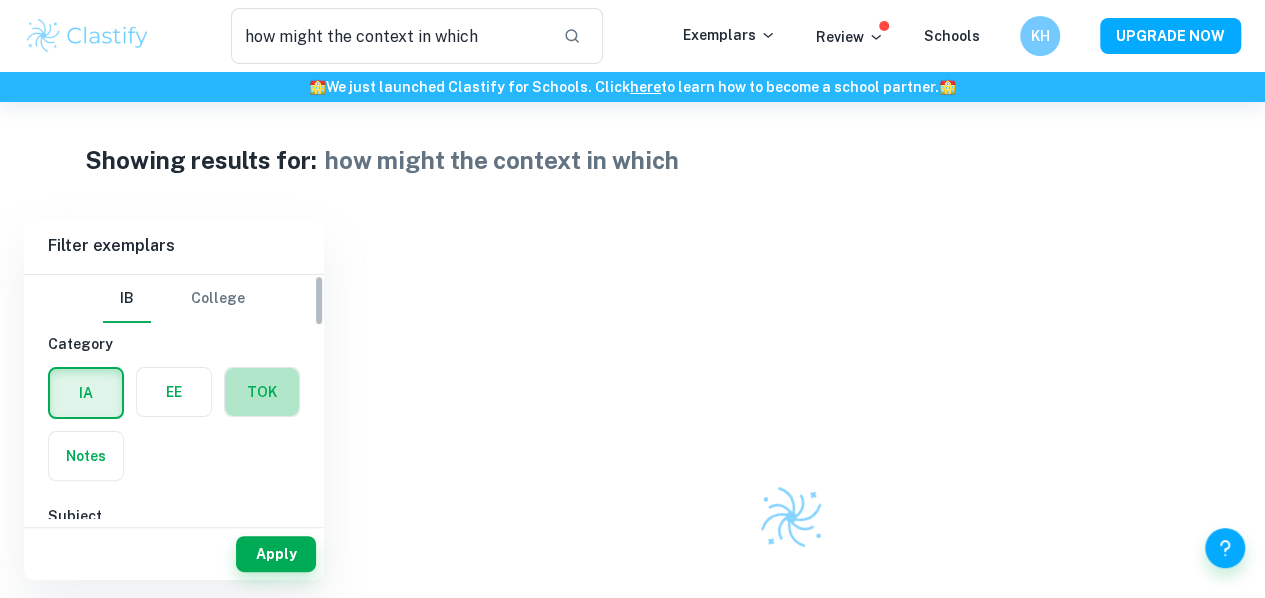 click at bounding box center (262, 392) 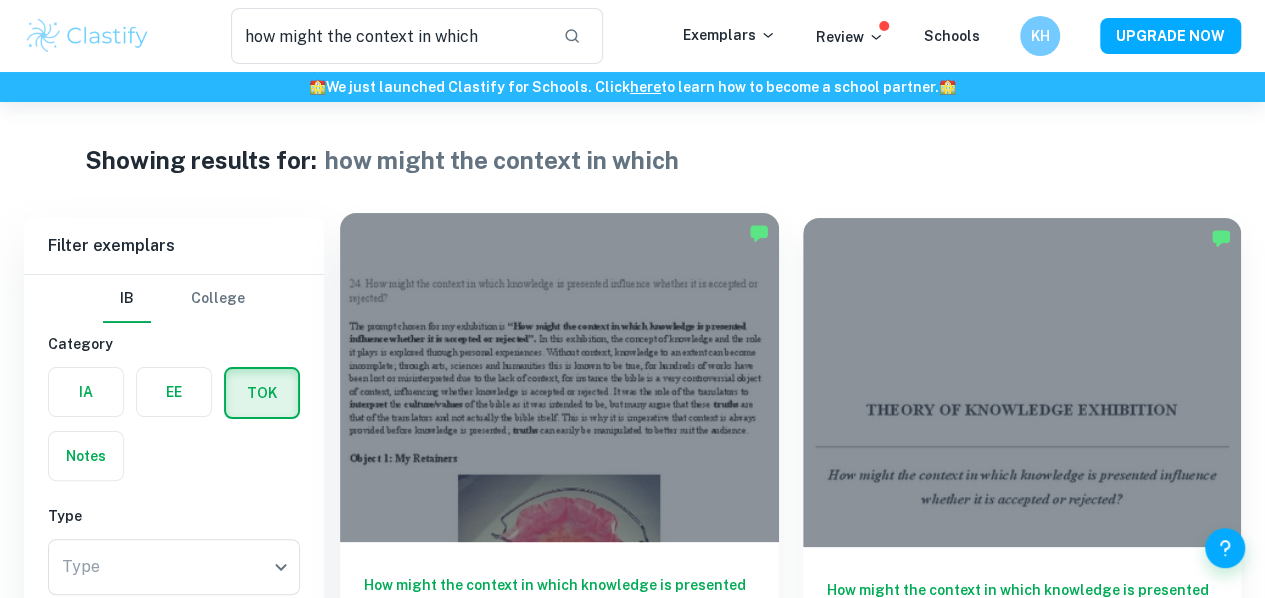 scroll, scrollTop: 155, scrollLeft: 0, axis: vertical 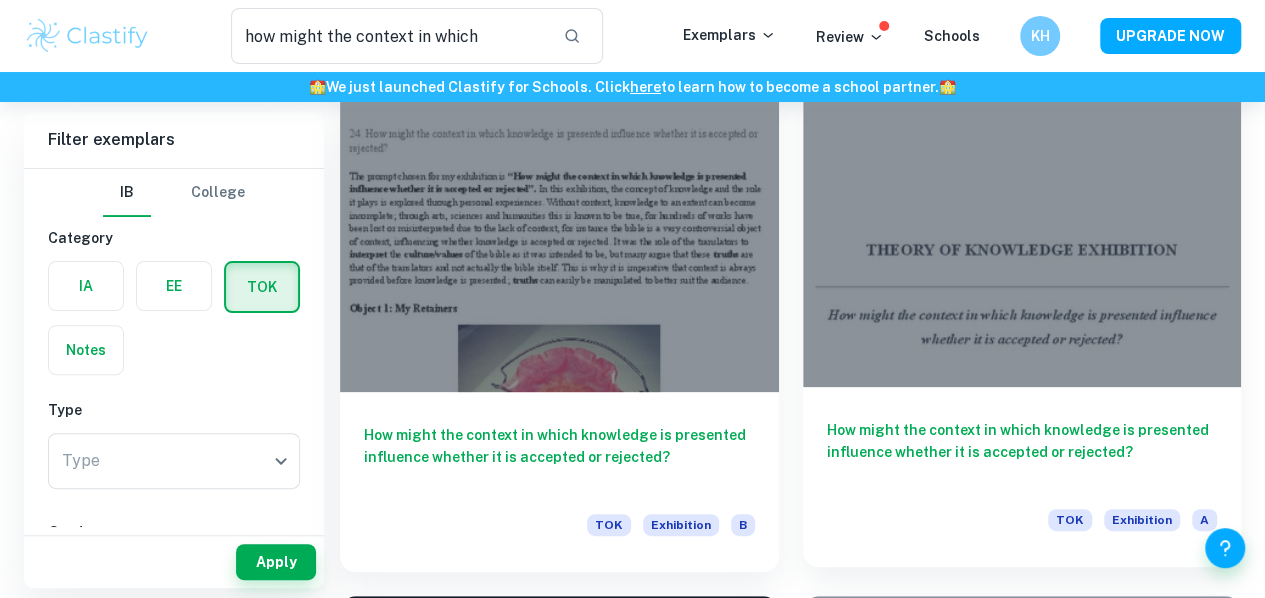 click on "How might the context in which knowledge is presented influence whether it is accepted or rejected?" at bounding box center [1022, 452] 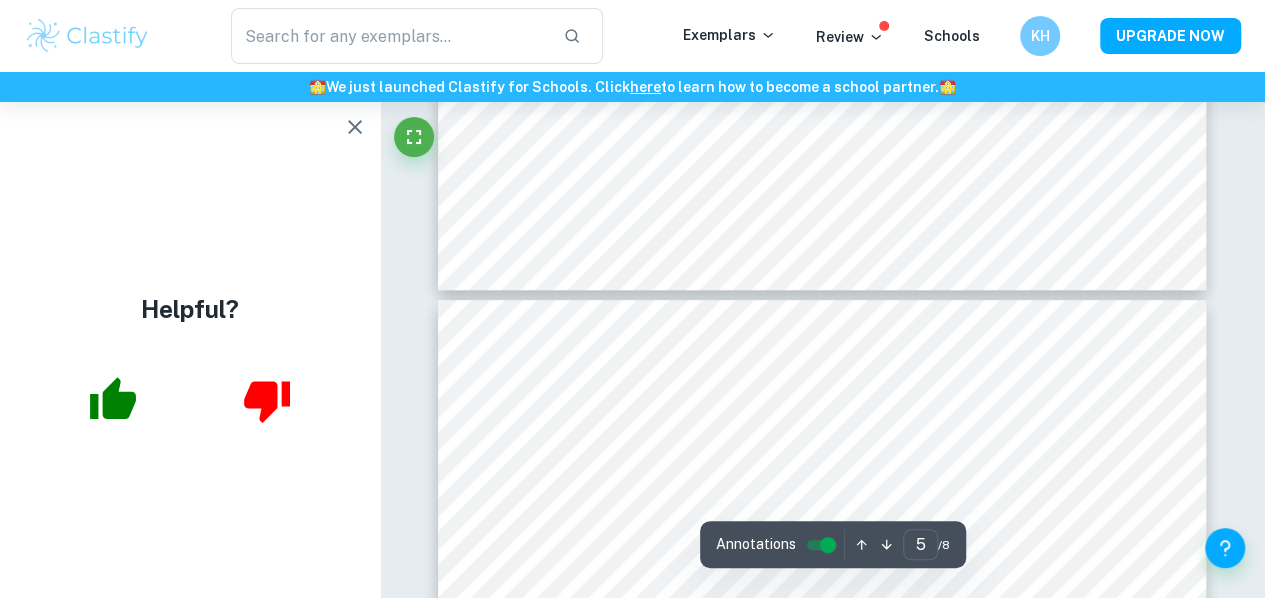 scroll, scrollTop: 4085, scrollLeft: 0, axis: vertical 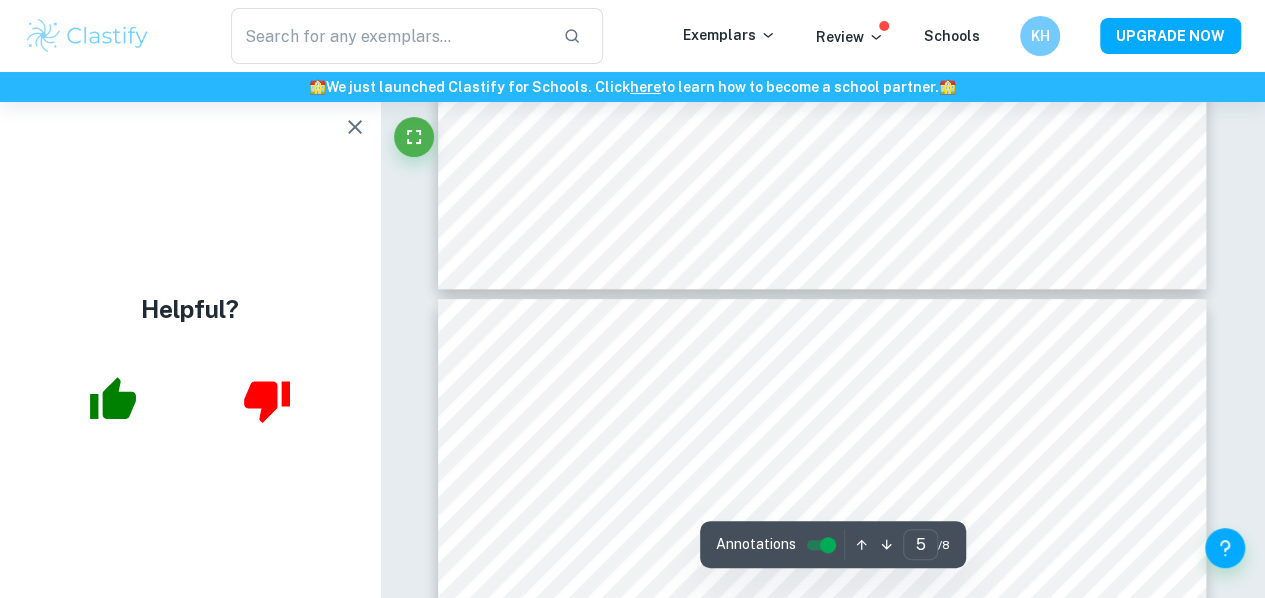 click 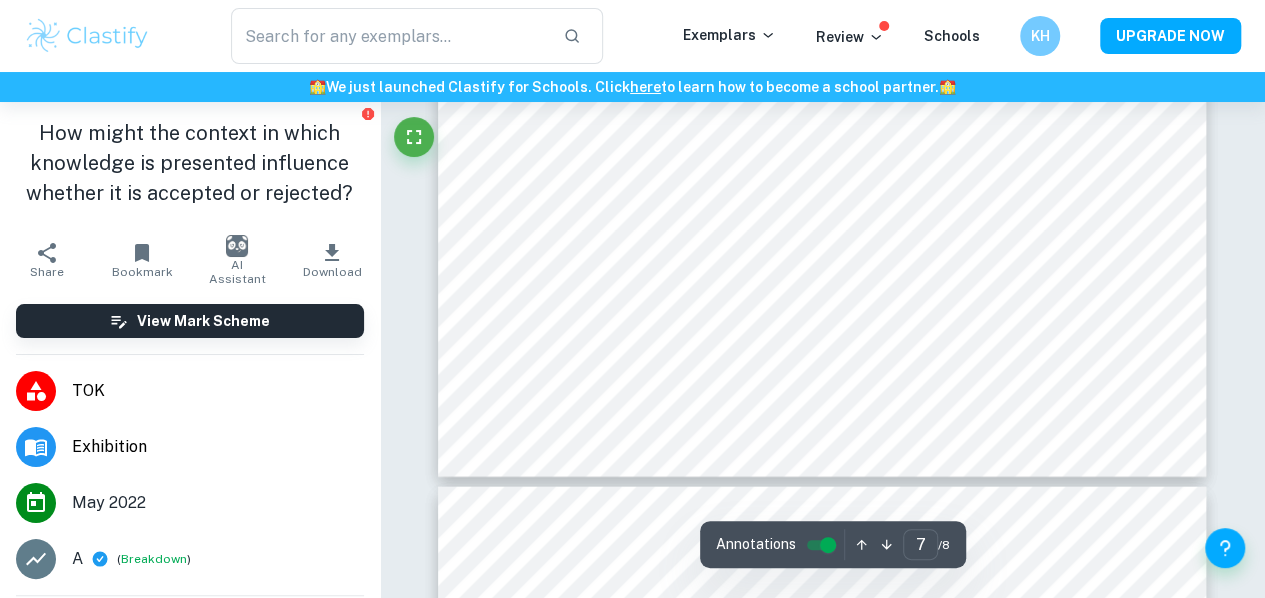 scroll, scrollTop: 6221, scrollLeft: 0, axis: vertical 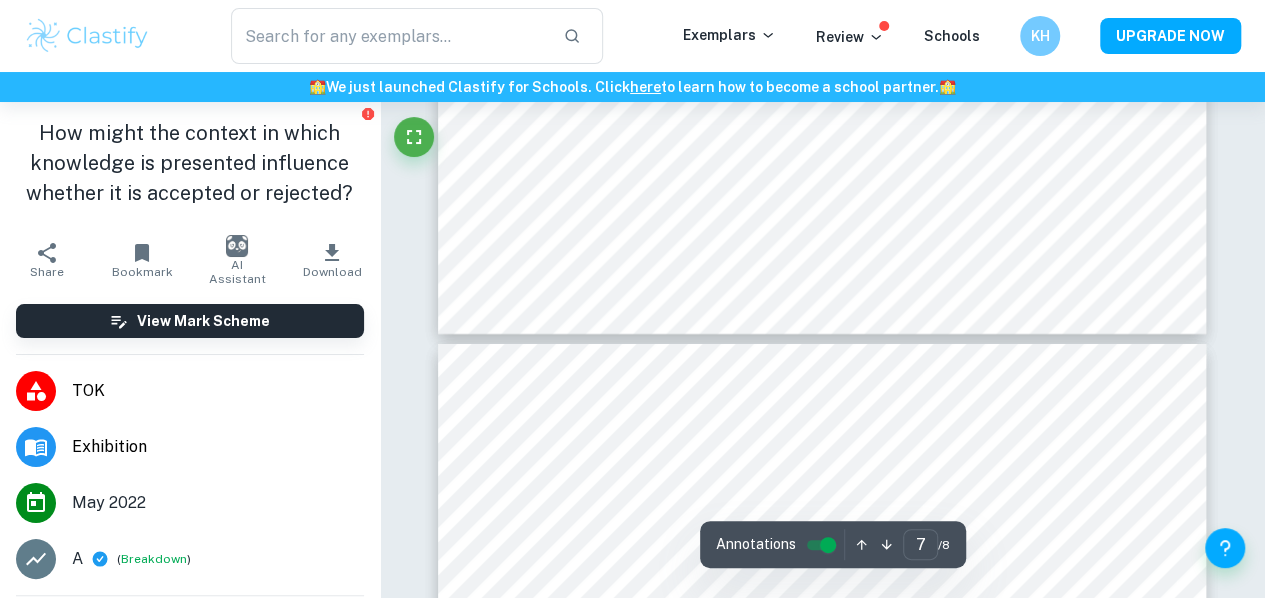 type on "8" 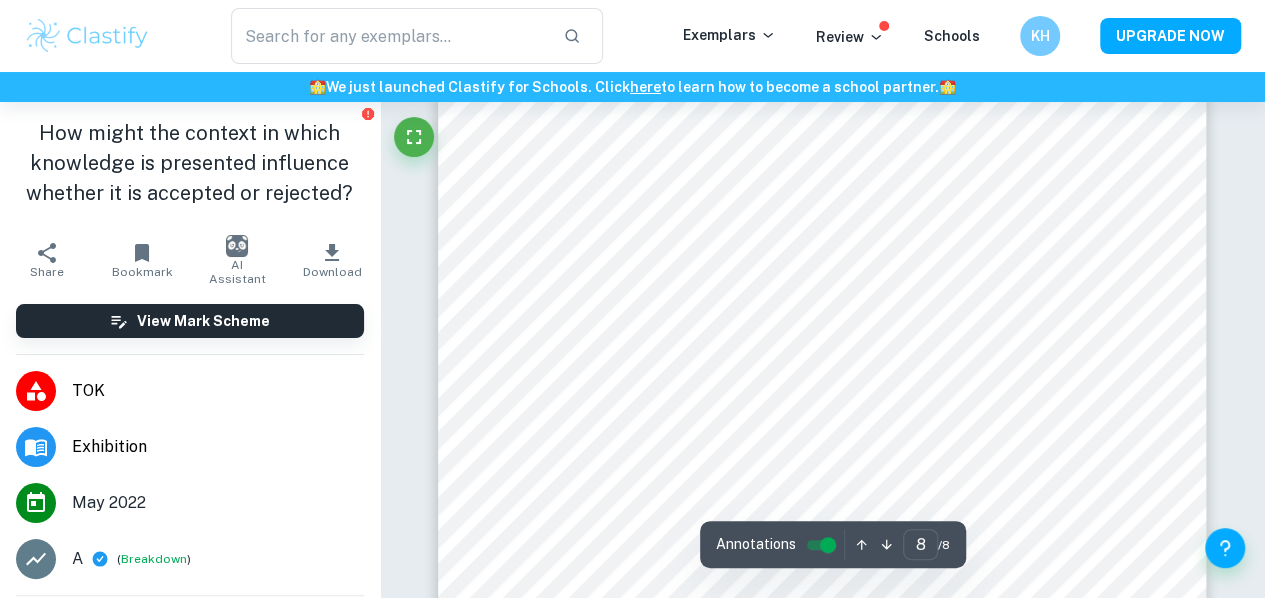 scroll, scrollTop: 7439, scrollLeft: 0, axis: vertical 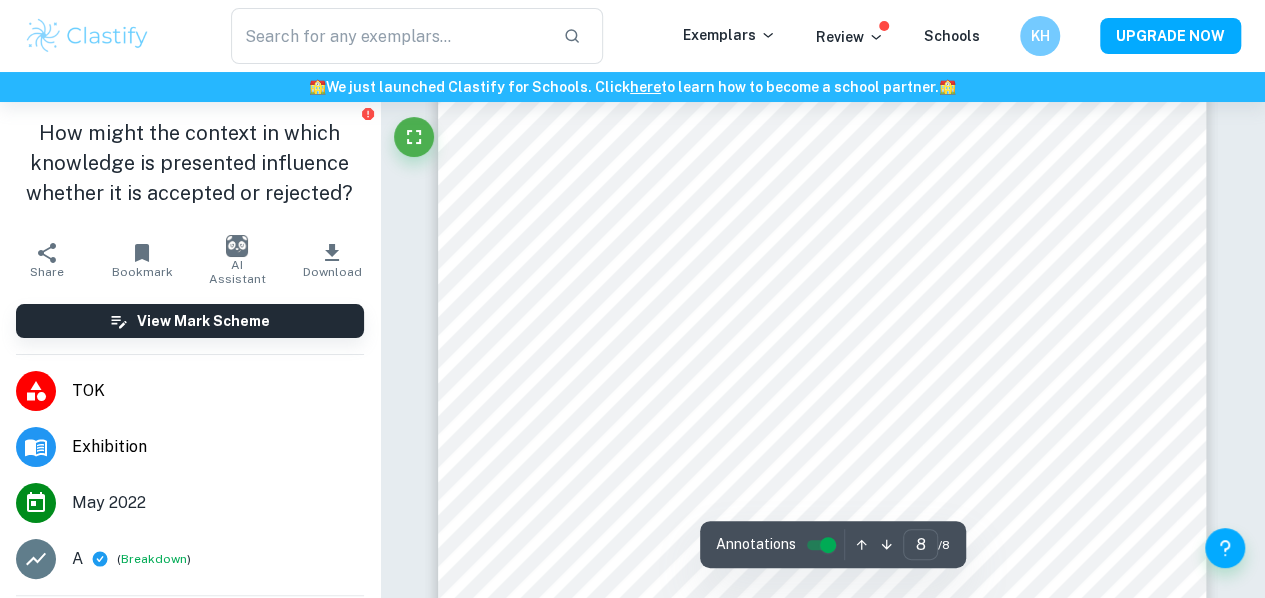 type on "how might the context in which" 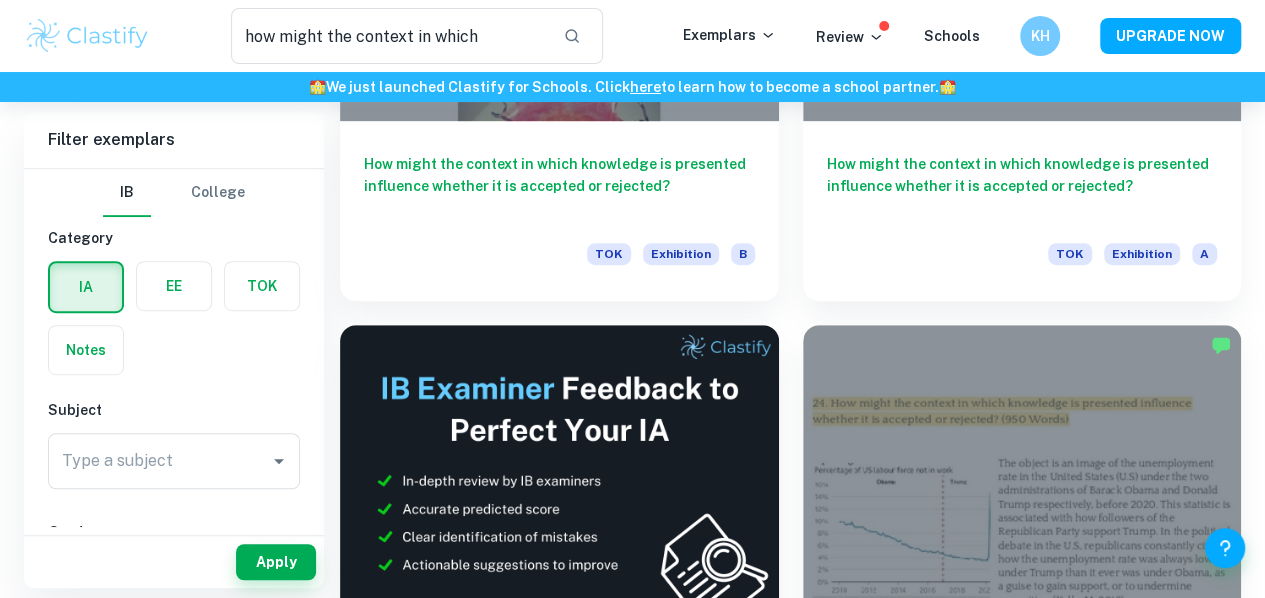 scroll, scrollTop: 611, scrollLeft: 0, axis: vertical 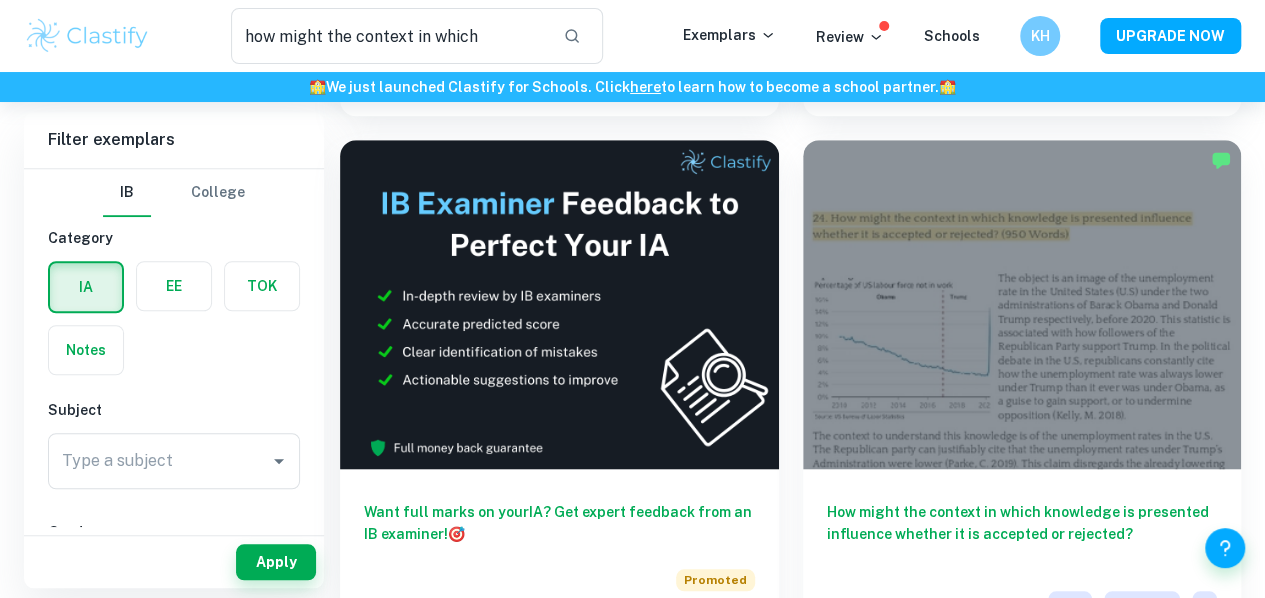 click on "How might the context in which knowledge is presented influence whether it is accepted or rejected?" at bounding box center (559, 1062) 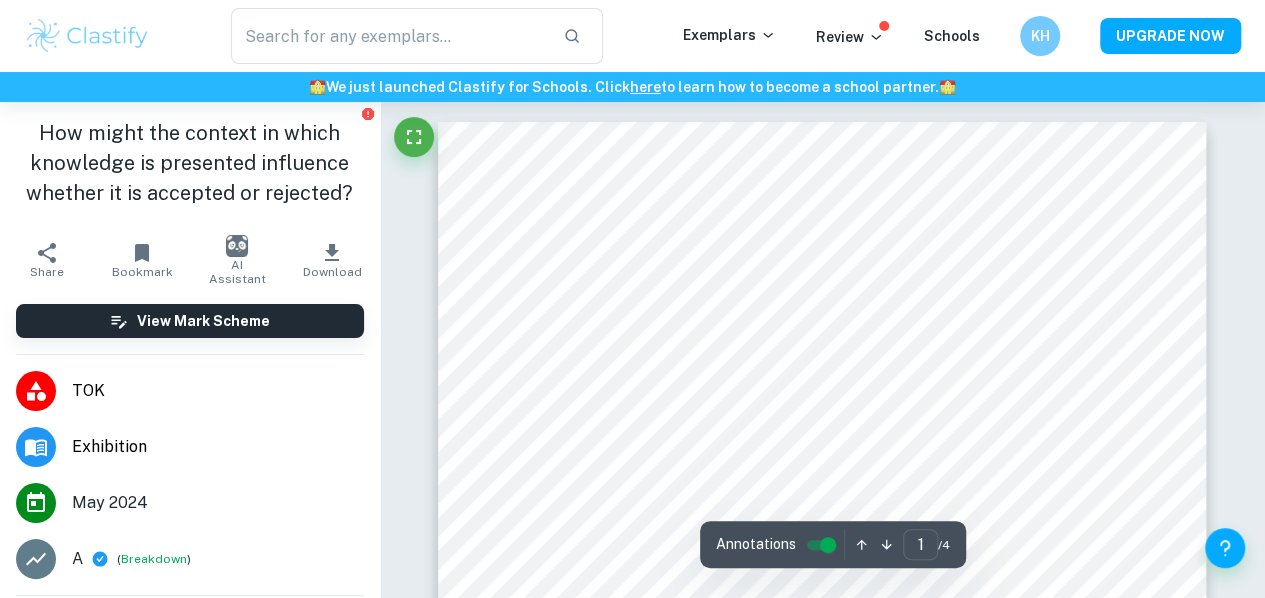 scroll, scrollTop: 74, scrollLeft: 0, axis: vertical 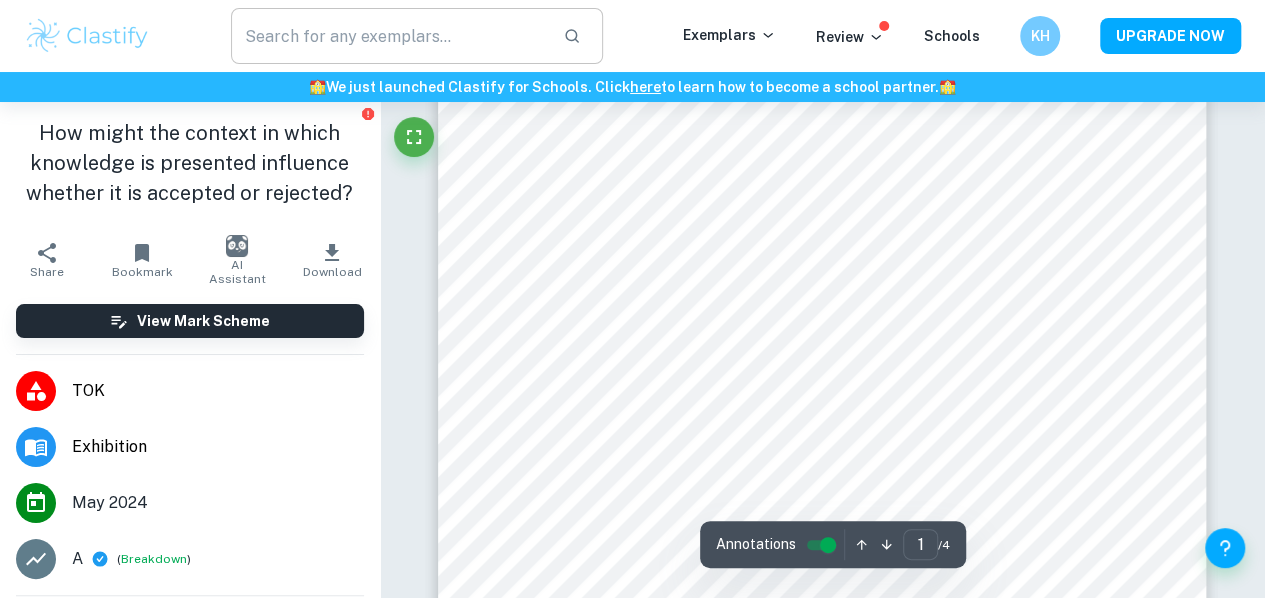 type on "how might the context in which" 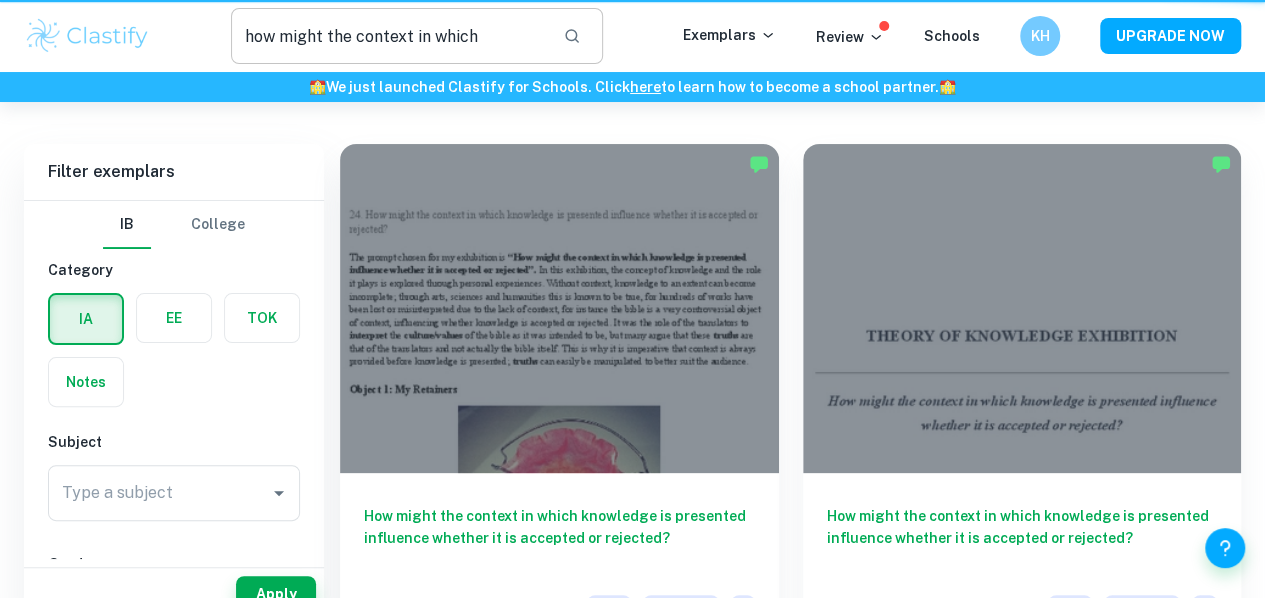 scroll, scrollTop: 611, scrollLeft: 0, axis: vertical 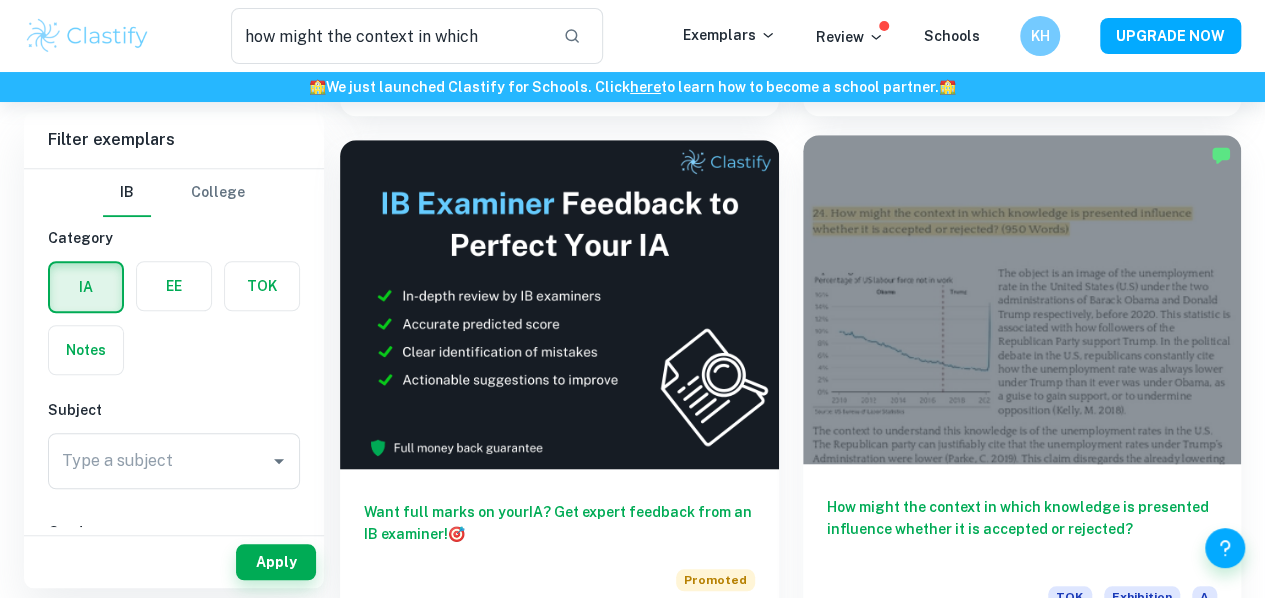 click on "How might the context in which knowledge is presented influence  whether it is accepted or rejected? TOK Exhibition A" at bounding box center [1022, 554] 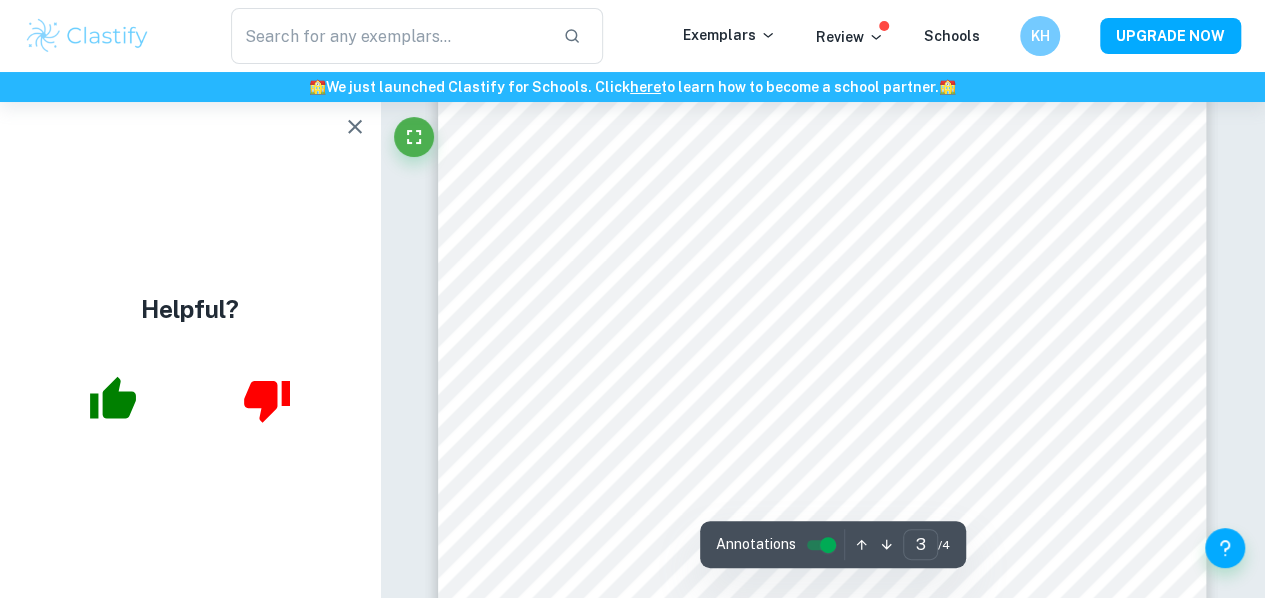 scroll, scrollTop: 2611, scrollLeft: 0, axis: vertical 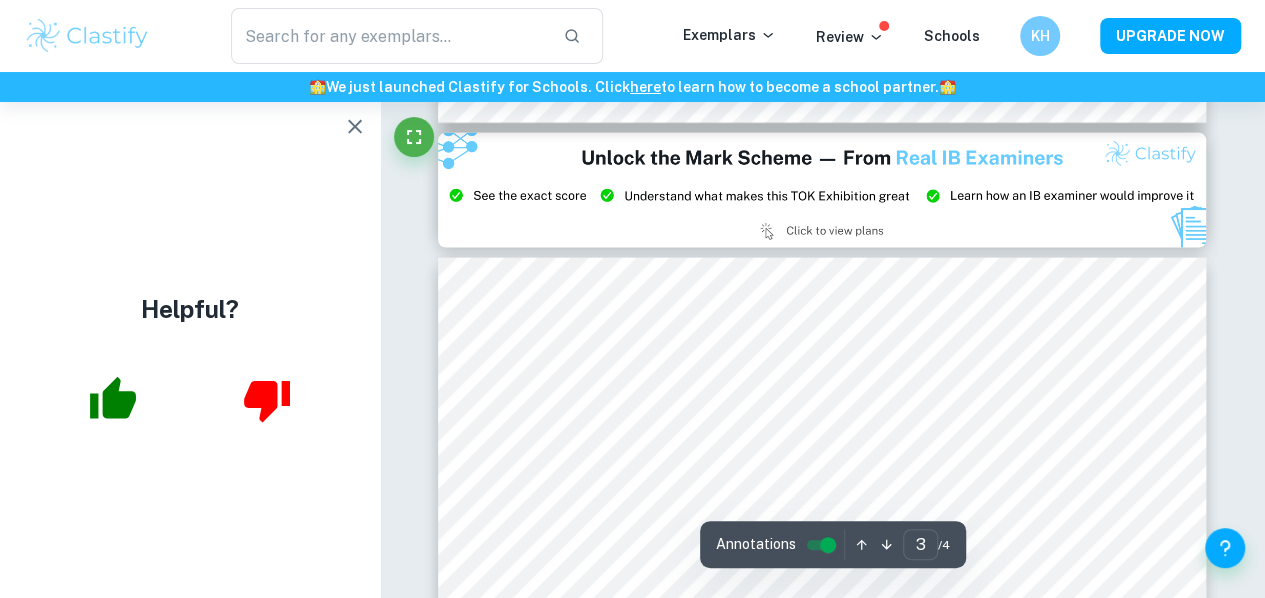 type on "2" 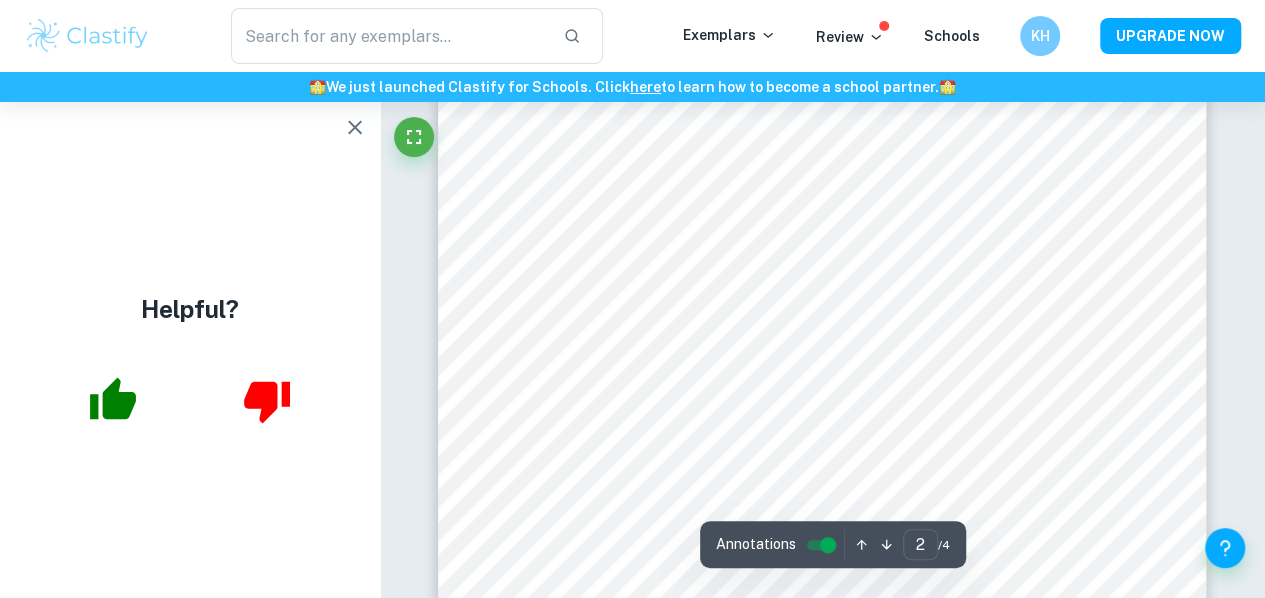 scroll, scrollTop: 1343, scrollLeft: 0, axis: vertical 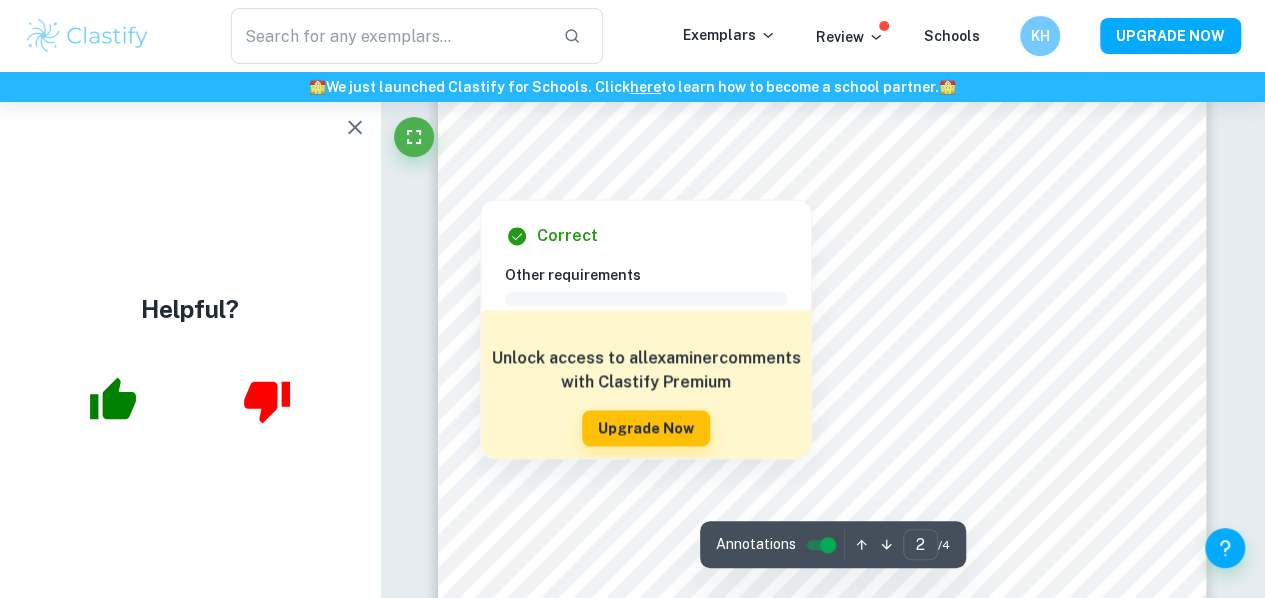 click at bounding box center (355, 127) 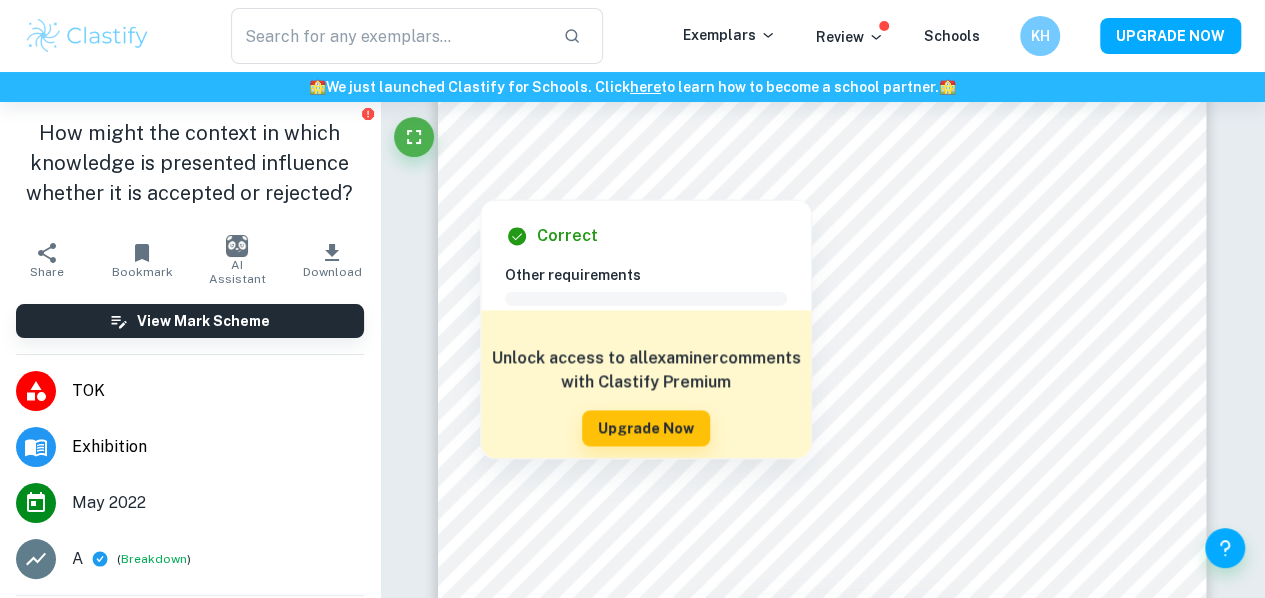 click on "AI Assistant" at bounding box center (237, 260) 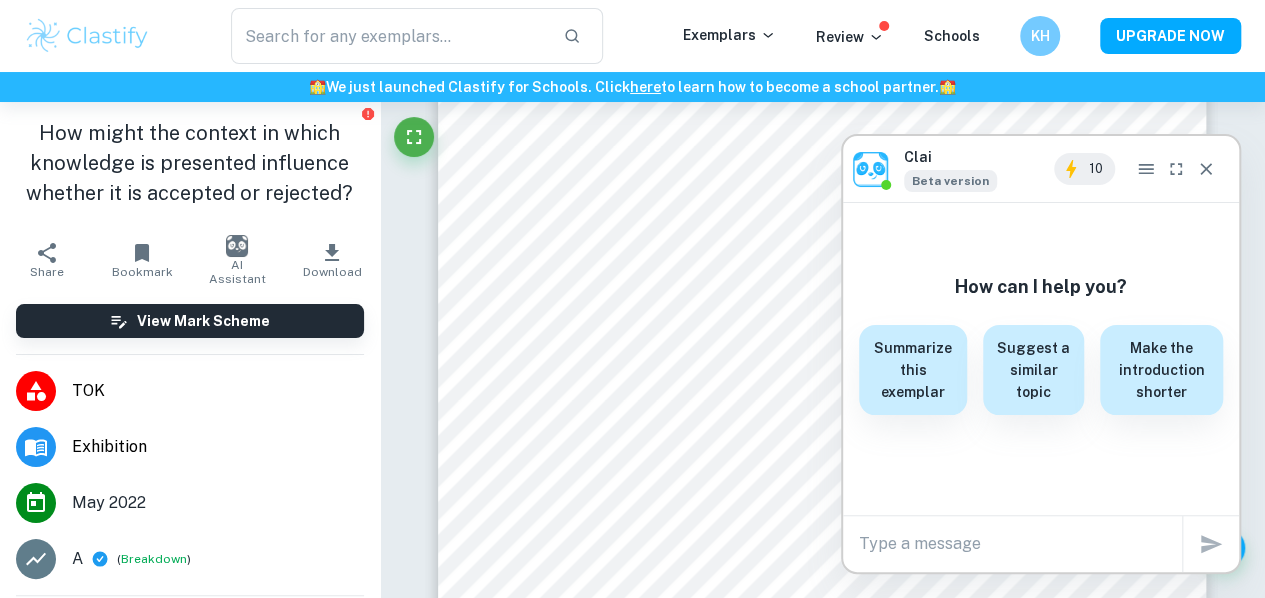 click at bounding box center [1020, 543] 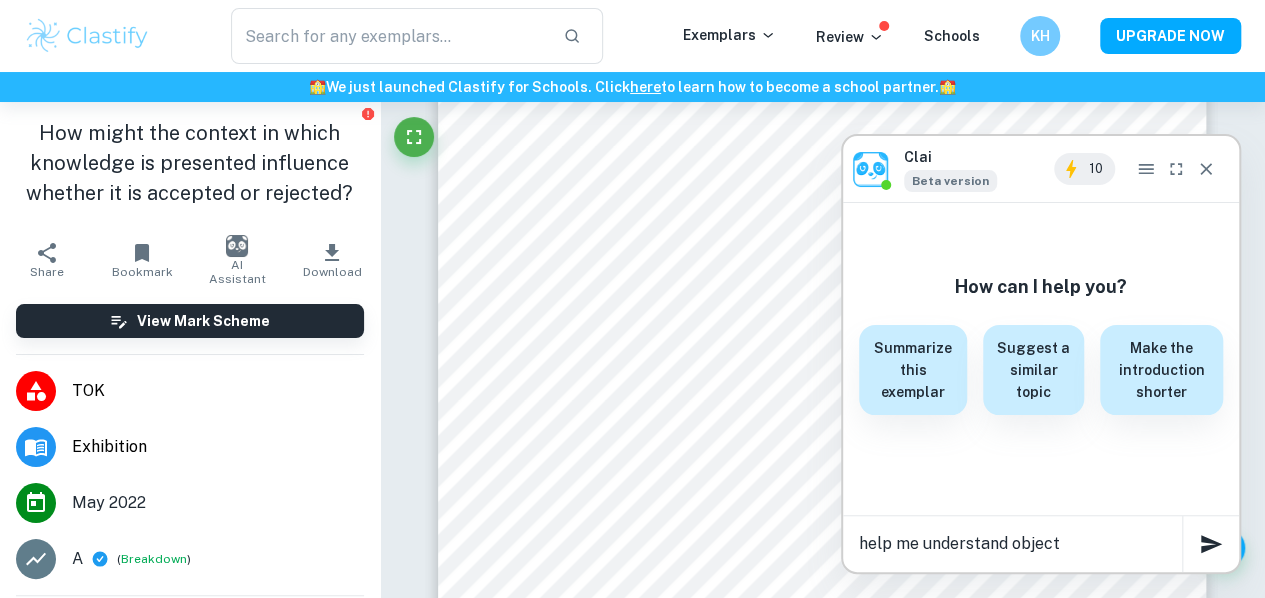 type on "help me understand object 2" 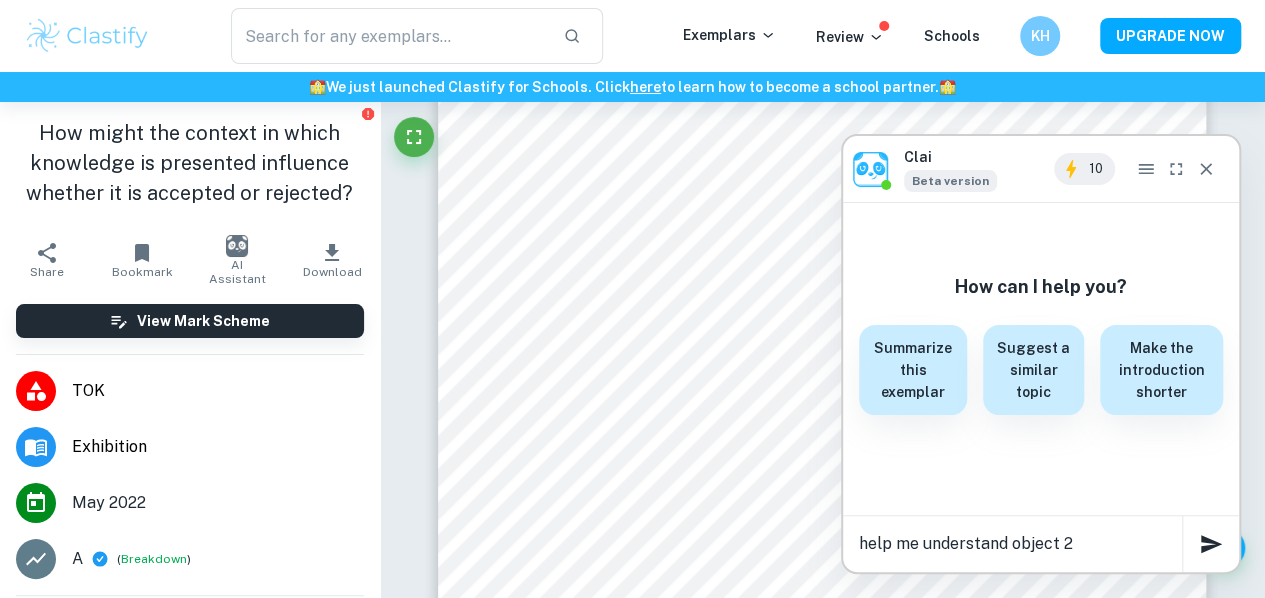 type 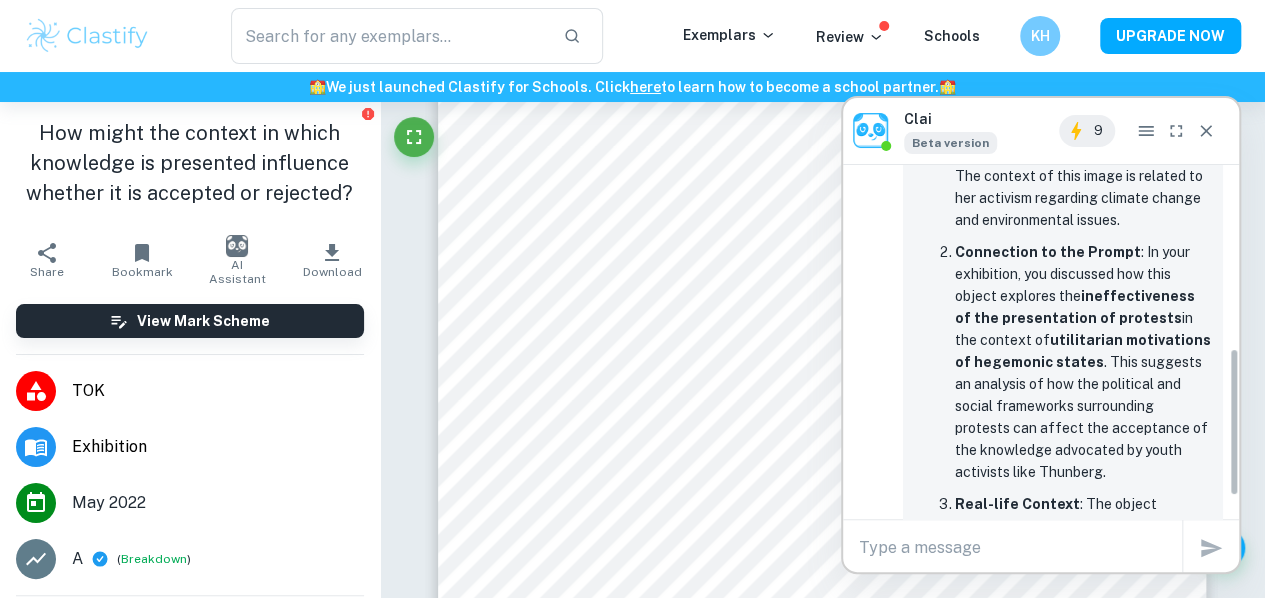 scroll, scrollTop: 836, scrollLeft: 0, axis: vertical 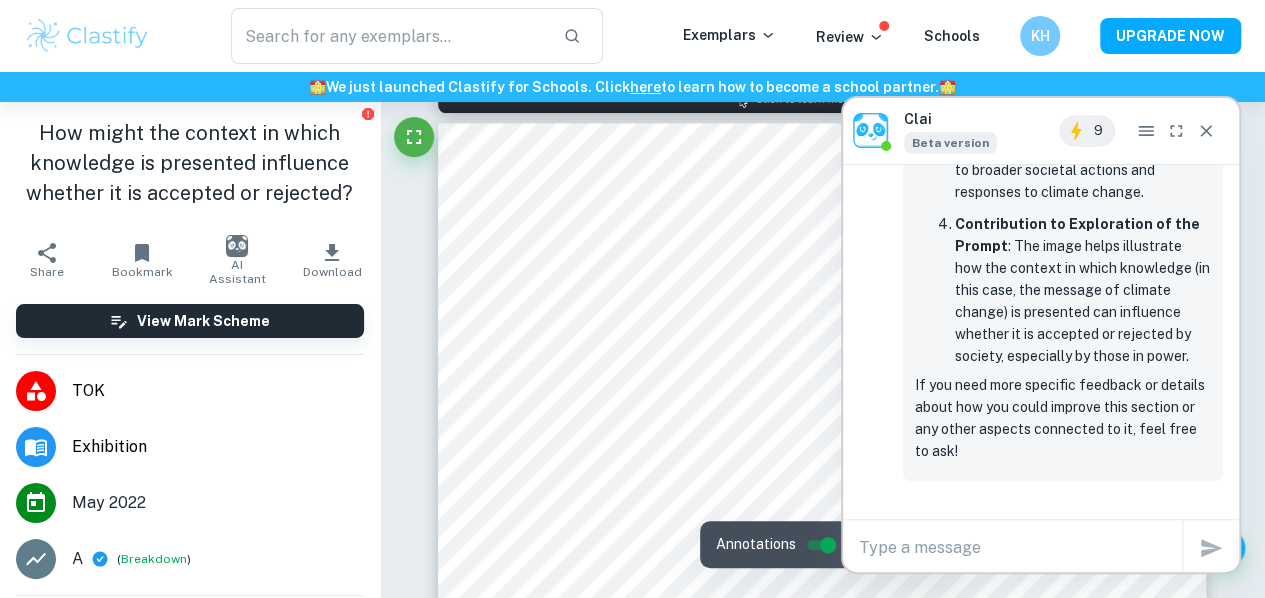 type on "1" 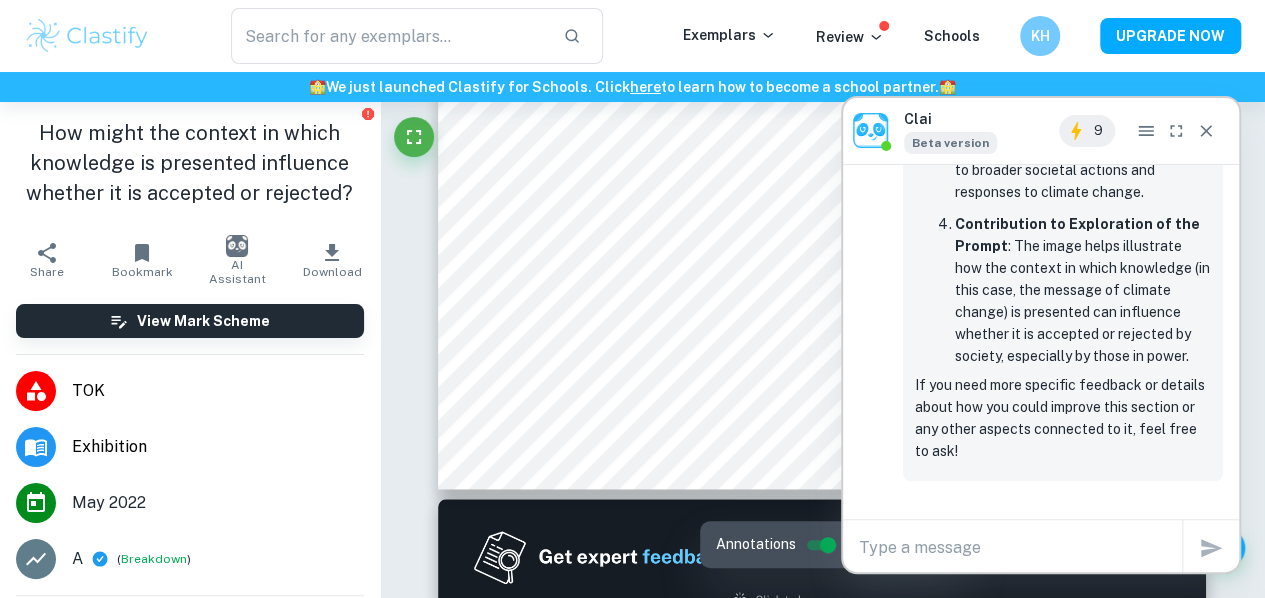 scroll, scrollTop: 556, scrollLeft: 0, axis: vertical 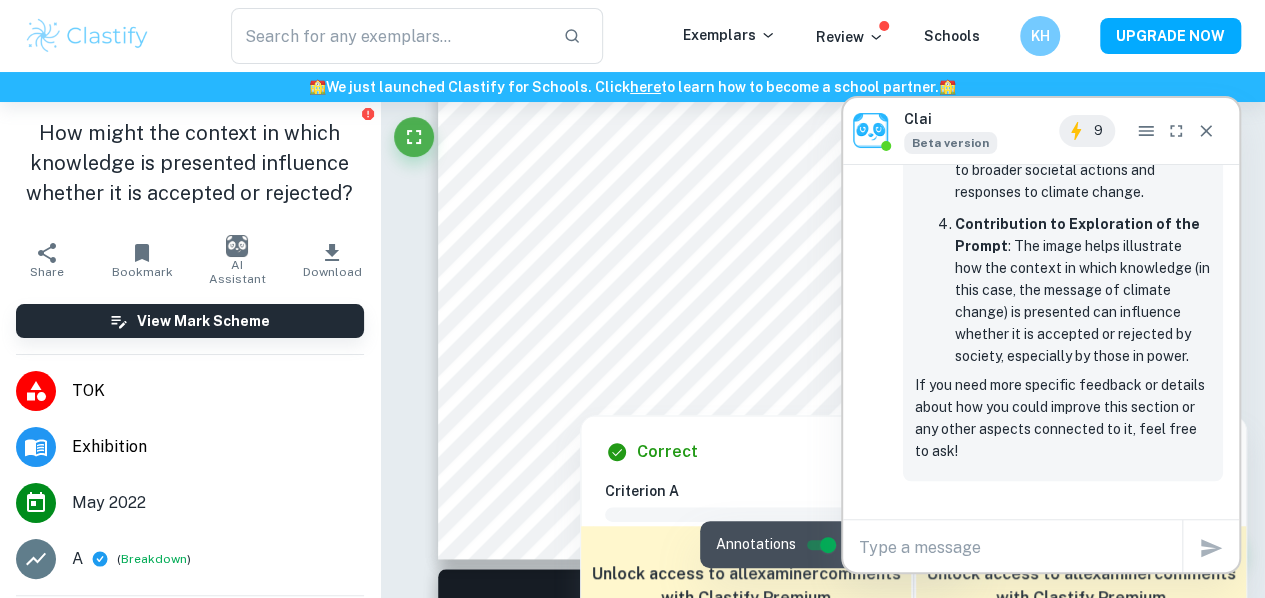 click at bounding box center (1206, 131) 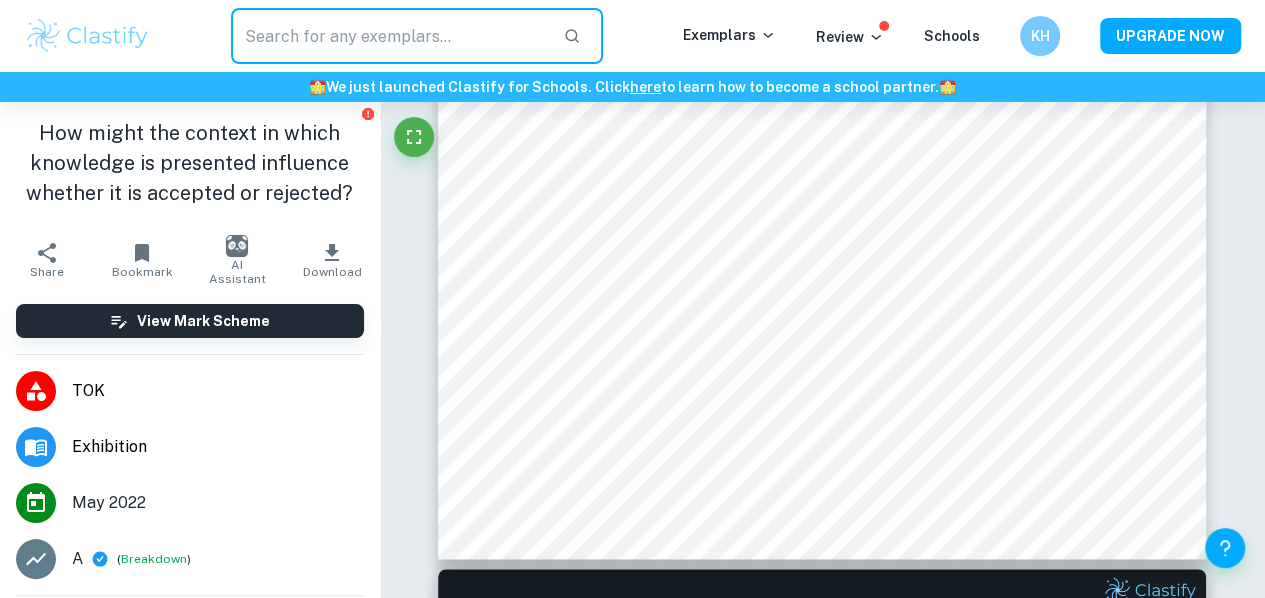 click at bounding box center (389, 36) 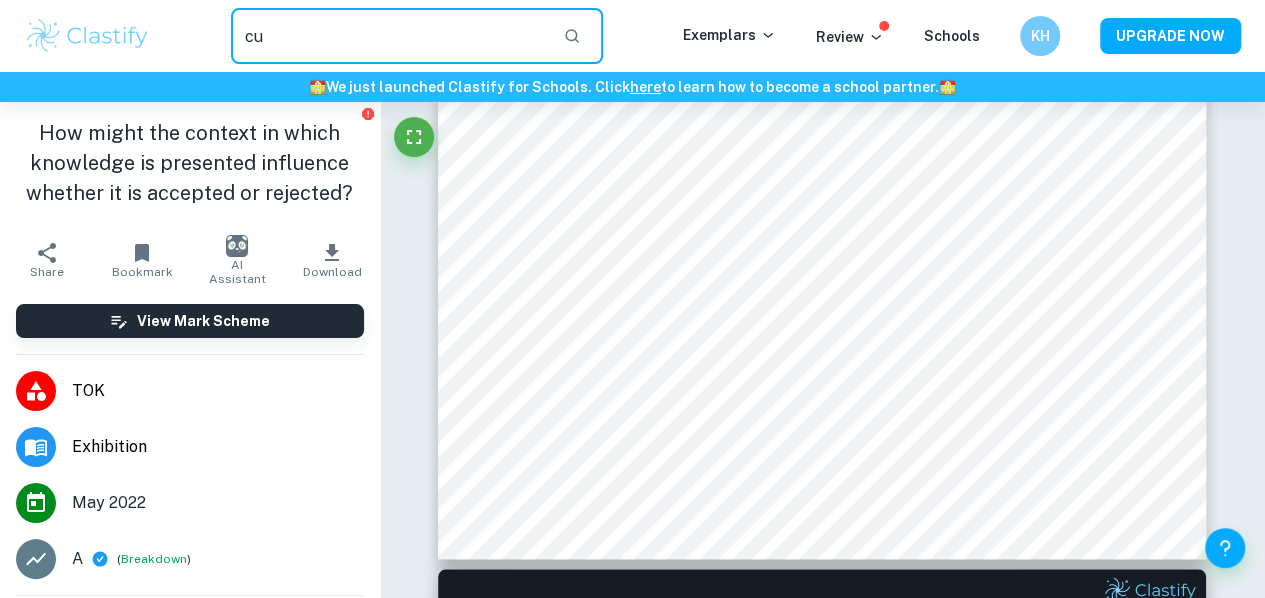 type on "c" 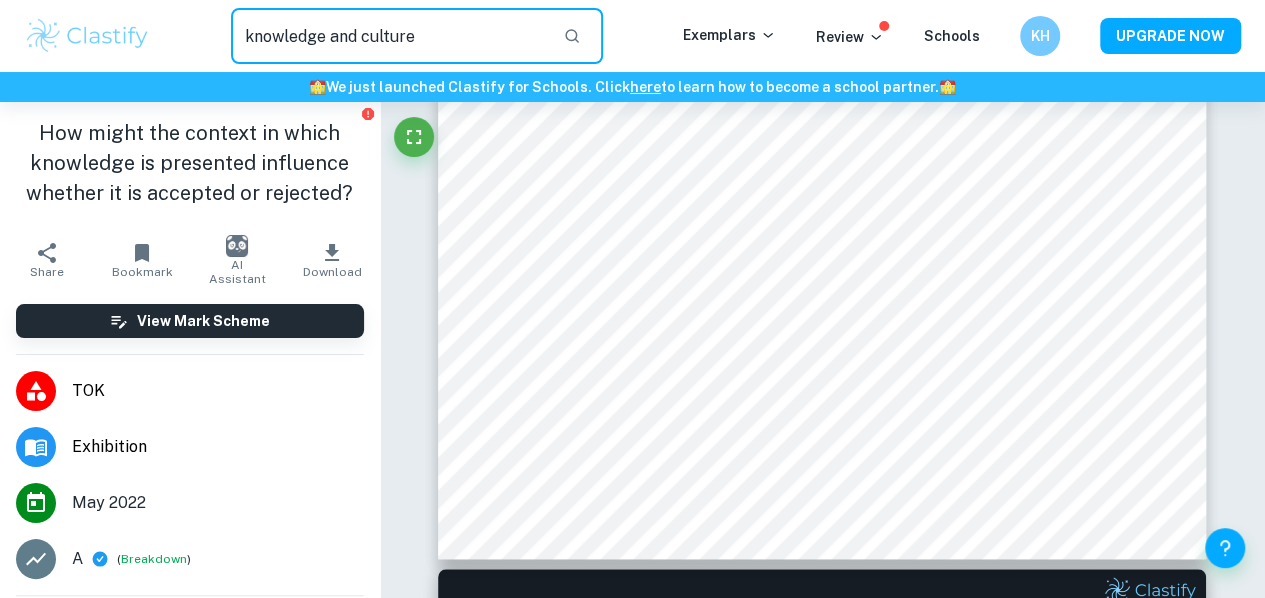 type on "knowledge and culture" 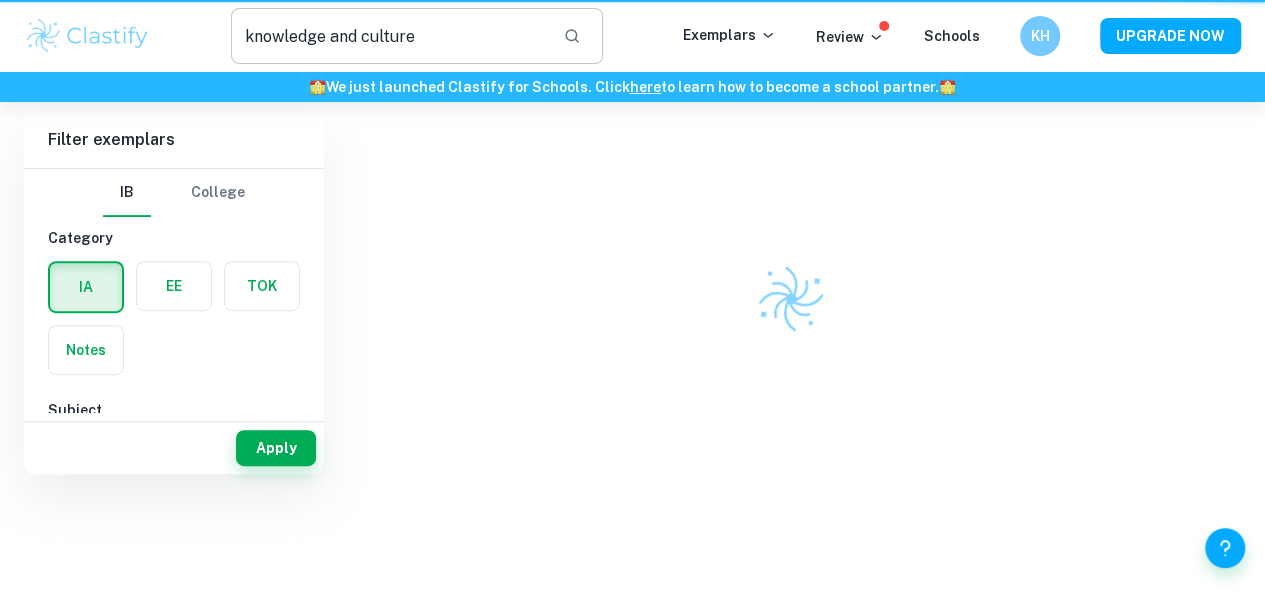 scroll, scrollTop: 0, scrollLeft: 0, axis: both 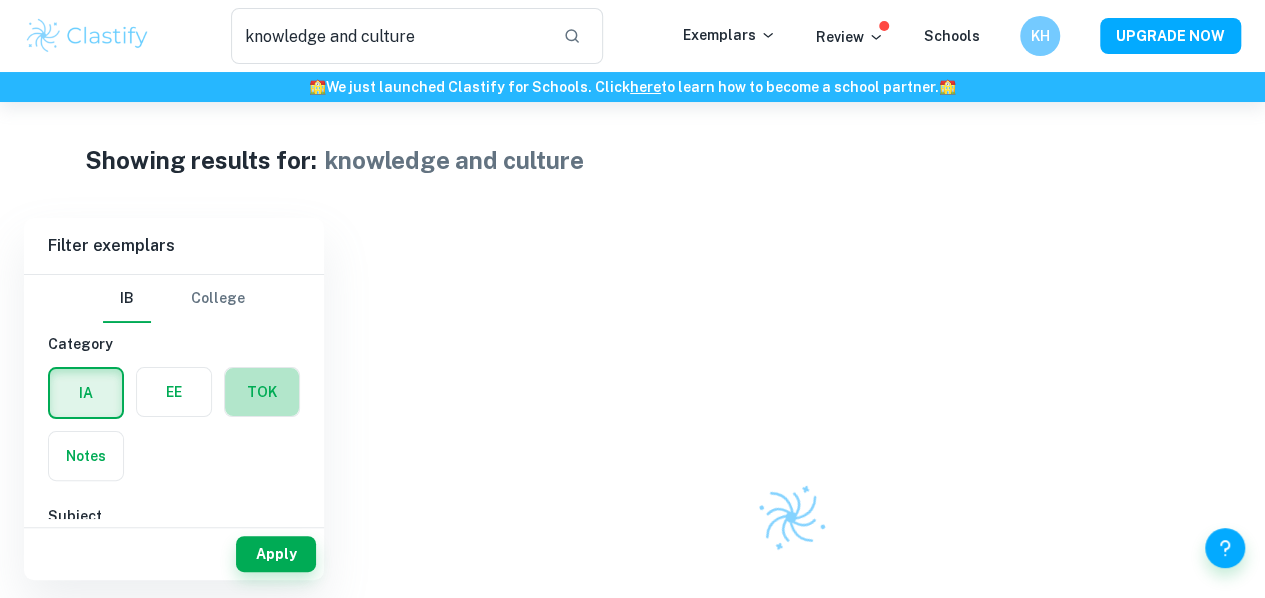 click at bounding box center (262, 392) 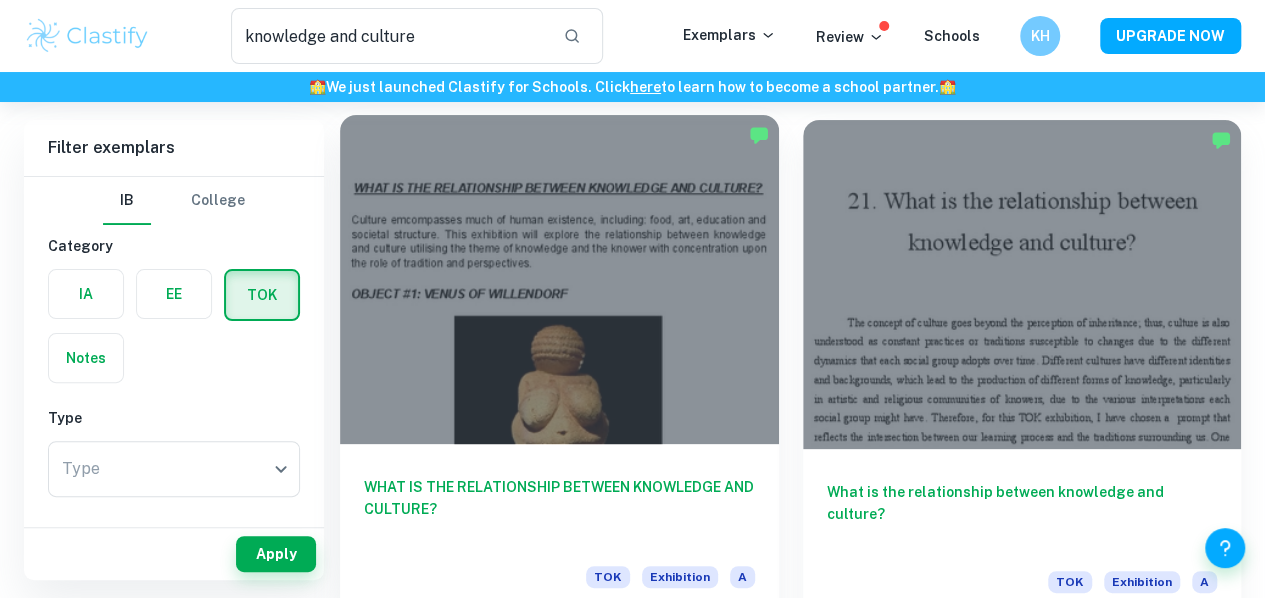 scroll, scrollTop: 99, scrollLeft: 0, axis: vertical 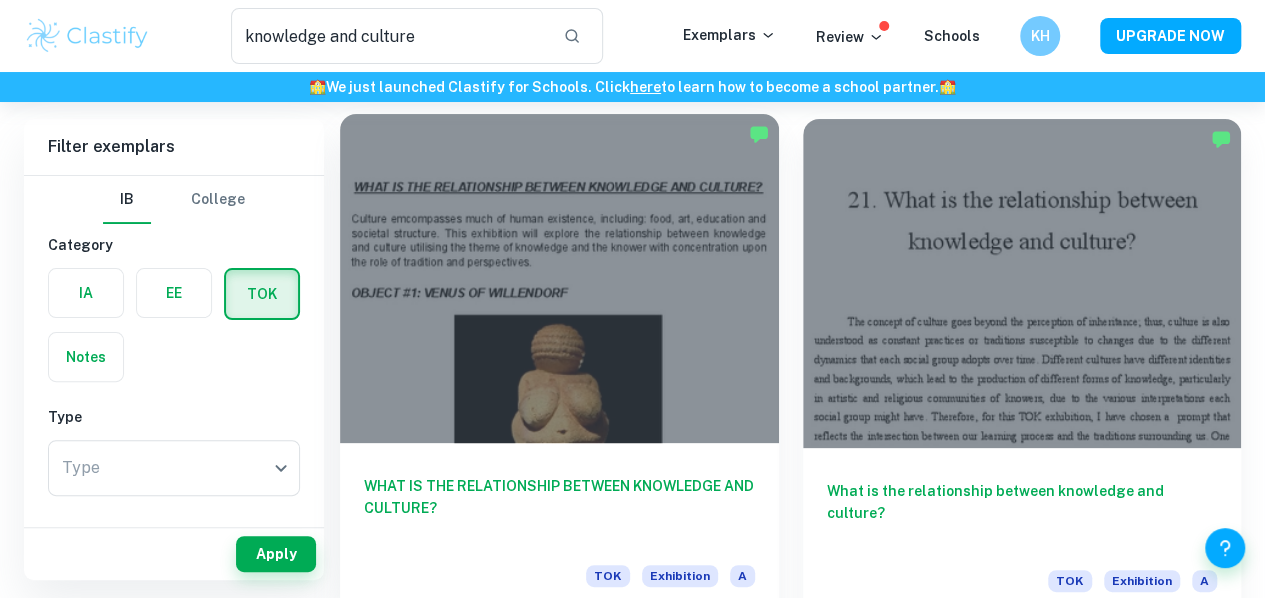 click at bounding box center (559, 278) 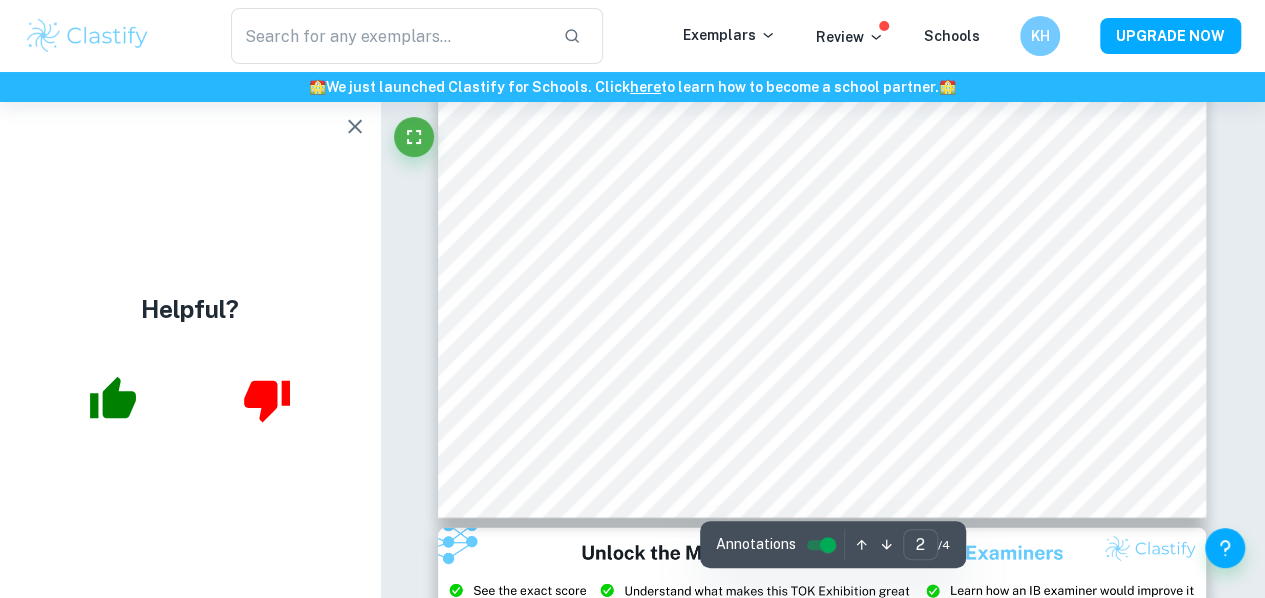 scroll, scrollTop: 1908, scrollLeft: 0, axis: vertical 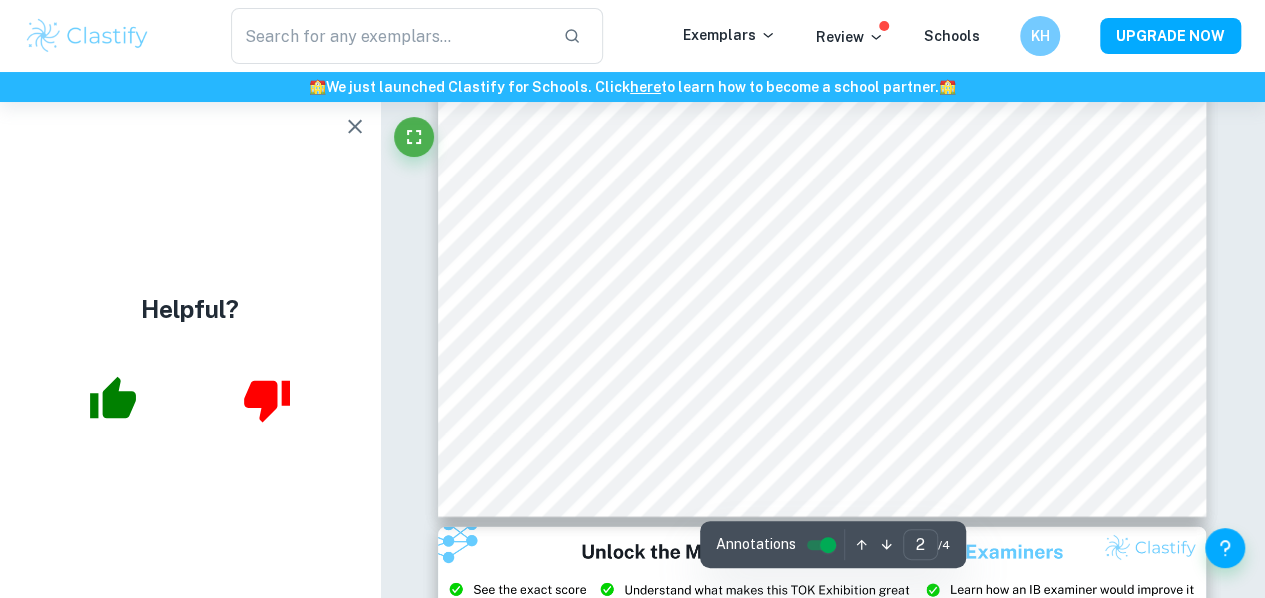 type on "3" 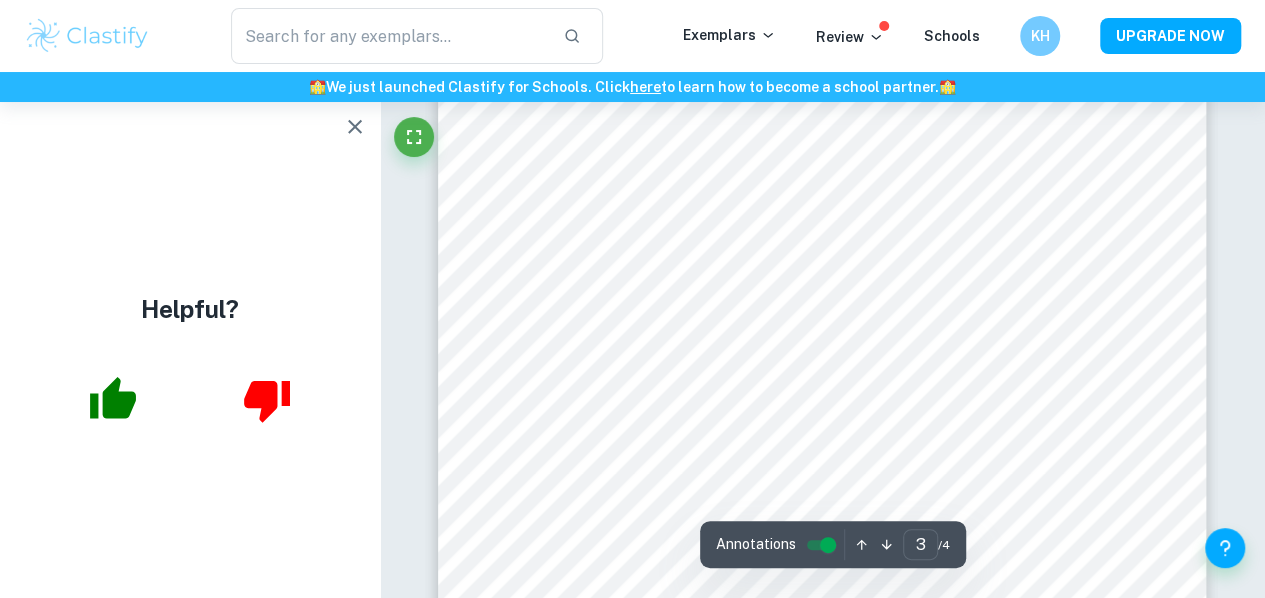 scroll, scrollTop: 2838, scrollLeft: 0, axis: vertical 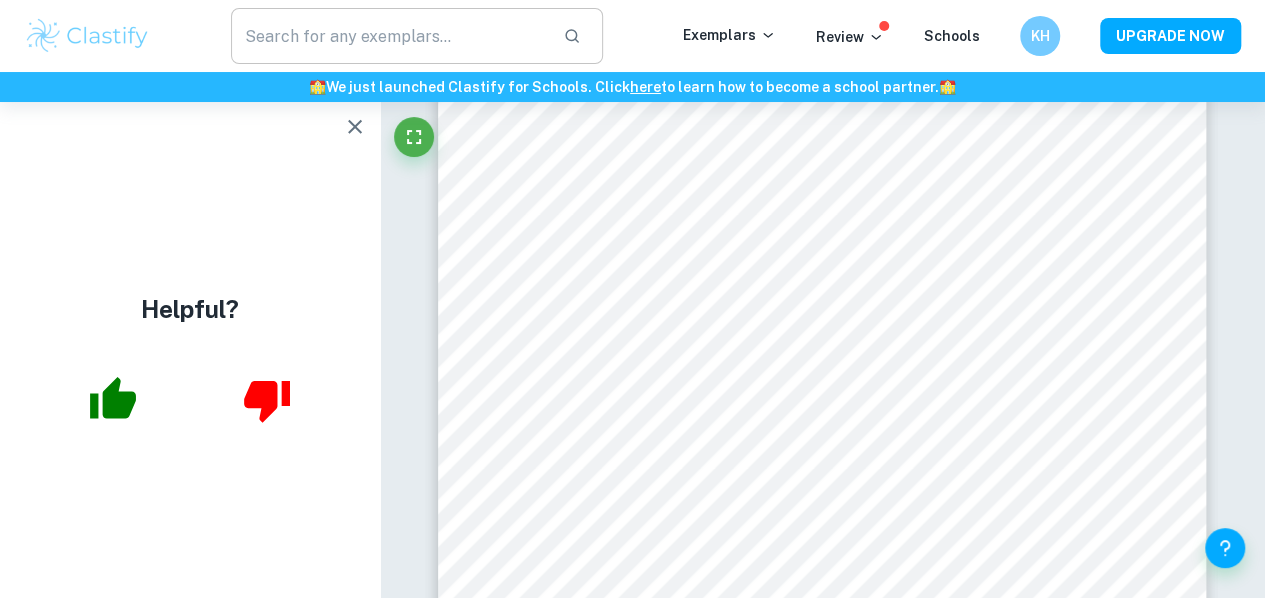 type on "knowledge and culture" 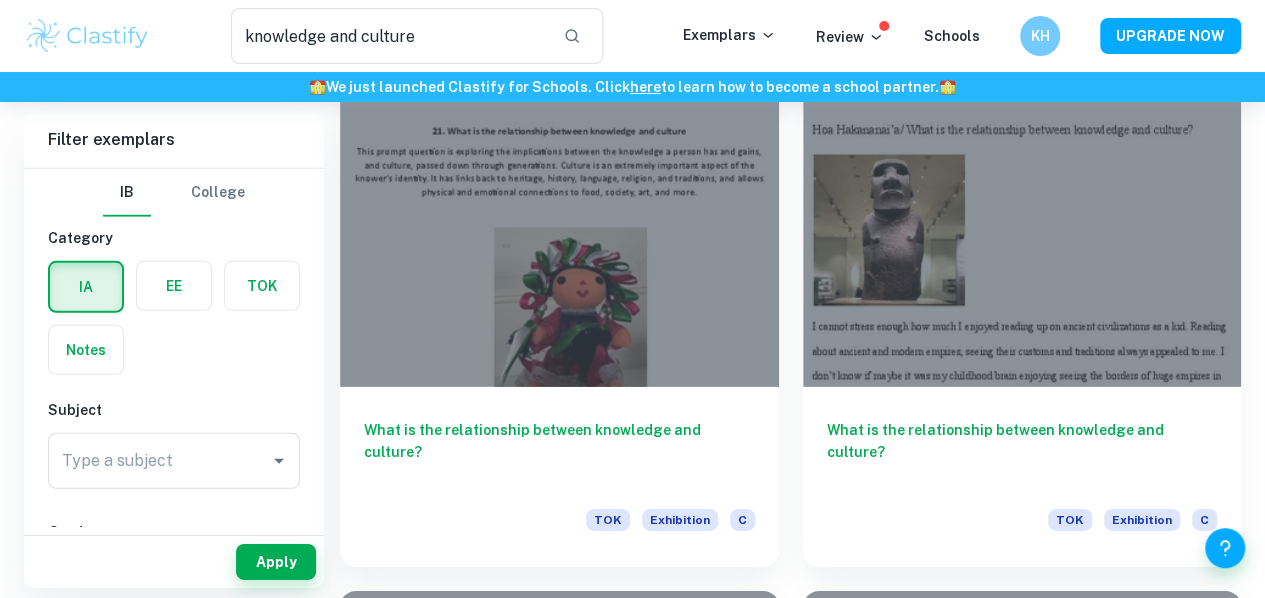 scroll, scrollTop: 3013, scrollLeft: 0, axis: vertical 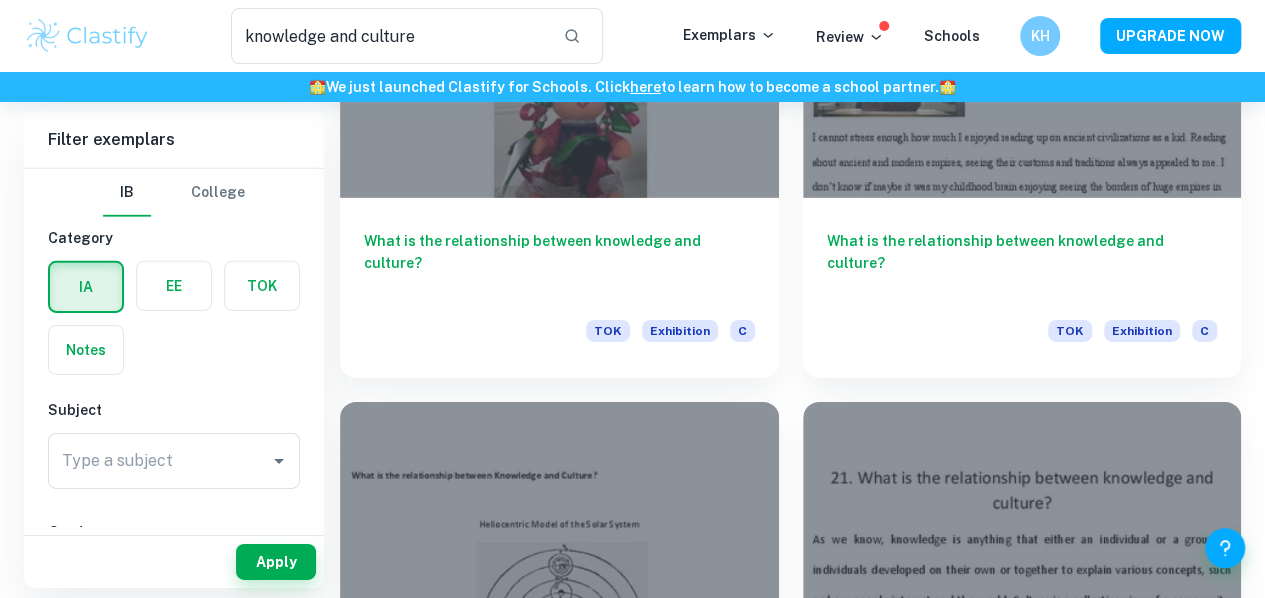 click on "2" at bounding box center [791, 3616] 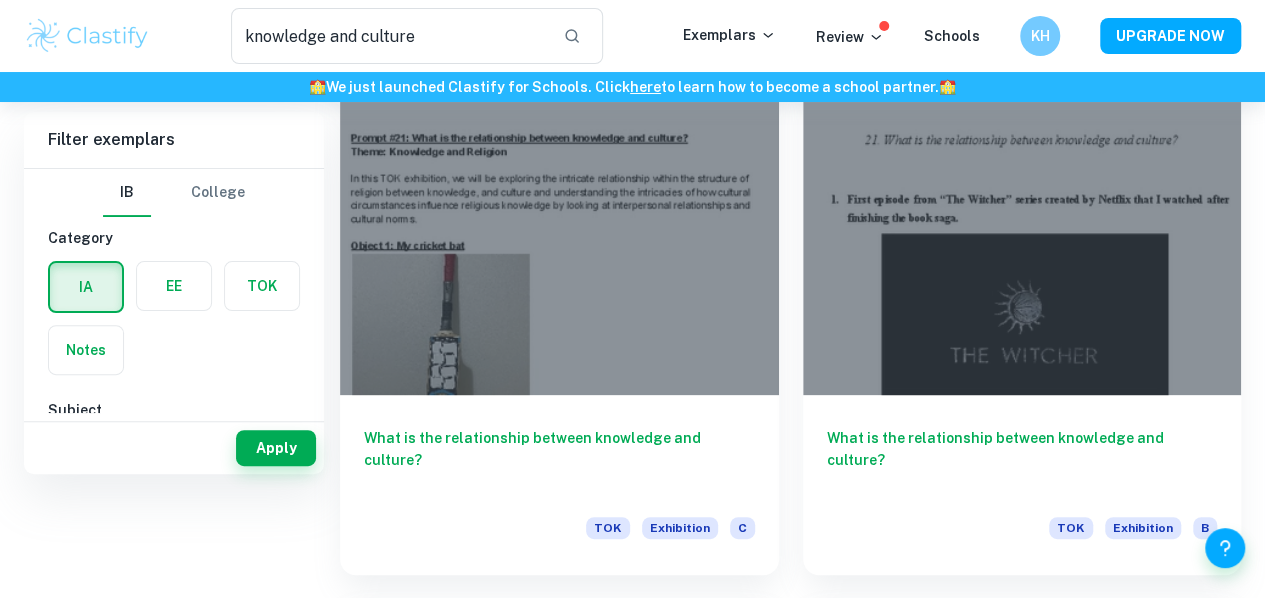 scroll, scrollTop: 0, scrollLeft: 0, axis: both 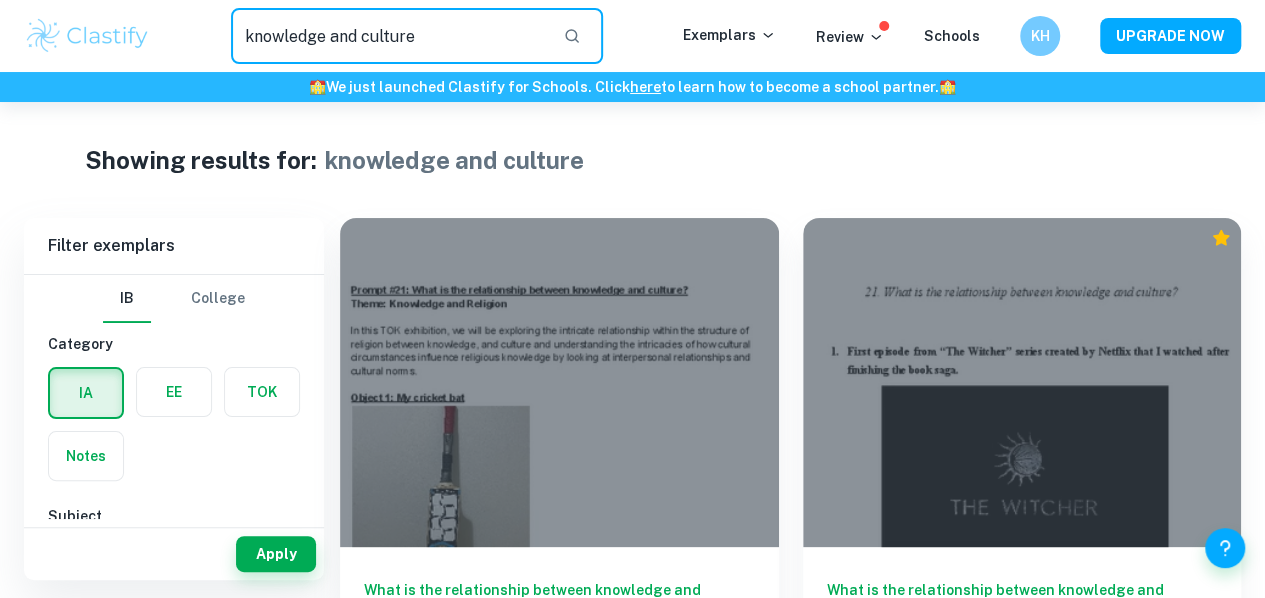 drag, startPoint x: 226, startPoint y: 51, endPoint x: 0, endPoint y: 53, distance: 226.00885 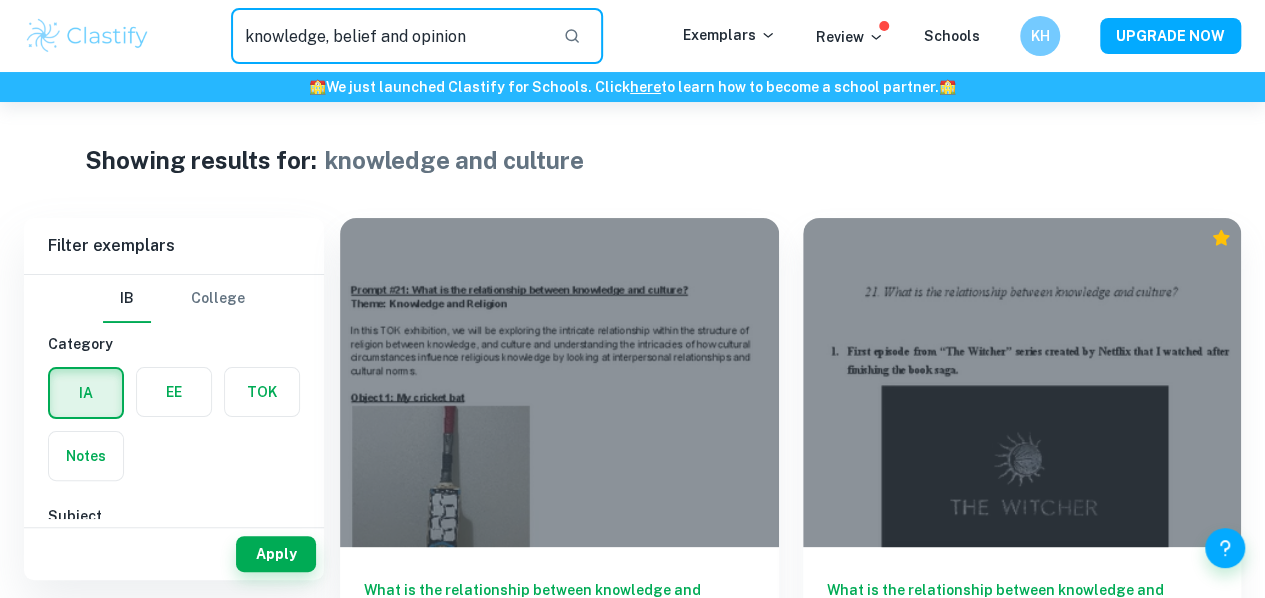 type on "knowledge, belief and opinion" 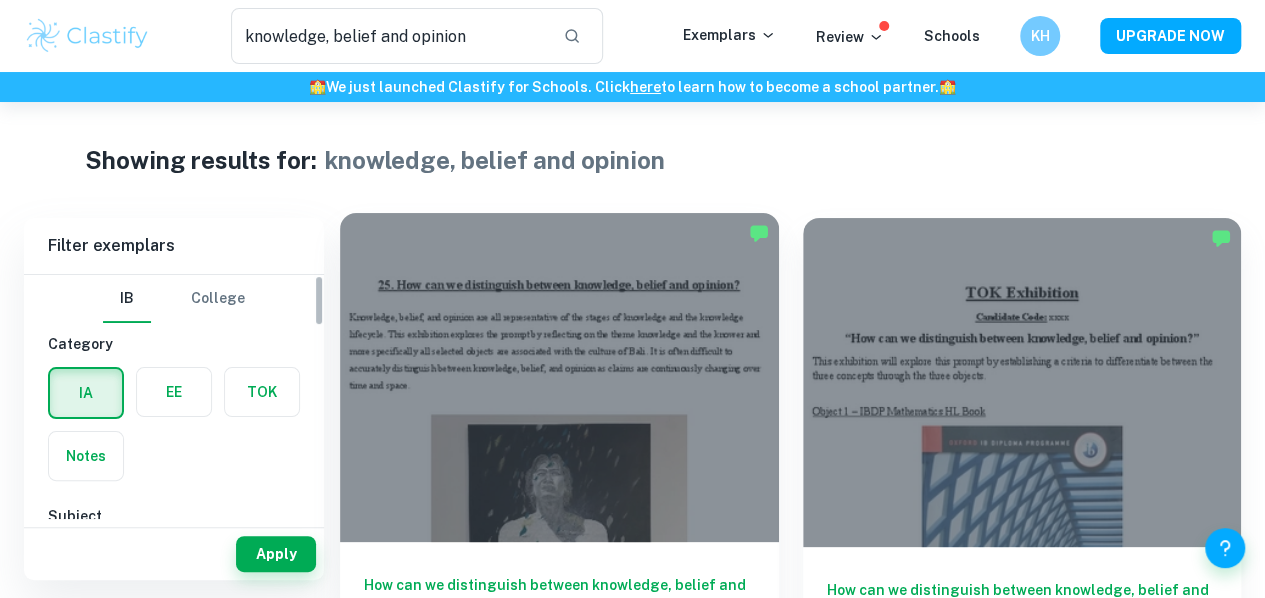 click on "How can we distinguish between knowledge, belief and opinion?" at bounding box center (559, 607) 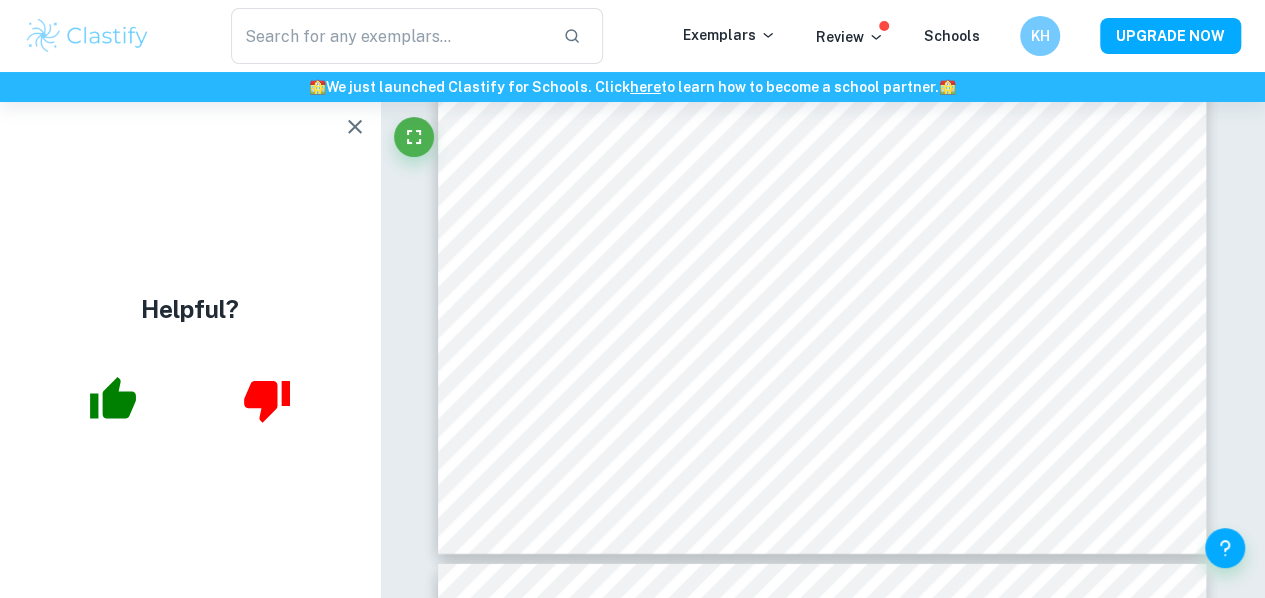 scroll, scrollTop: 2815, scrollLeft: 0, axis: vertical 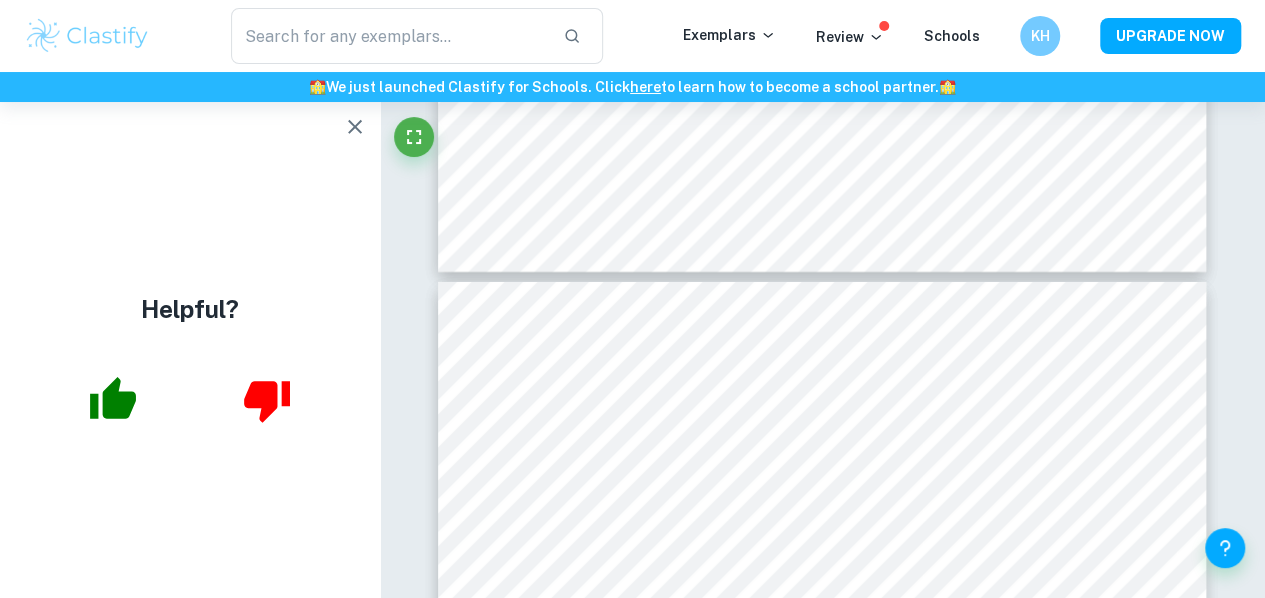 type on "4" 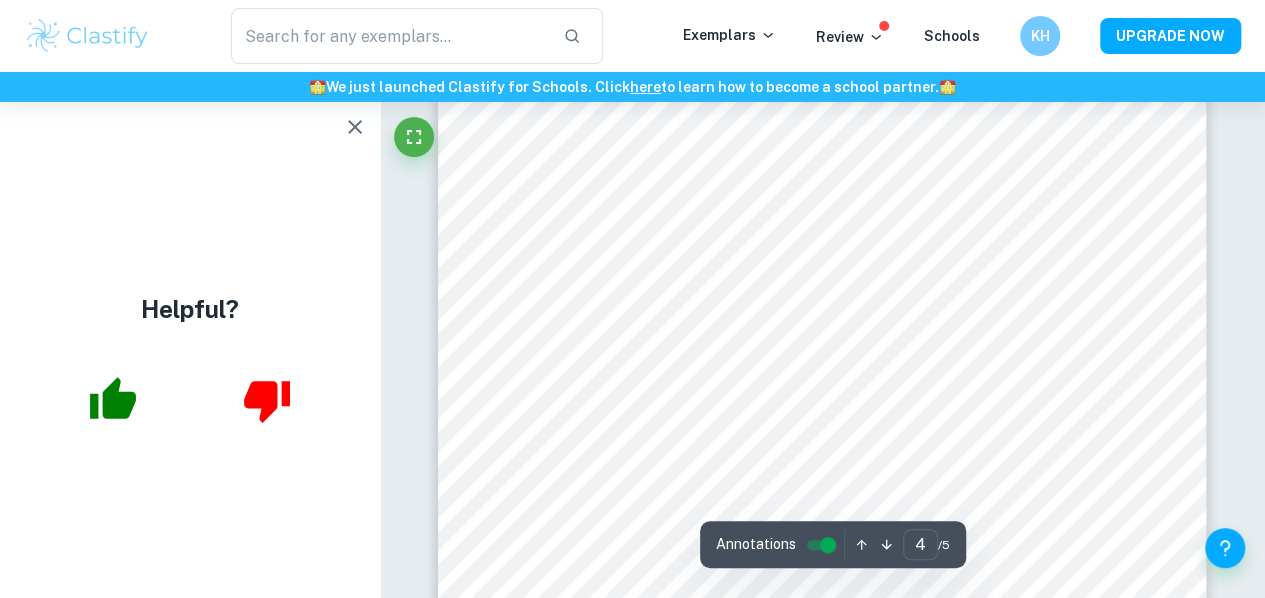 scroll, scrollTop: 3642, scrollLeft: 0, axis: vertical 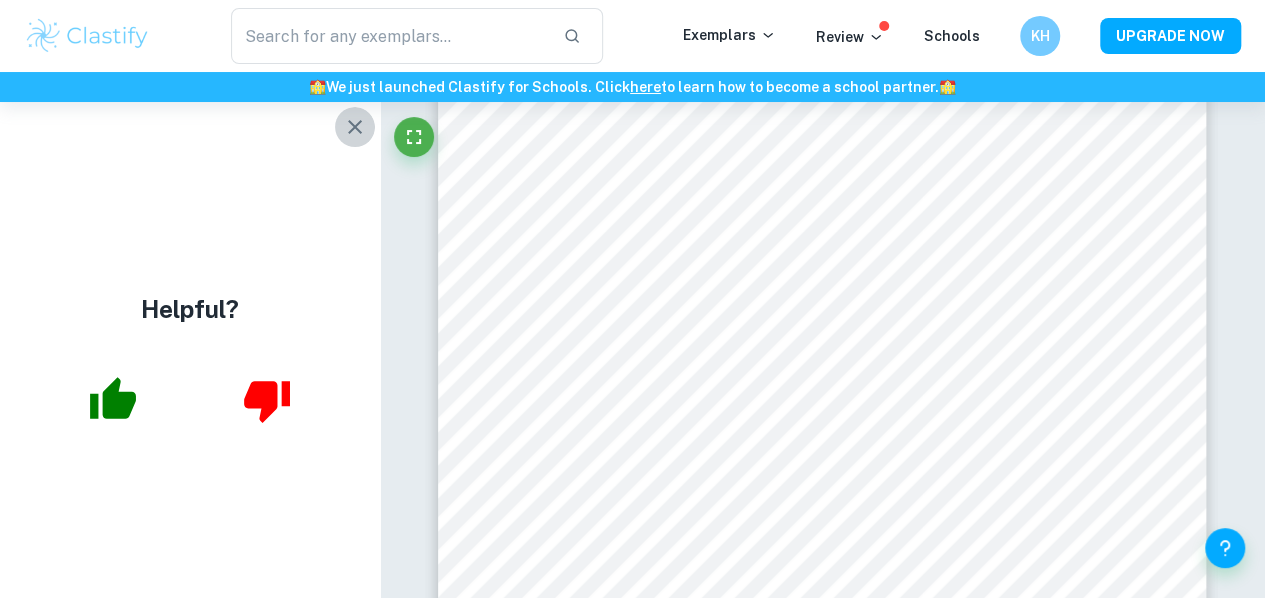 click 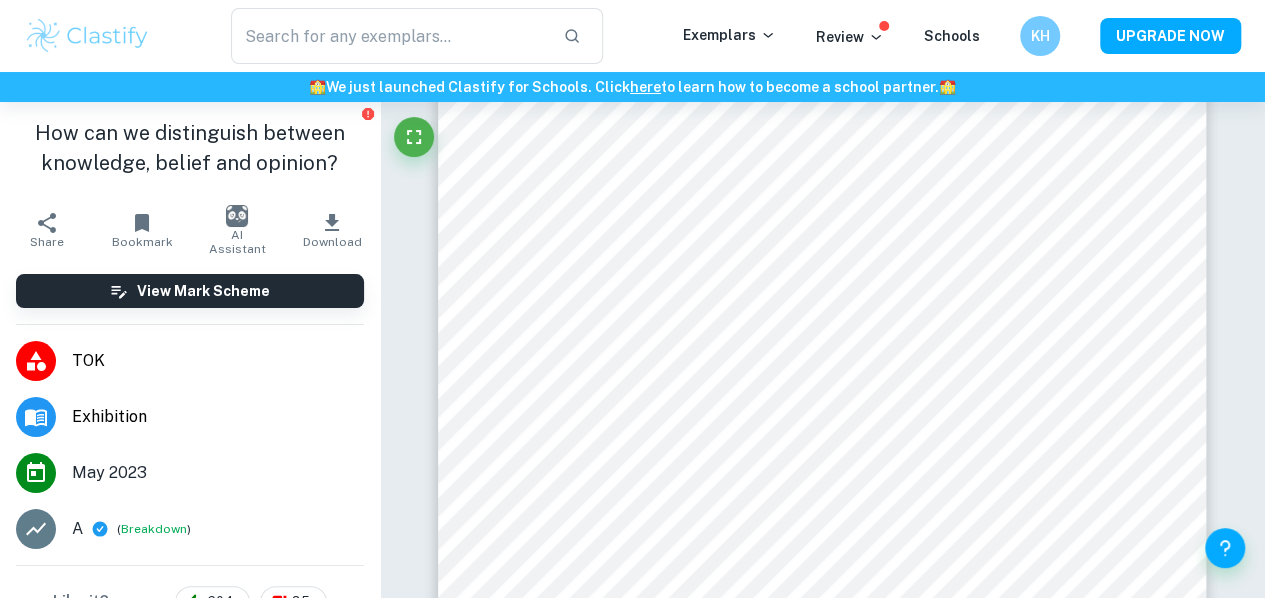 type on "knowledge, belief and opinion" 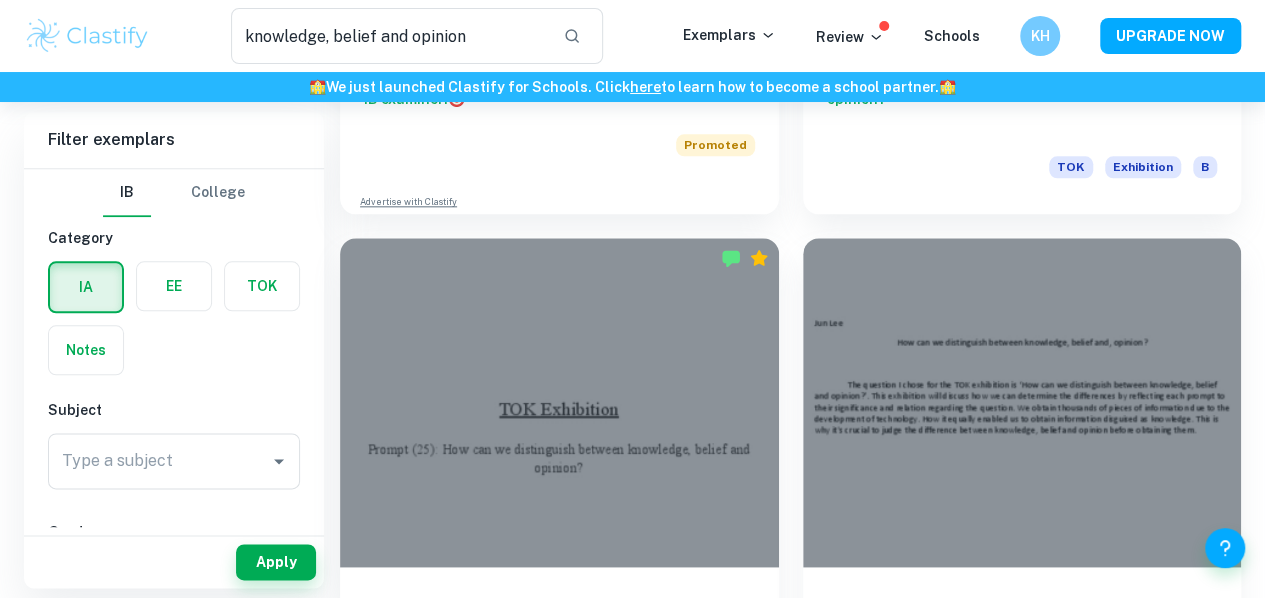 scroll, scrollTop: 1047, scrollLeft: 0, axis: vertical 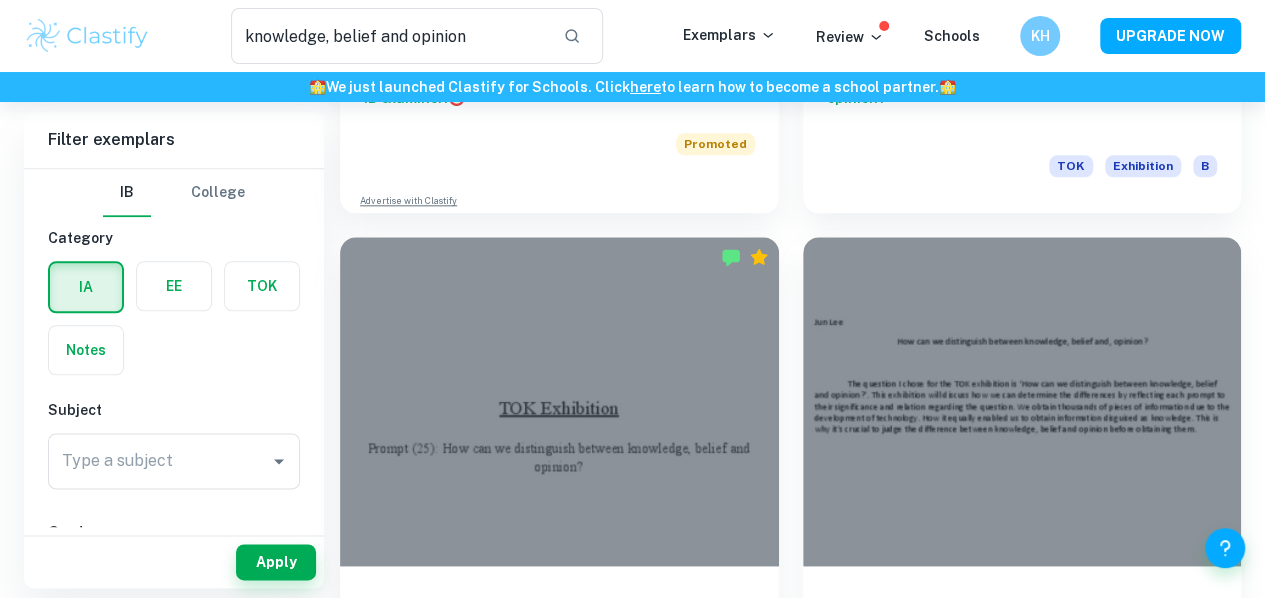click on "How can we distinguish between knowledge, belief, and opinion?  TOK Exhibition A" at bounding box center (559, 1716) 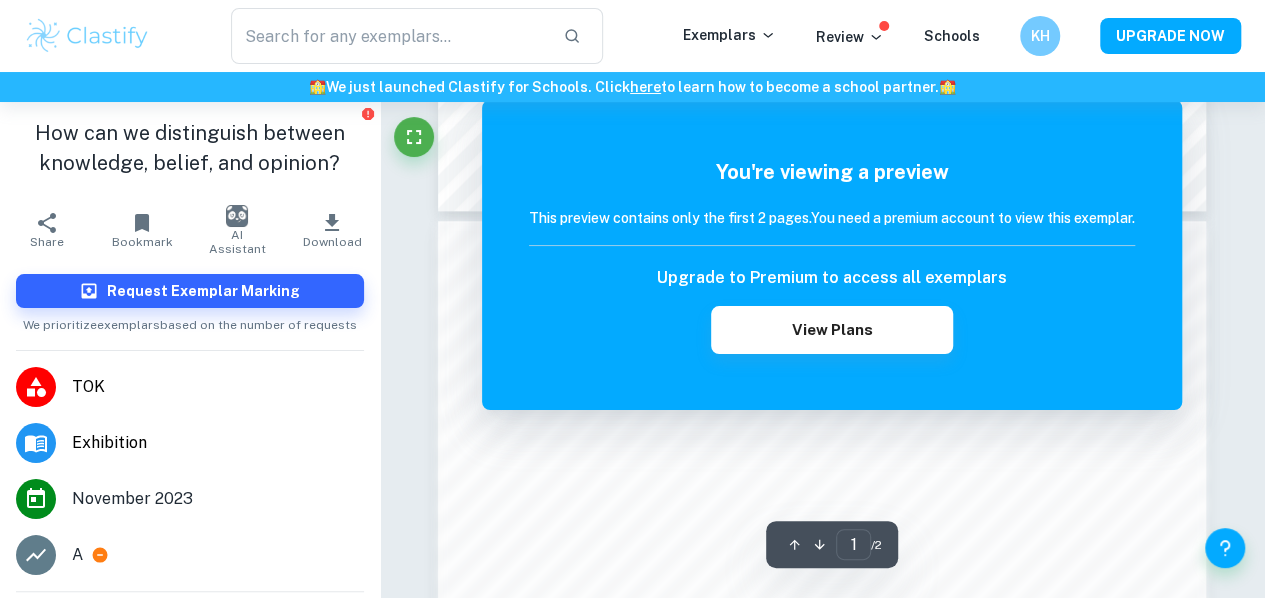 scroll, scrollTop: 907, scrollLeft: 0, axis: vertical 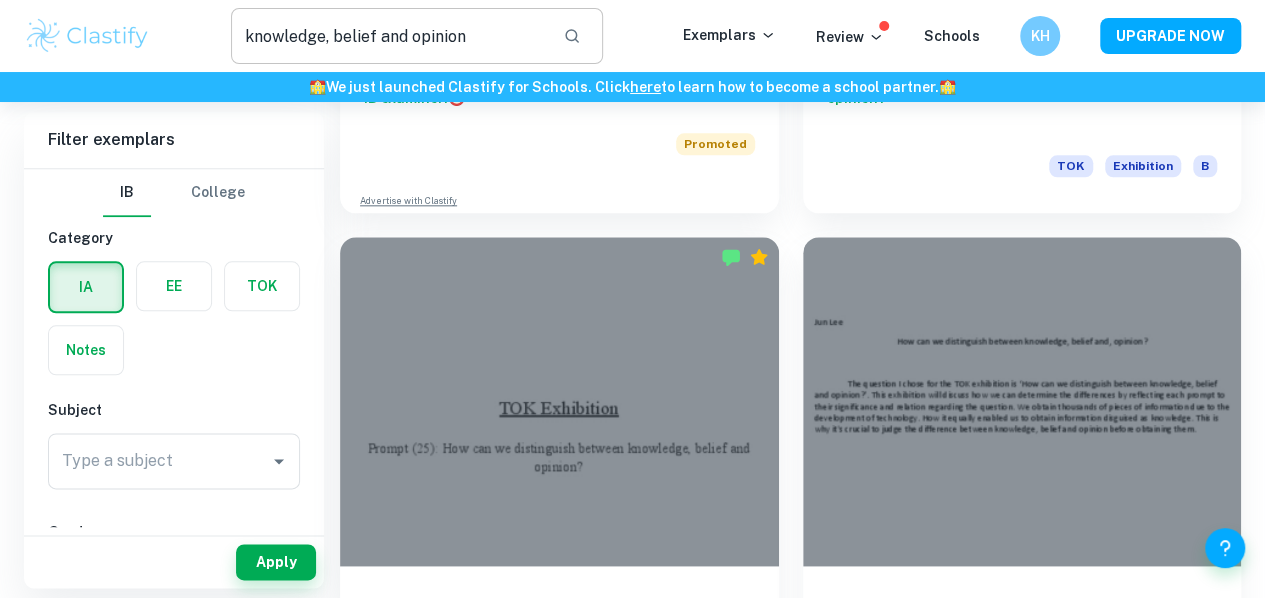 type on "knowledge and culture" 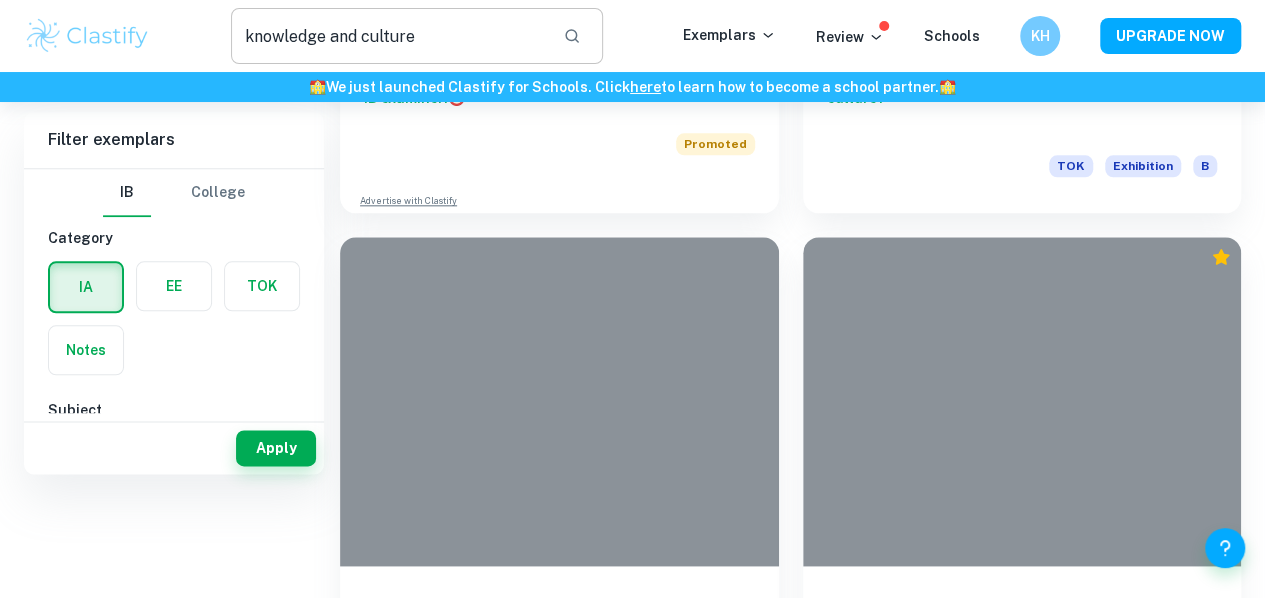 scroll, scrollTop: 0, scrollLeft: 0, axis: both 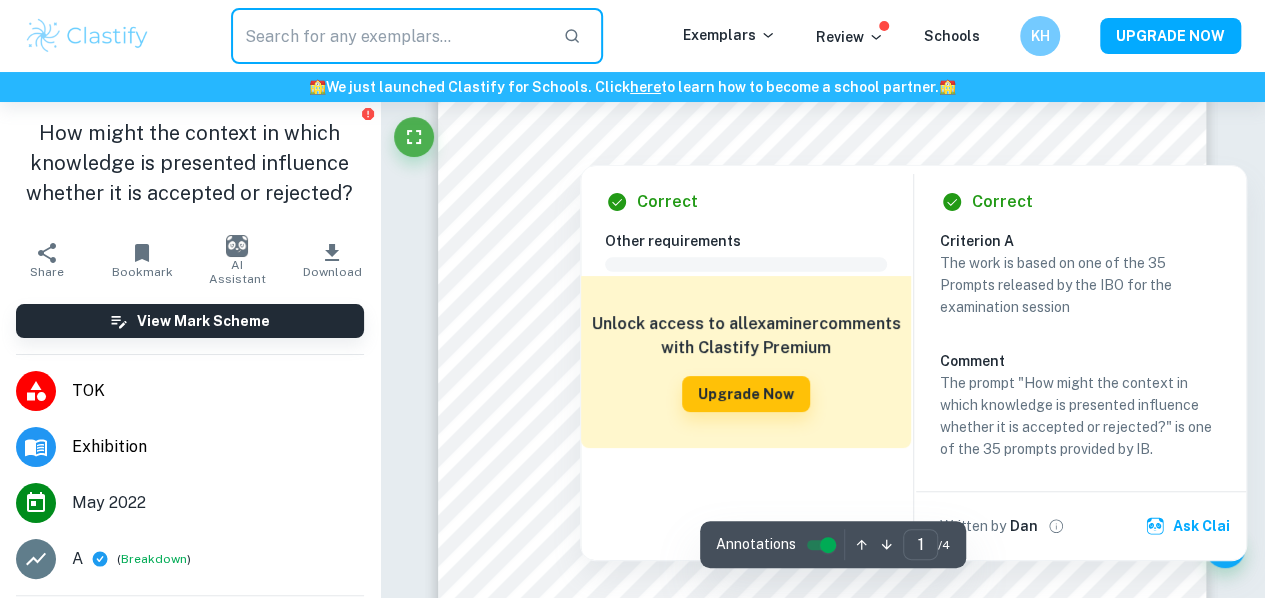 click at bounding box center (389, 36) 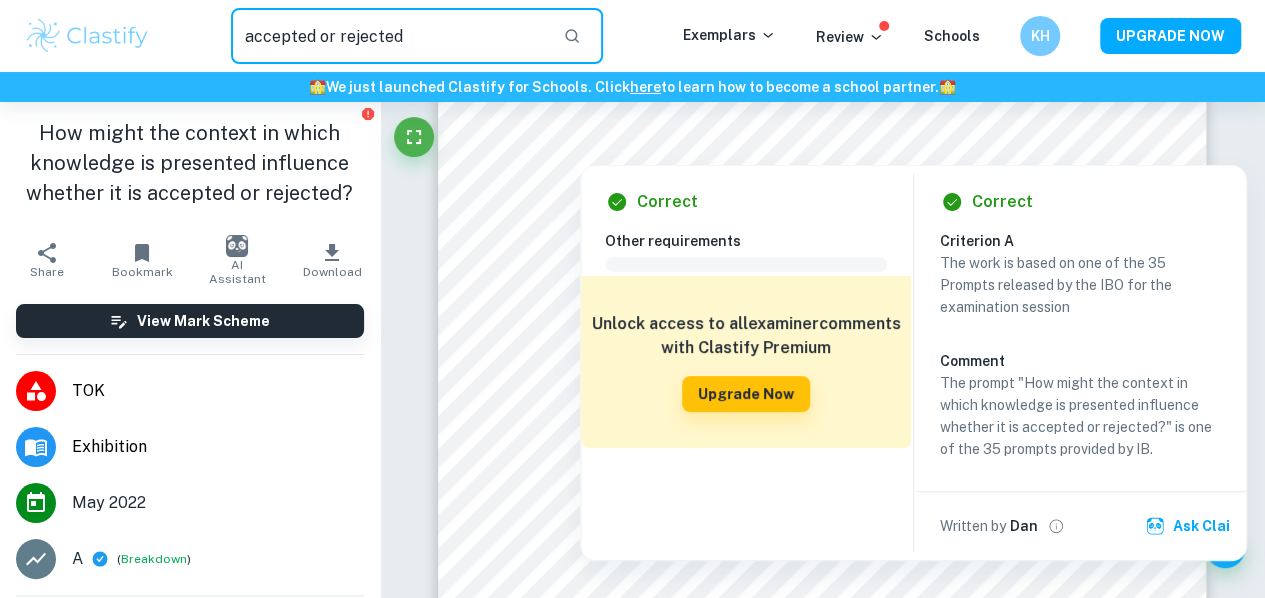 type on "accepted or rejected" 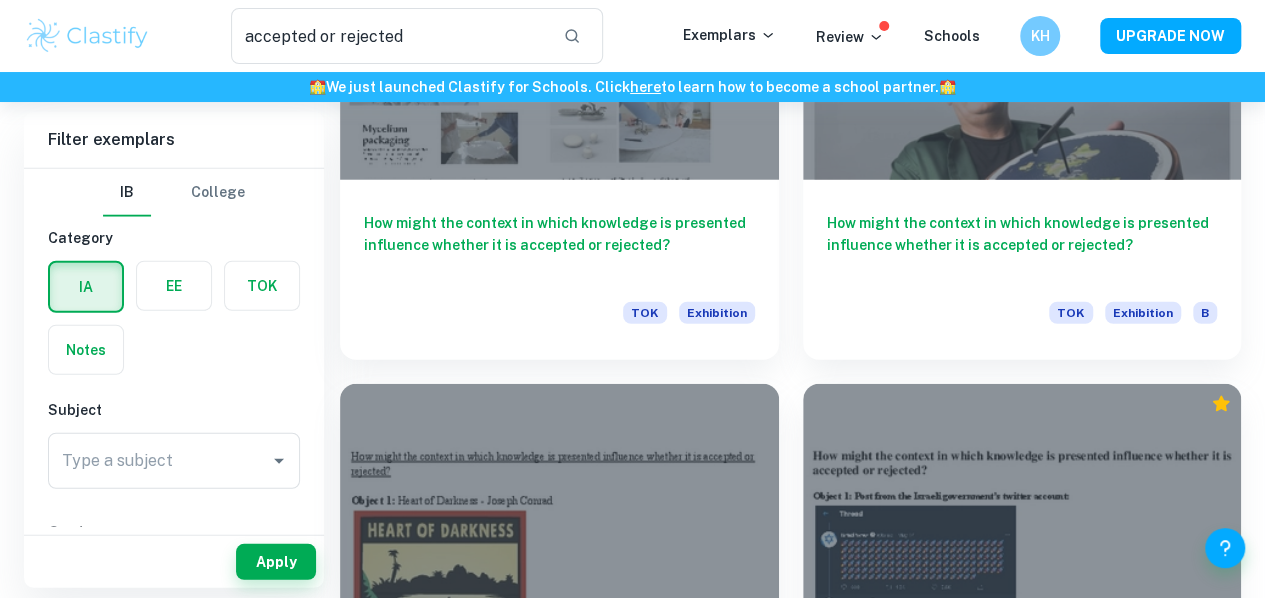 scroll, scrollTop: 2483, scrollLeft: 0, axis: vertical 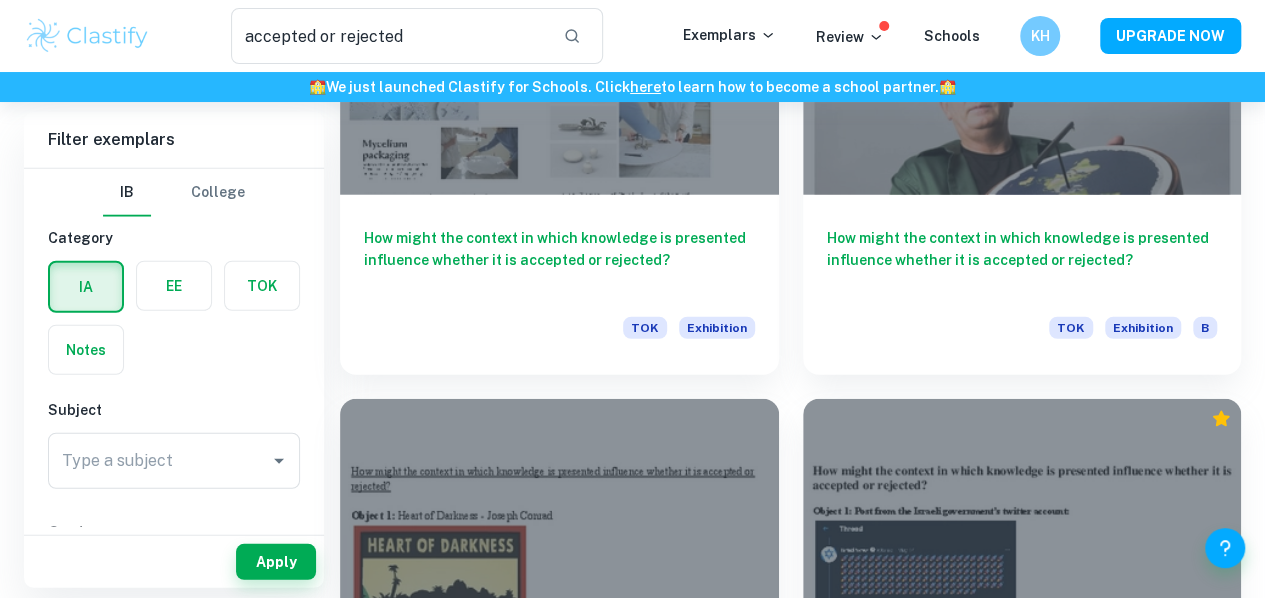 click on "TOK Exhibition A" at bounding box center (1022, 2461) 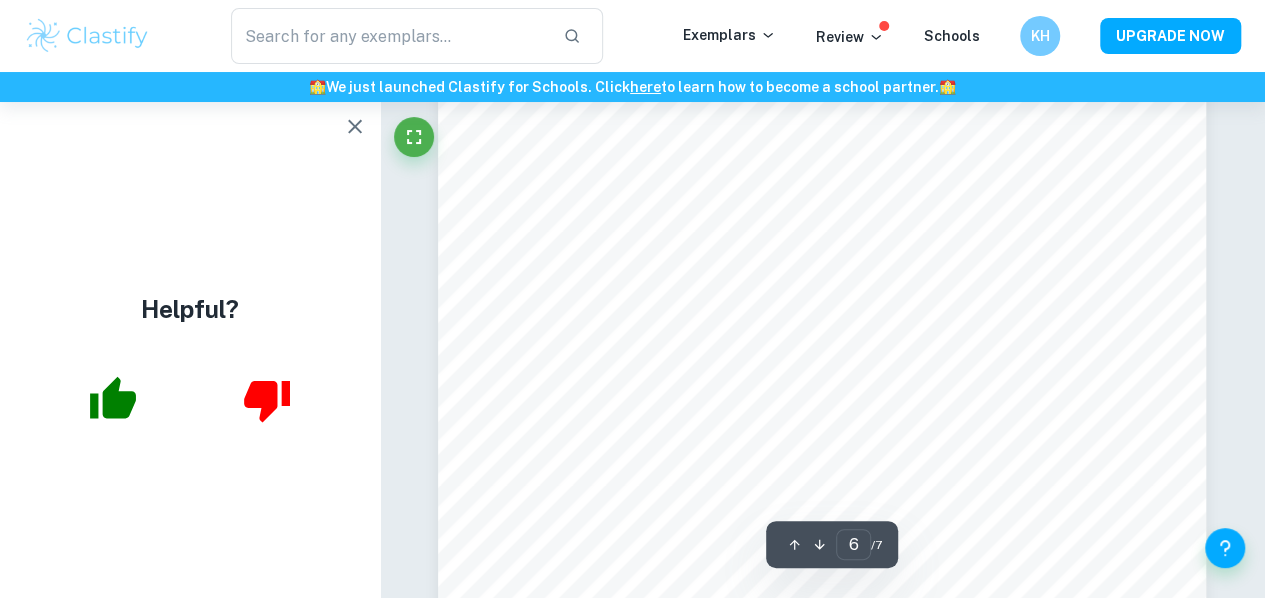 scroll, scrollTop: 5904, scrollLeft: 0, axis: vertical 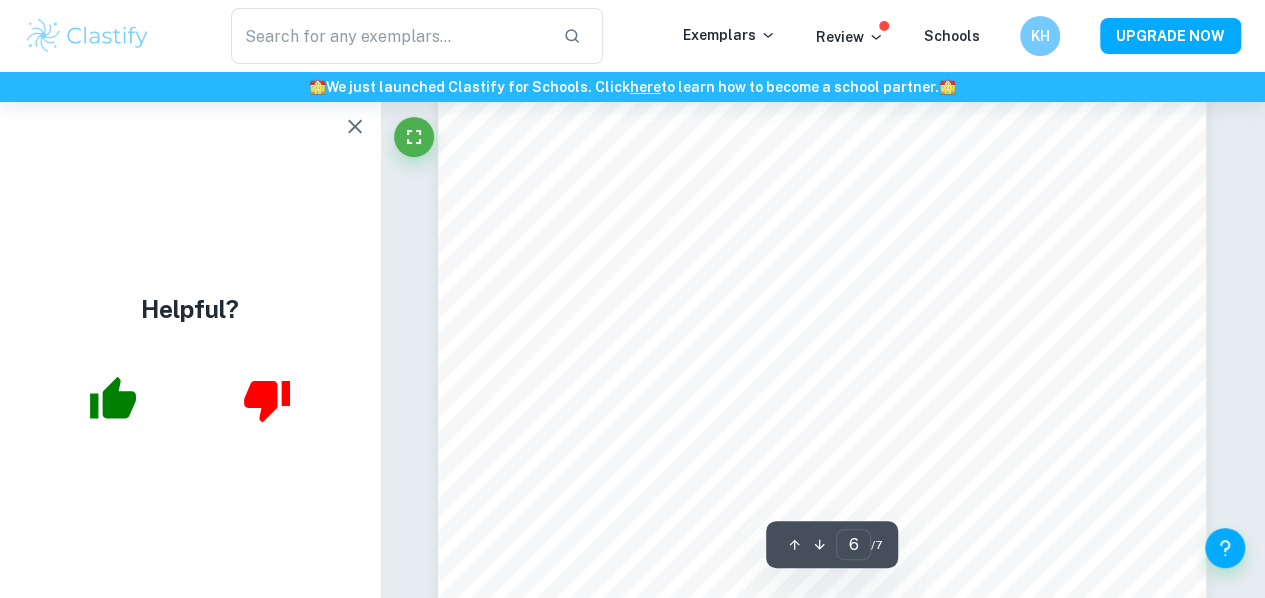 click 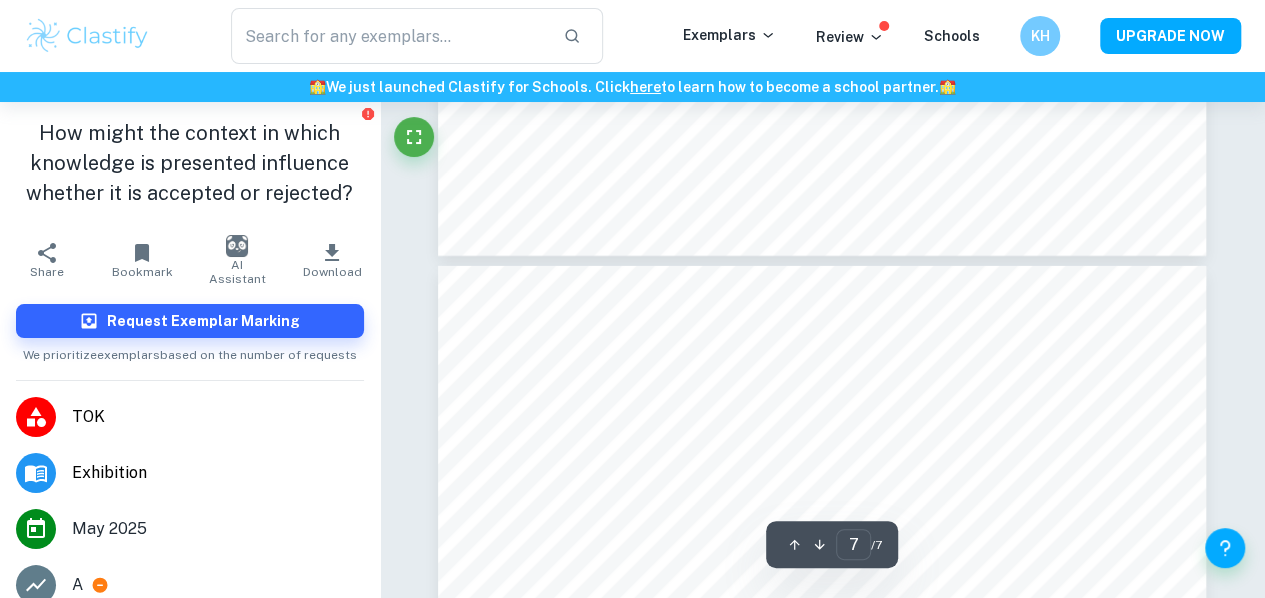 scroll, scrollTop: 6671, scrollLeft: 0, axis: vertical 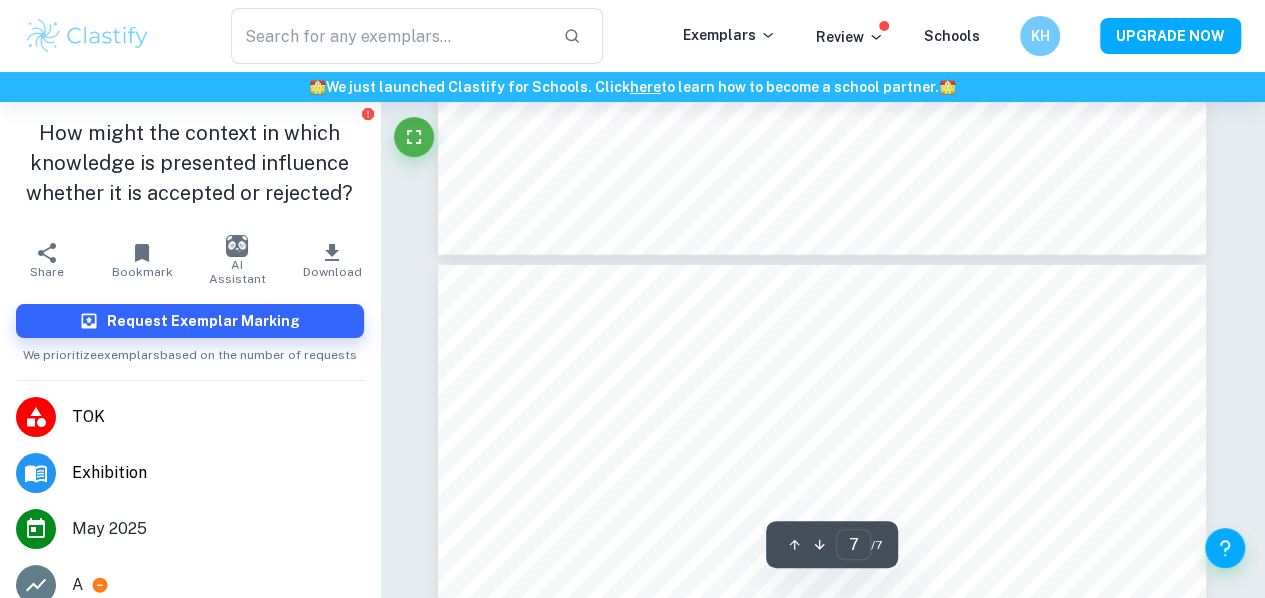type on "6" 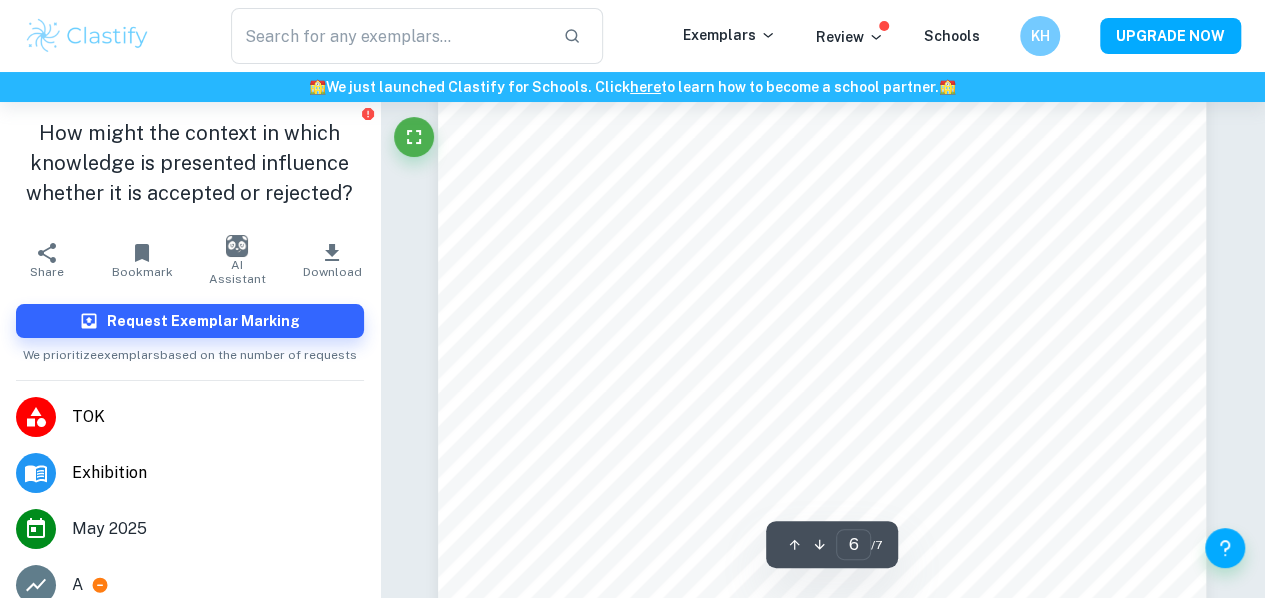 scroll, scrollTop: 5941, scrollLeft: 0, axis: vertical 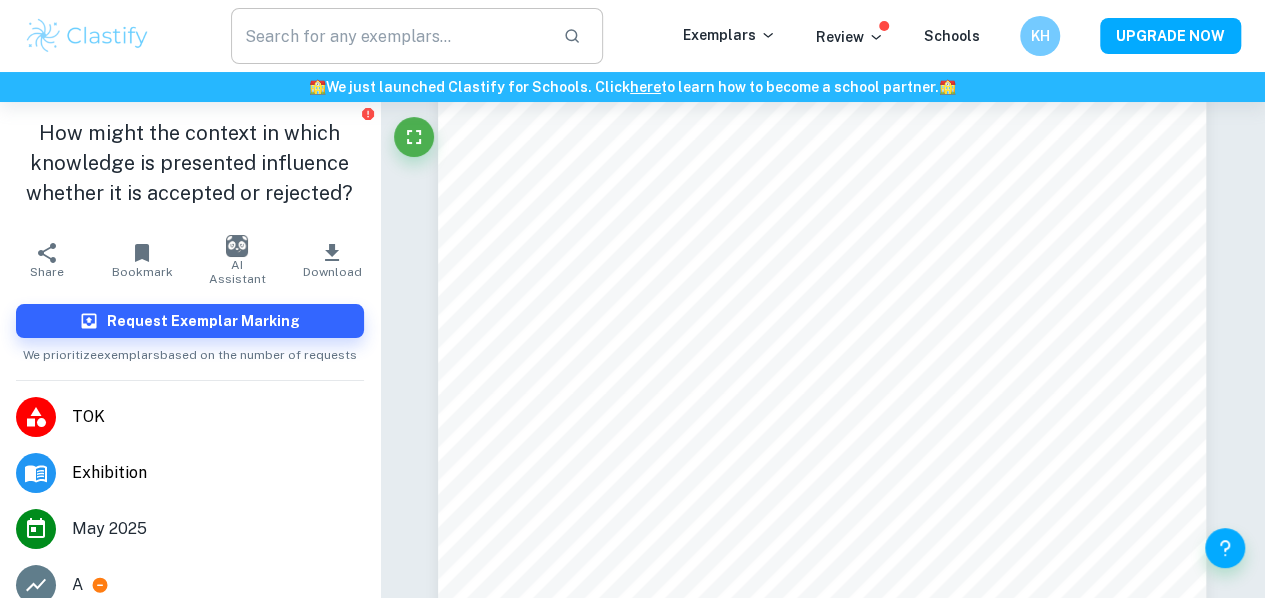 click at bounding box center (389, 36) 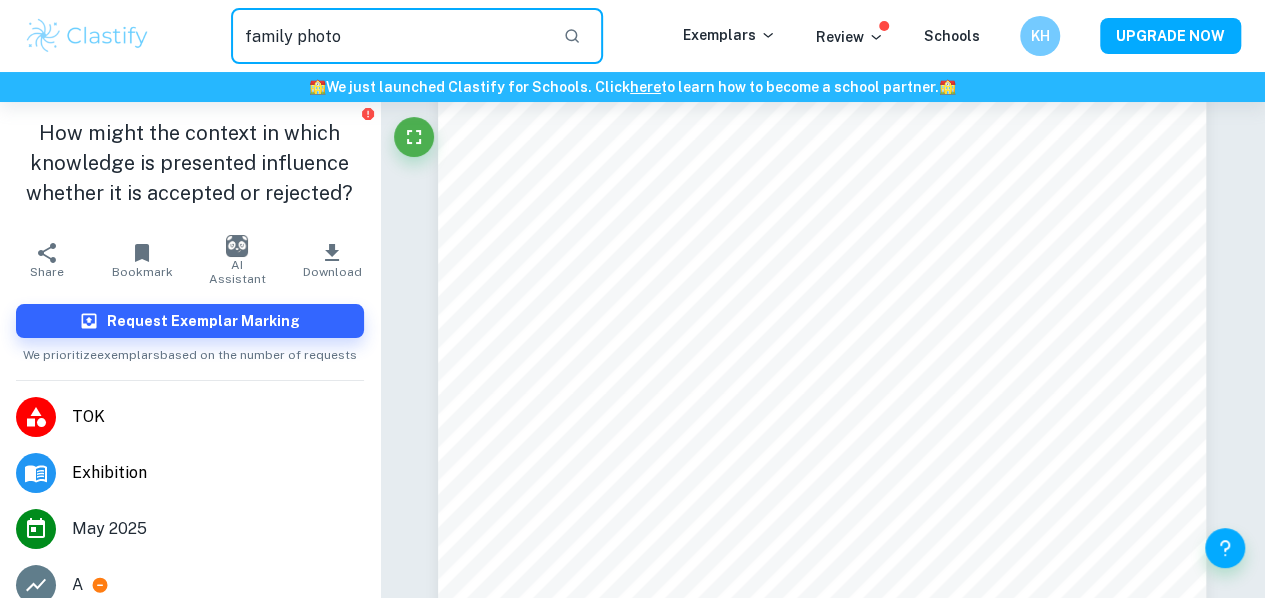 type on "family photo" 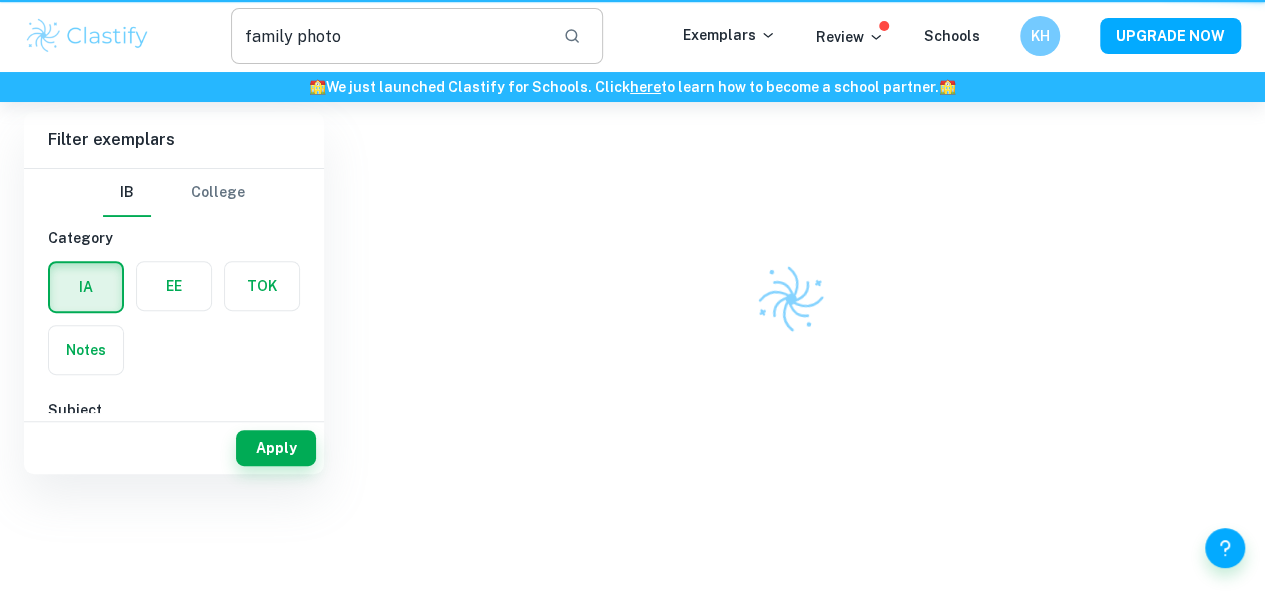 scroll, scrollTop: 0, scrollLeft: 0, axis: both 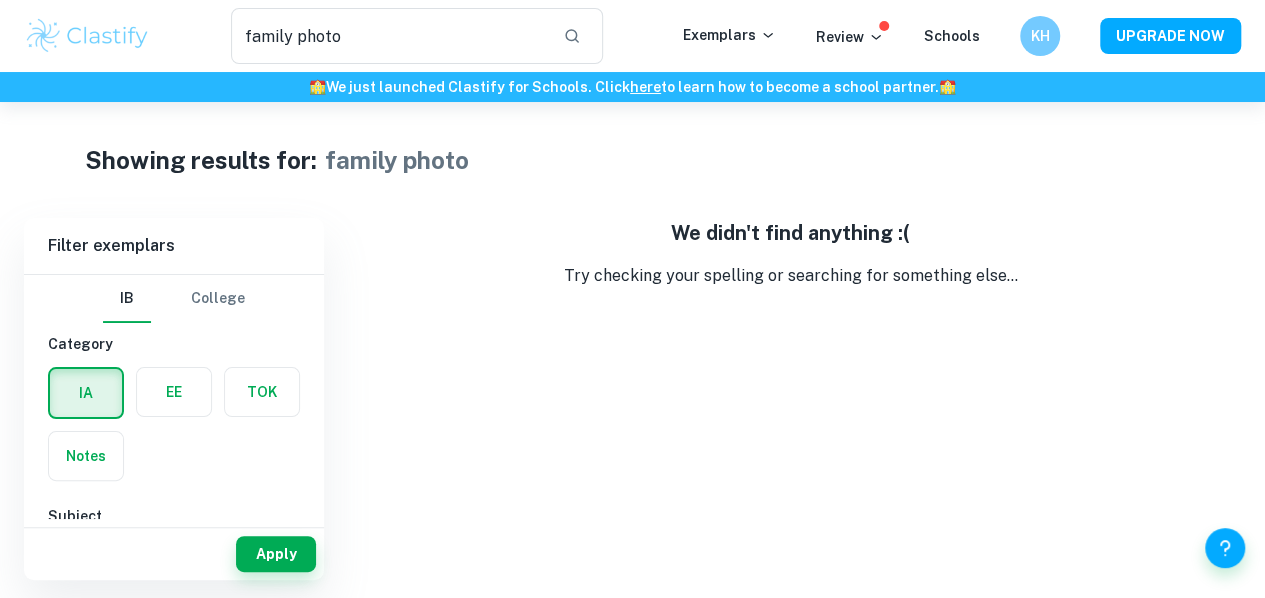 click at bounding box center (262, 392) 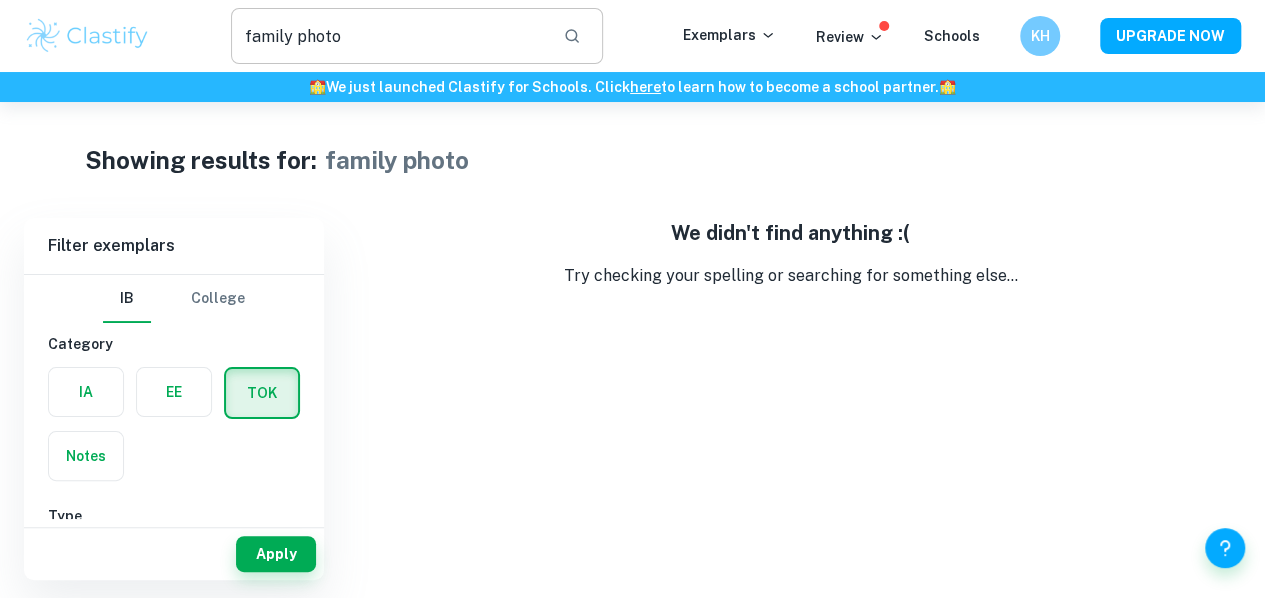 type 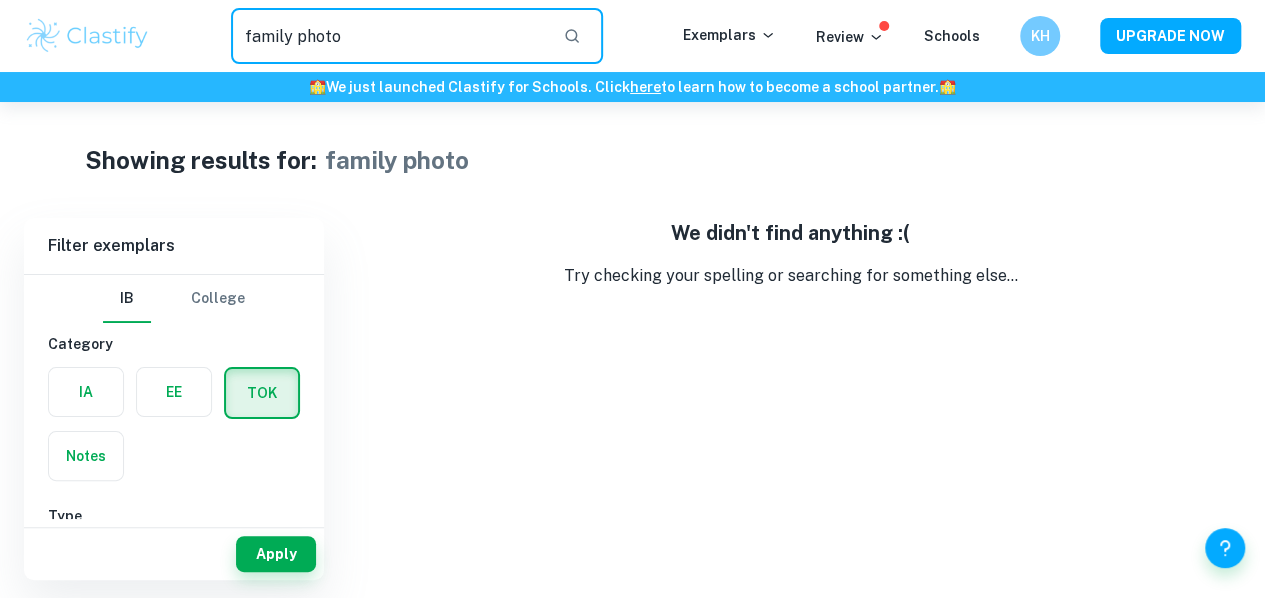 drag, startPoint x: 356, startPoint y: 27, endPoint x: 21, endPoint y: -5, distance: 336.5249 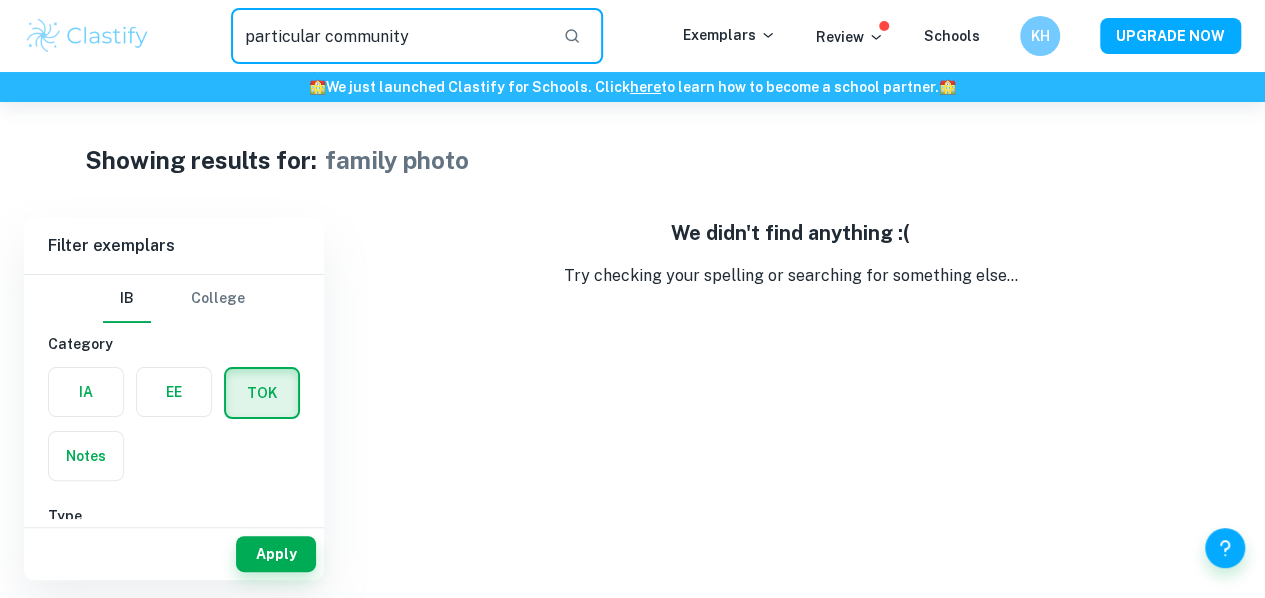 type on "particular community" 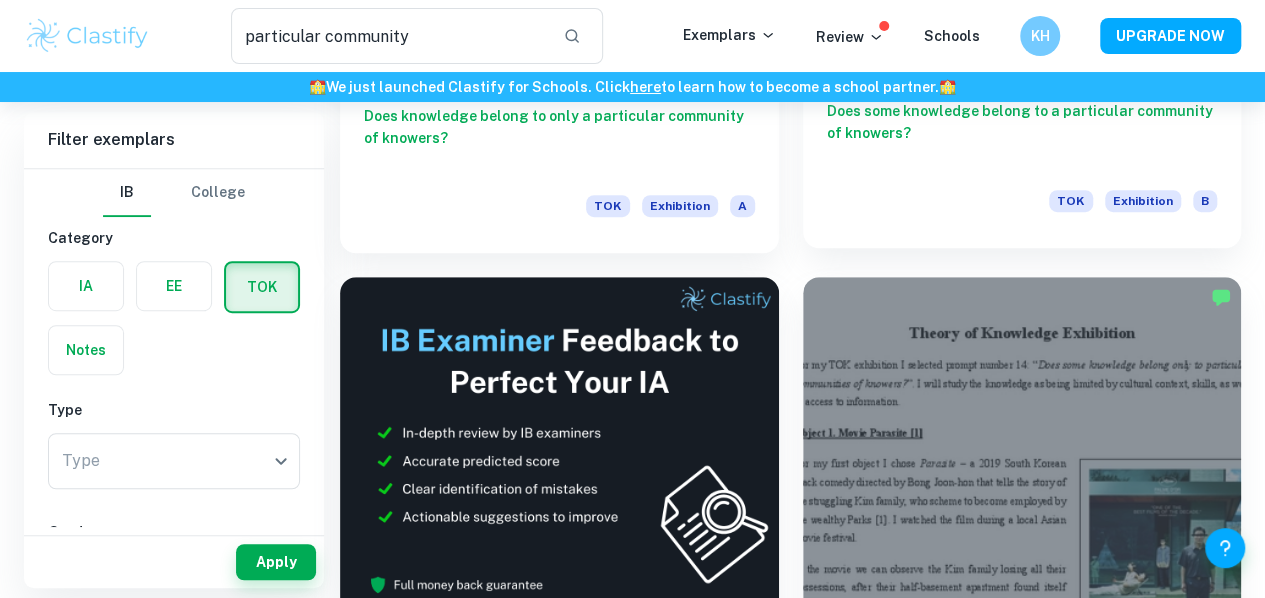 scroll, scrollTop: 487, scrollLeft: 0, axis: vertical 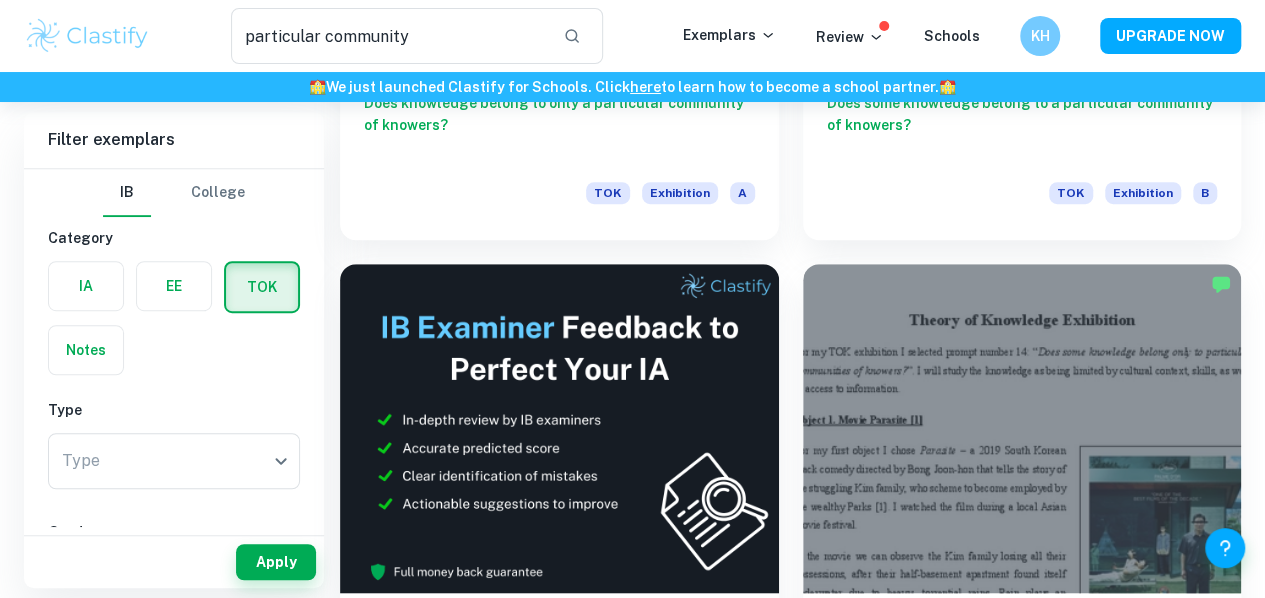 click on "Does some knowledge belong only to particular communities of knowers?" at bounding box center (1022, 1186) 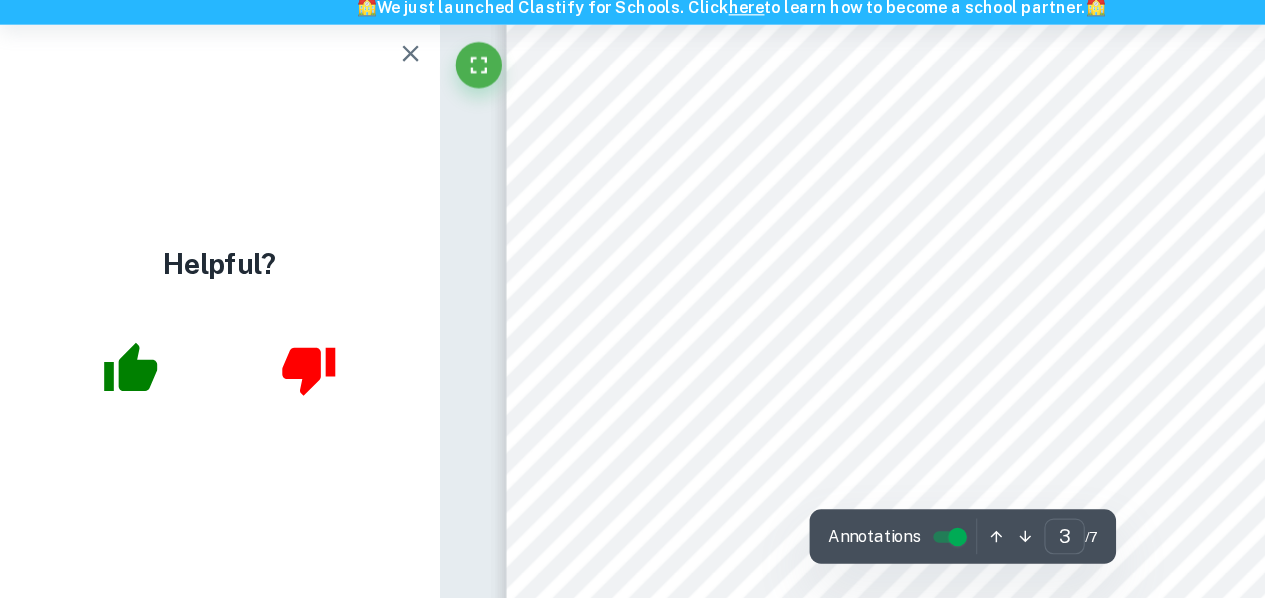 scroll, scrollTop: 2868, scrollLeft: 0, axis: vertical 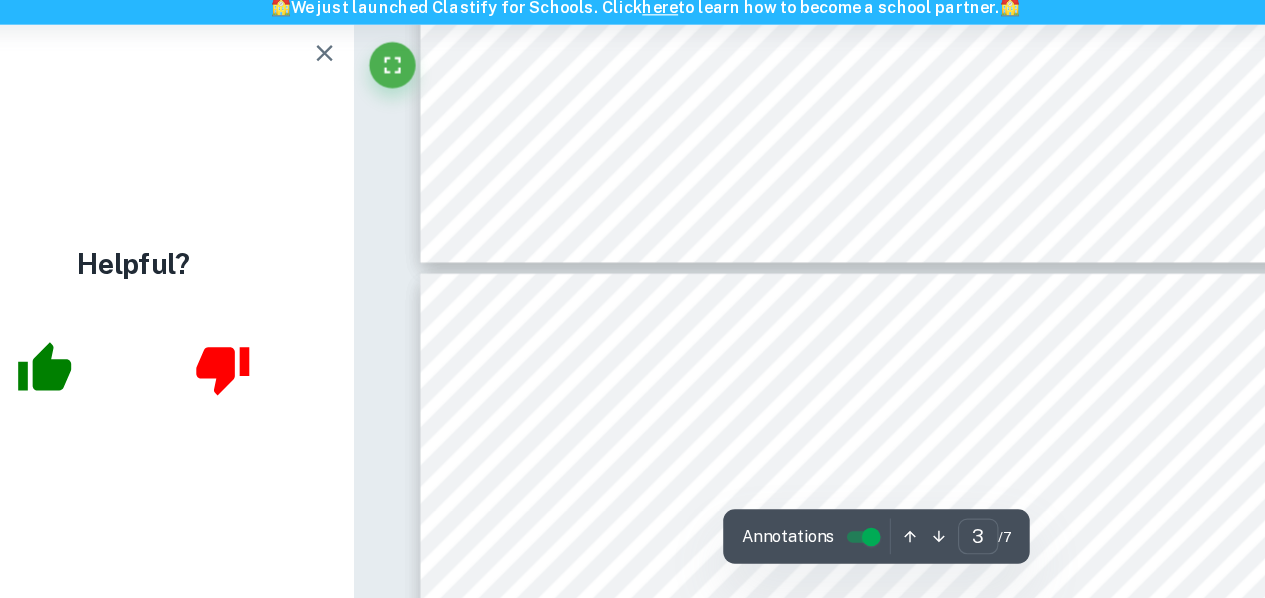 type on "4" 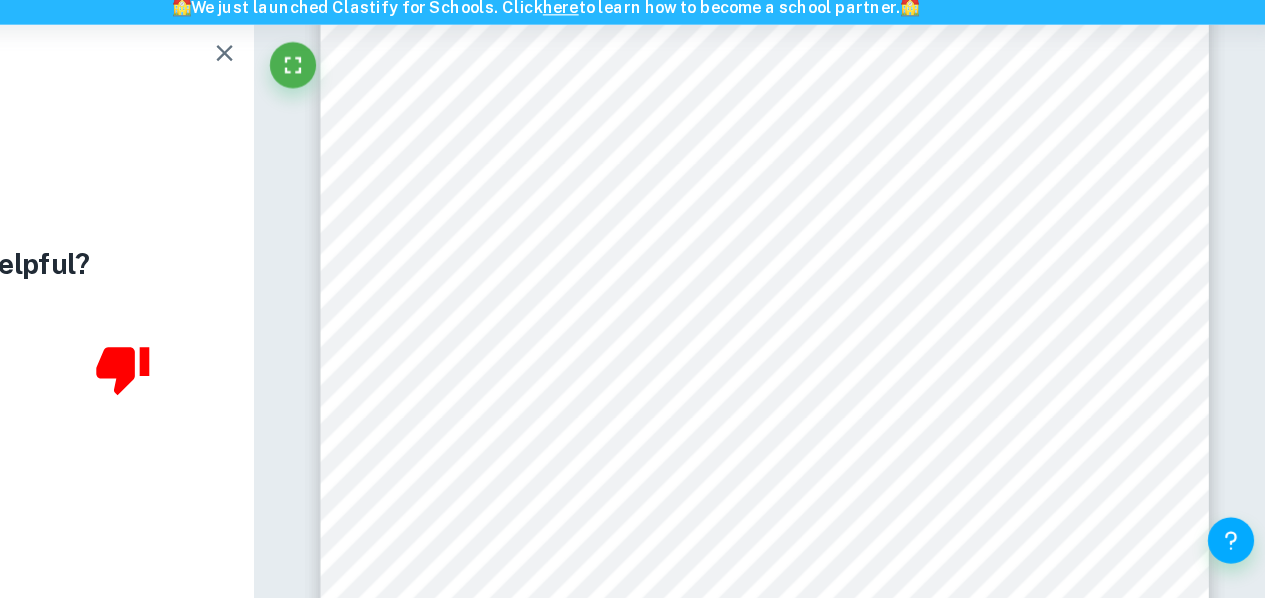 scroll, scrollTop: 3636, scrollLeft: 0, axis: vertical 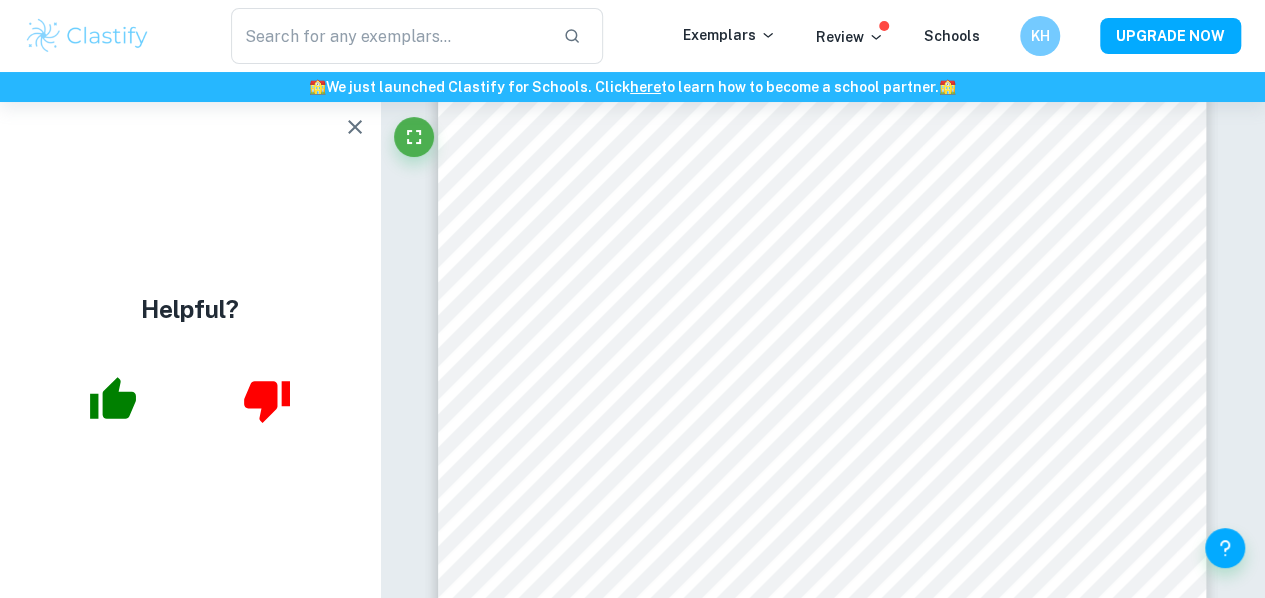 type on "particular community" 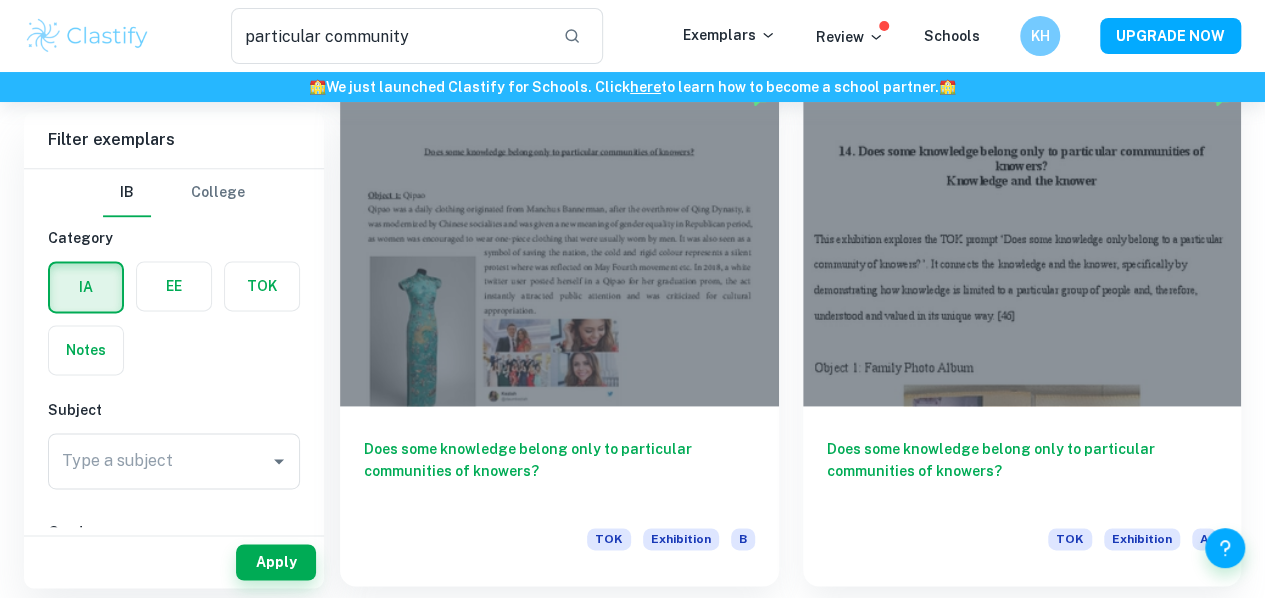 scroll, scrollTop: 1084, scrollLeft: 0, axis: vertical 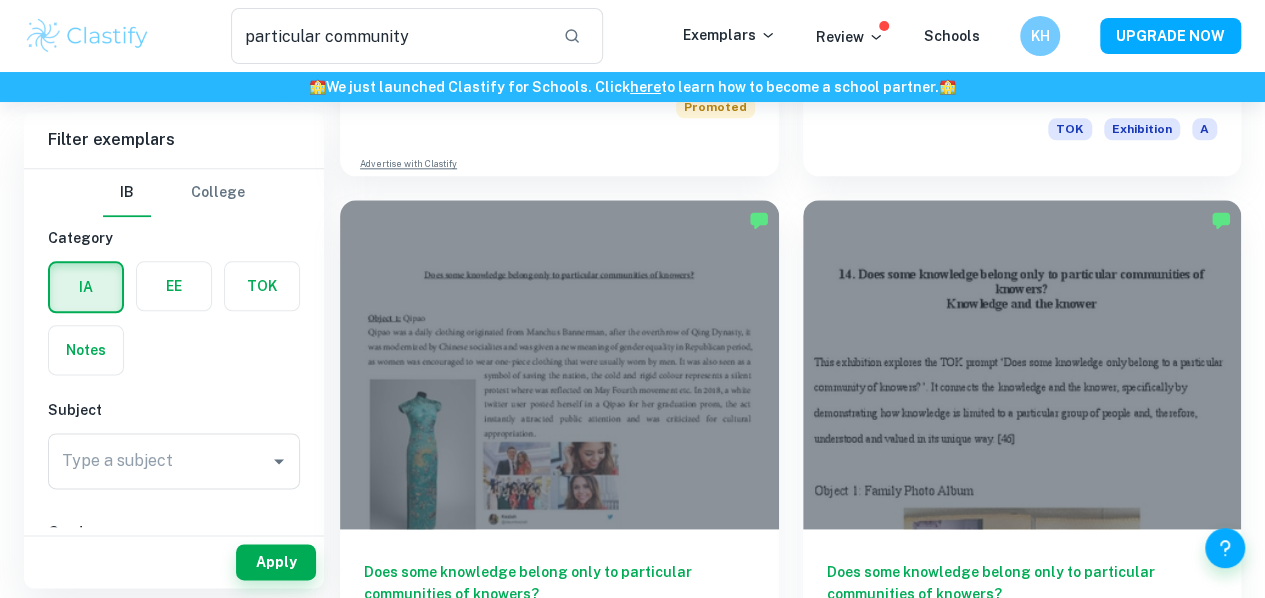 click on "Does some knowledge belong only to particular communities of knowers?" at bounding box center (1022, 1122) 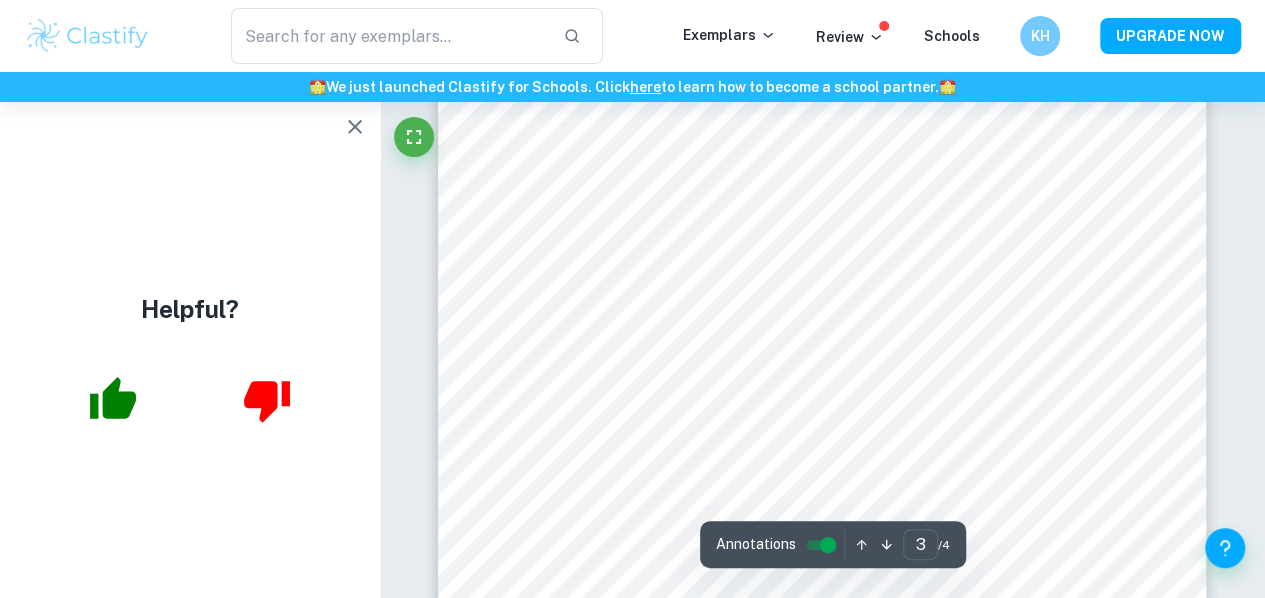 scroll, scrollTop: 2985, scrollLeft: 0, axis: vertical 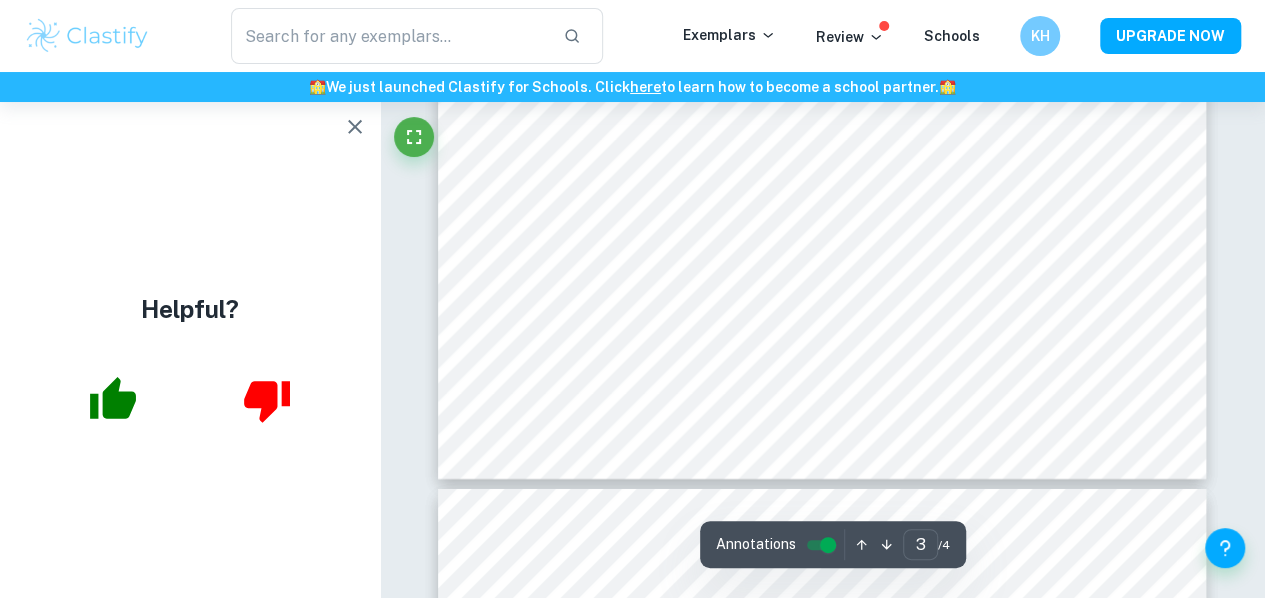 type on "4" 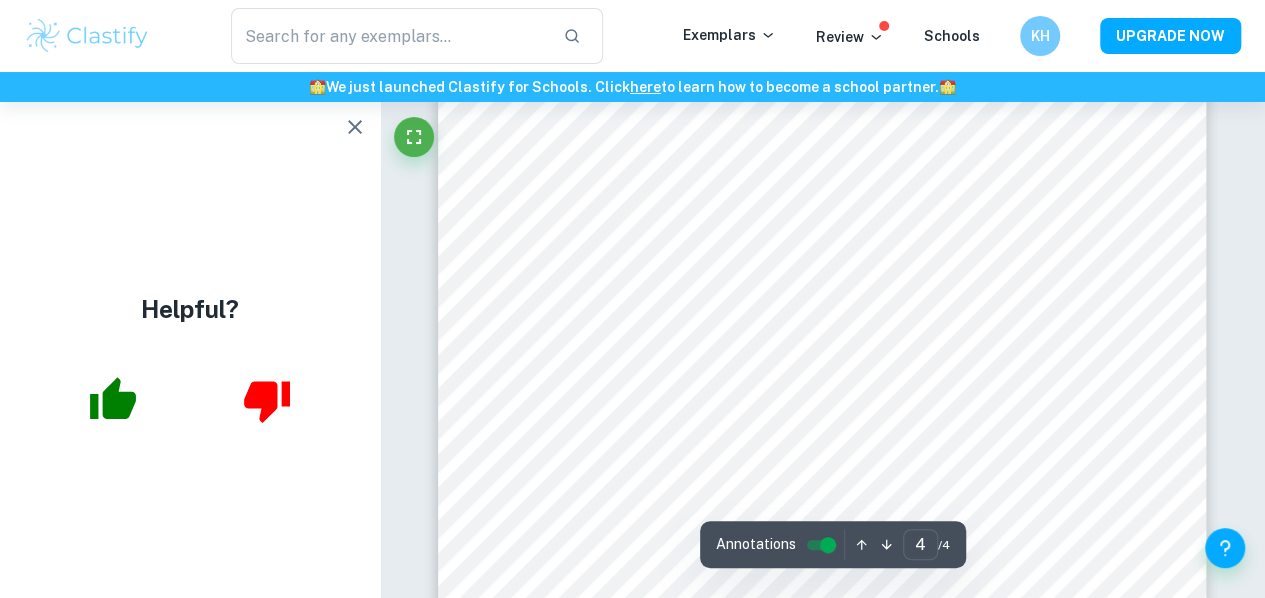 scroll, scrollTop: 4168, scrollLeft: 0, axis: vertical 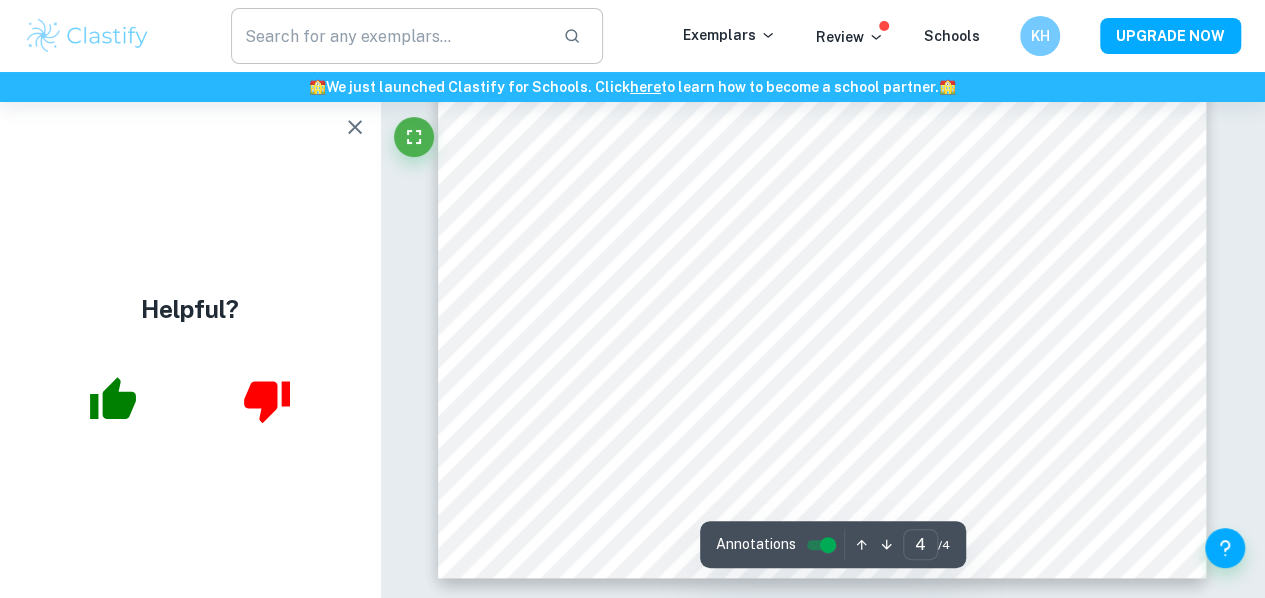 click at bounding box center (389, 36) 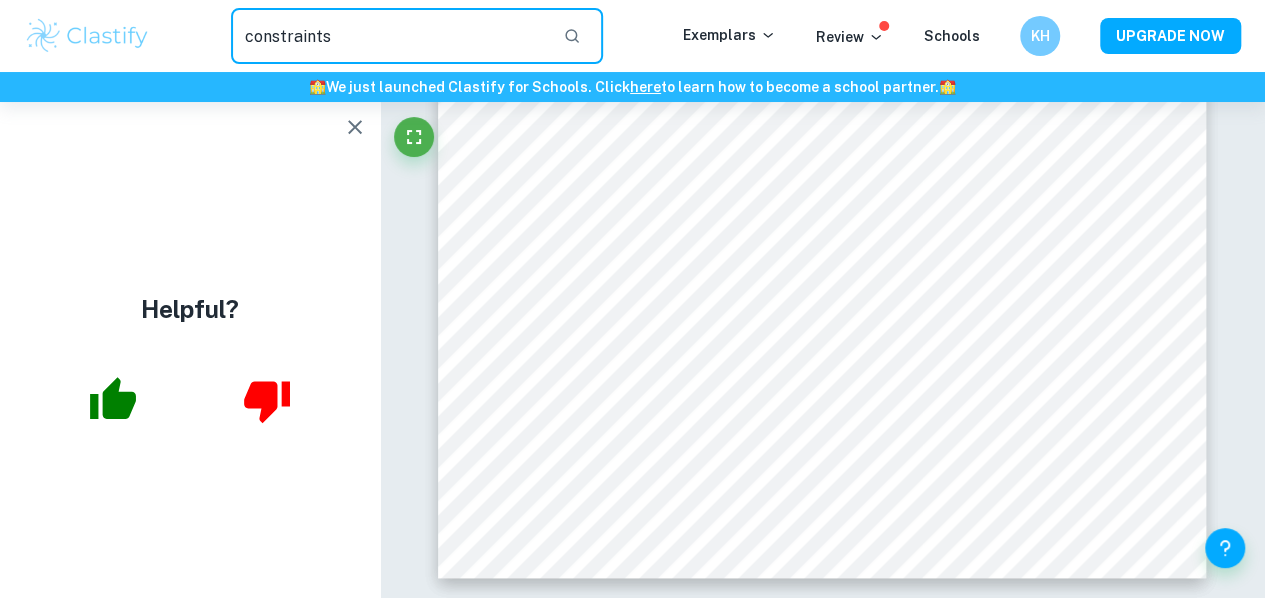 type on "constraints" 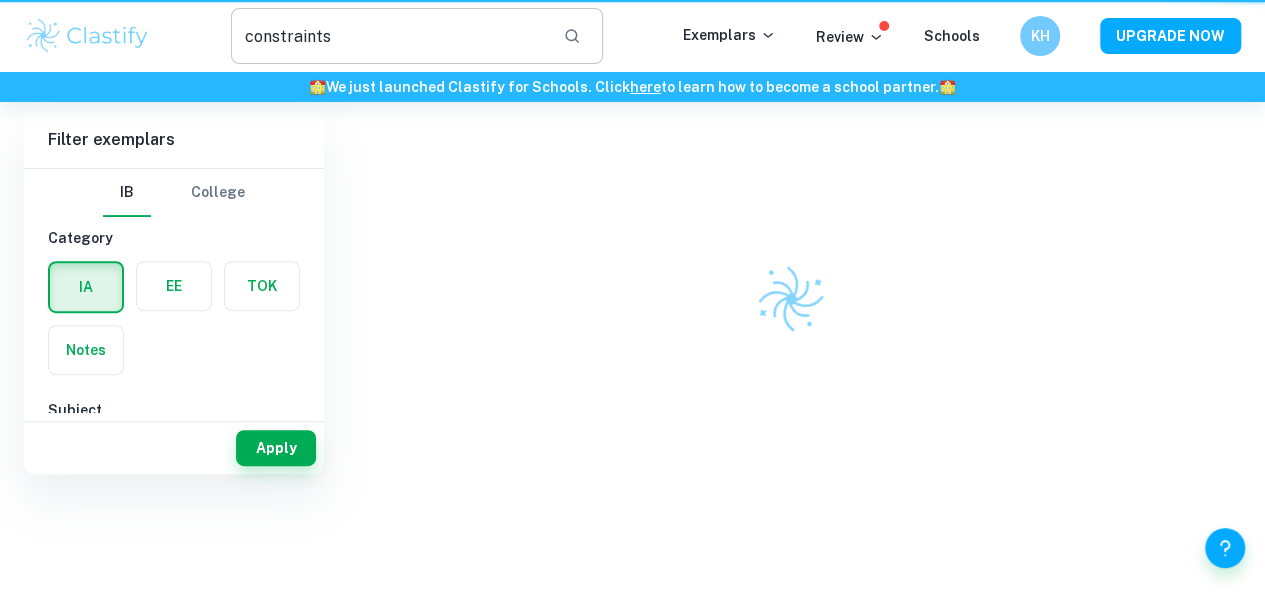 scroll, scrollTop: 0, scrollLeft: 0, axis: both 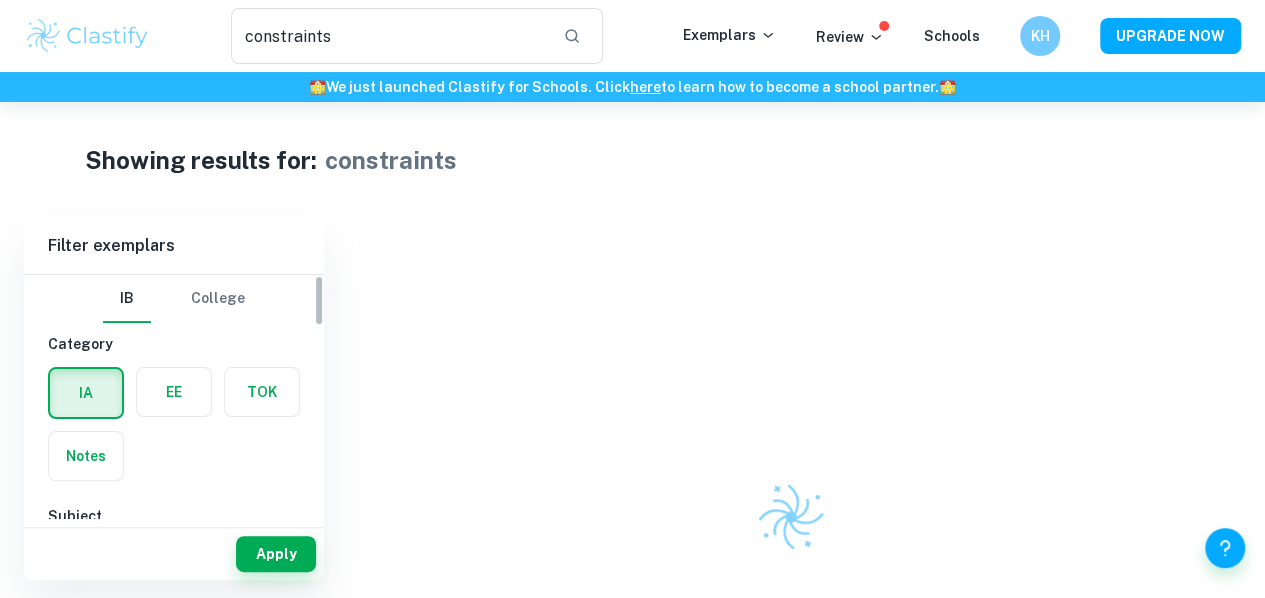 click at bounding box center (262, 392) 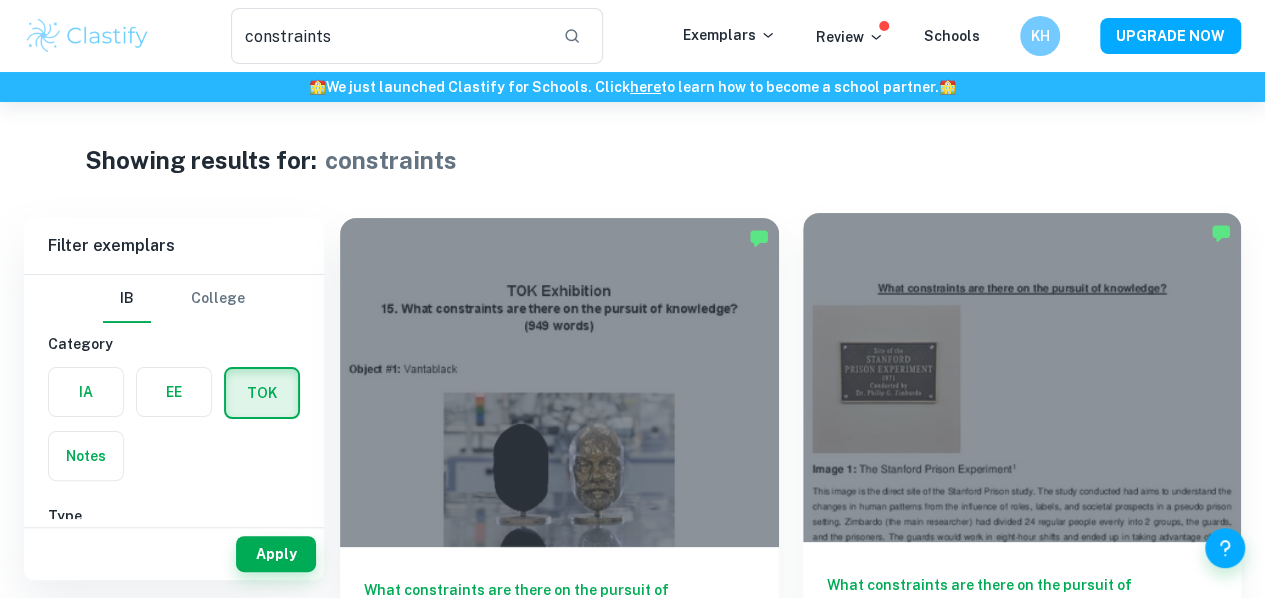 click on "What constraints are there on the pursuit of knowledge? TOK Exhibition B" at bounding box center (1022, 632) 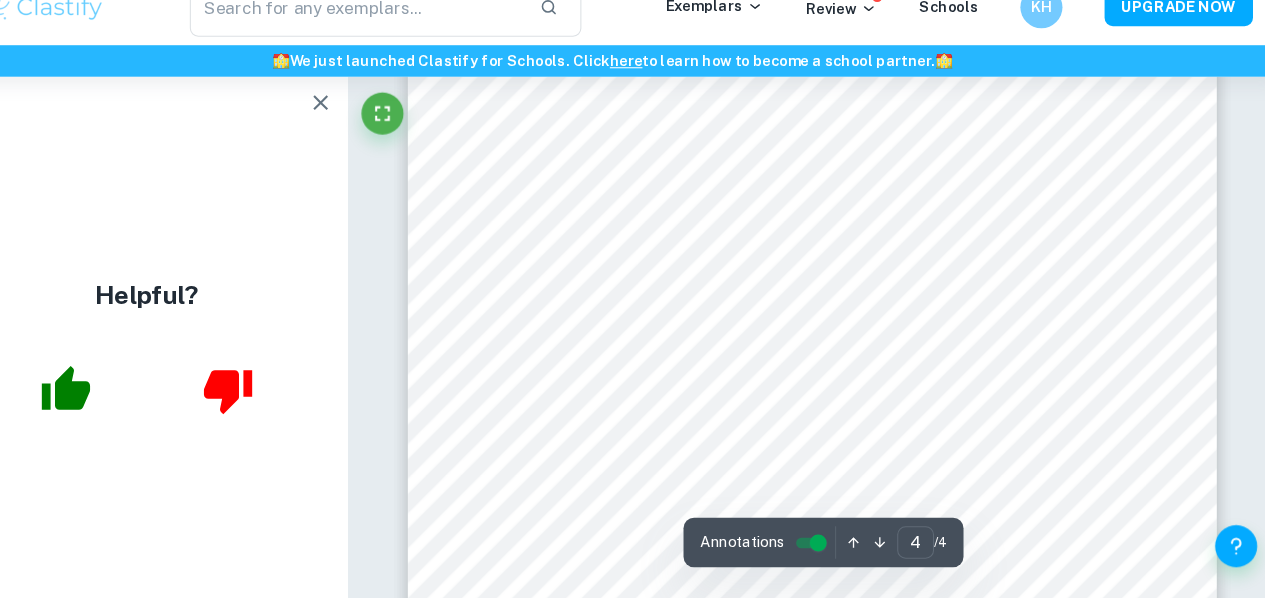 scroll, scrollTop: 3796, scrollLeft: 0, axis: vertical 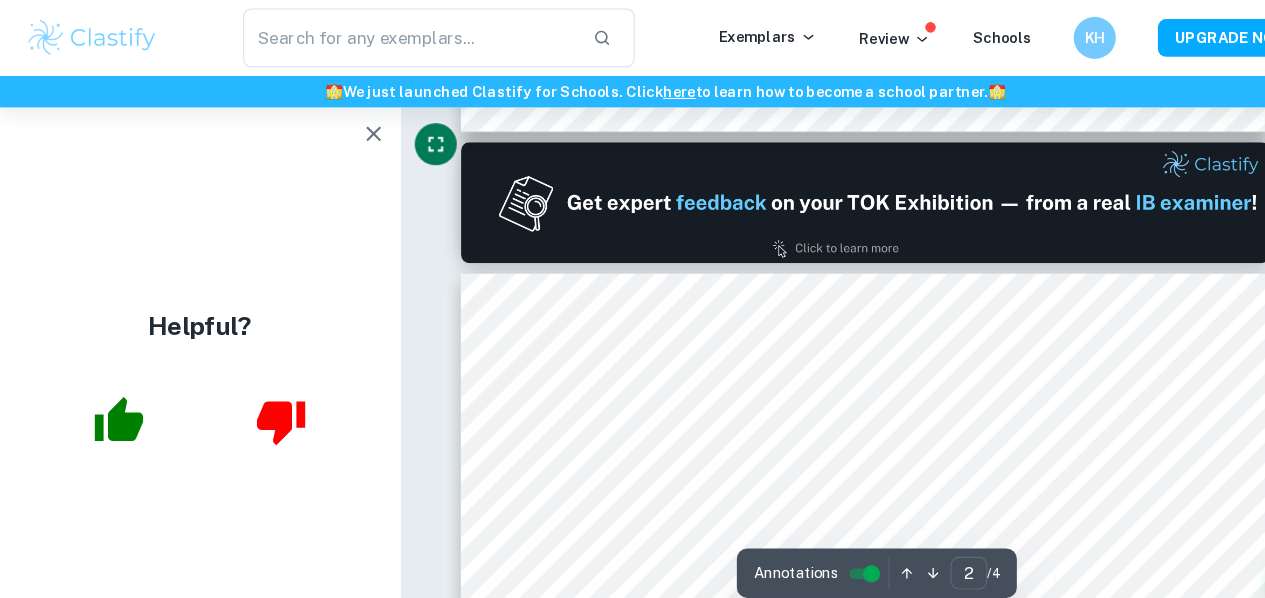 type on "1" 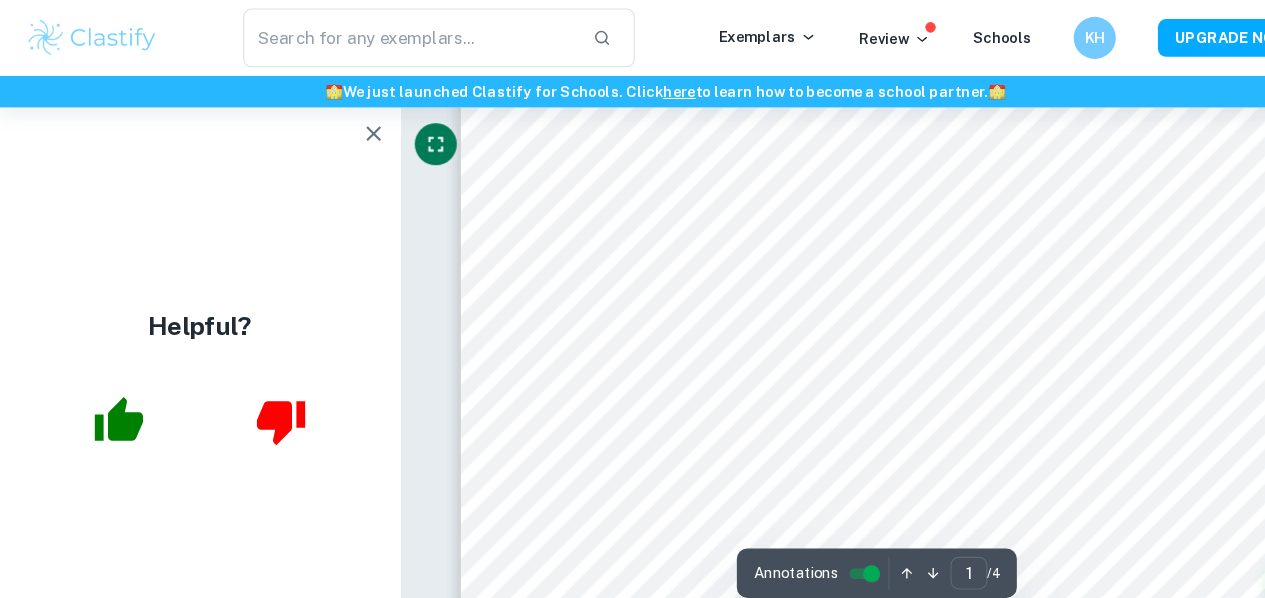 scroll, scrollTop: 0, scrollLeft: 0, axis: both 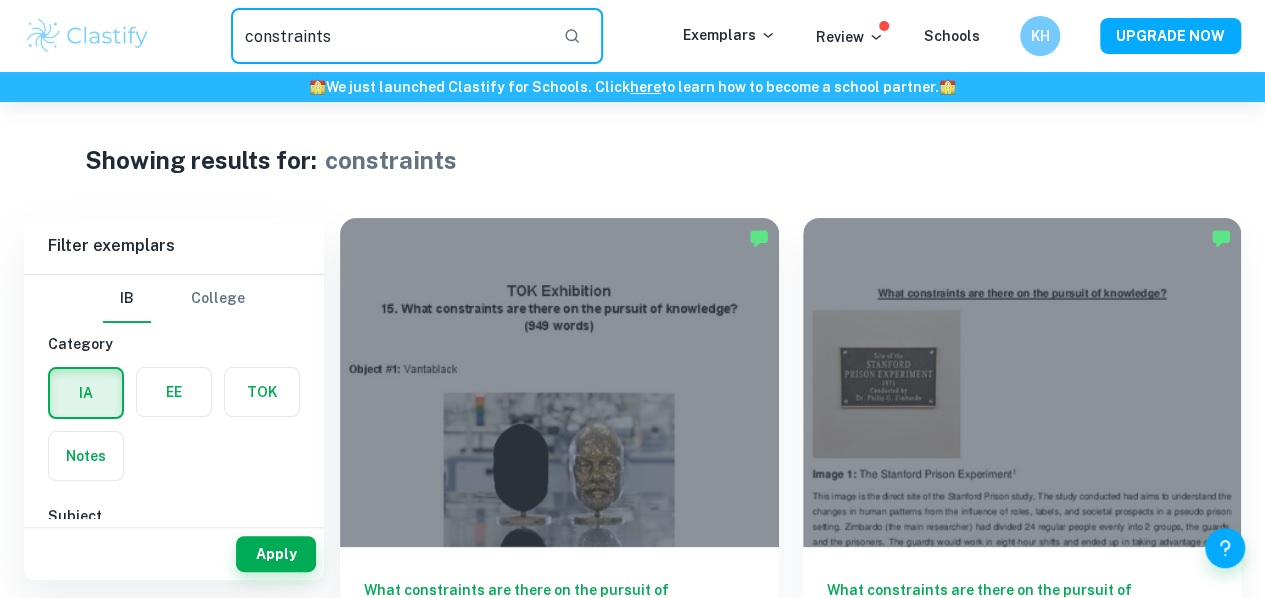 drag, startPoint x: 352, startPoint y: 24, endPoint x: 118, endPoint y: 38, distance: 234.41843 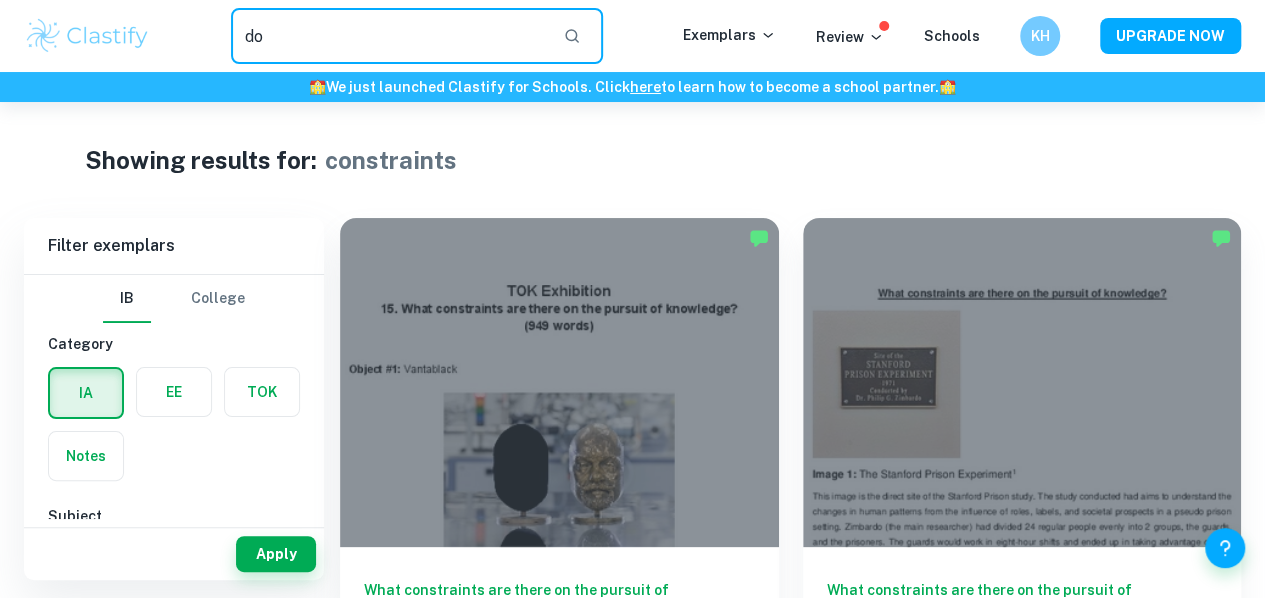 type on "d" 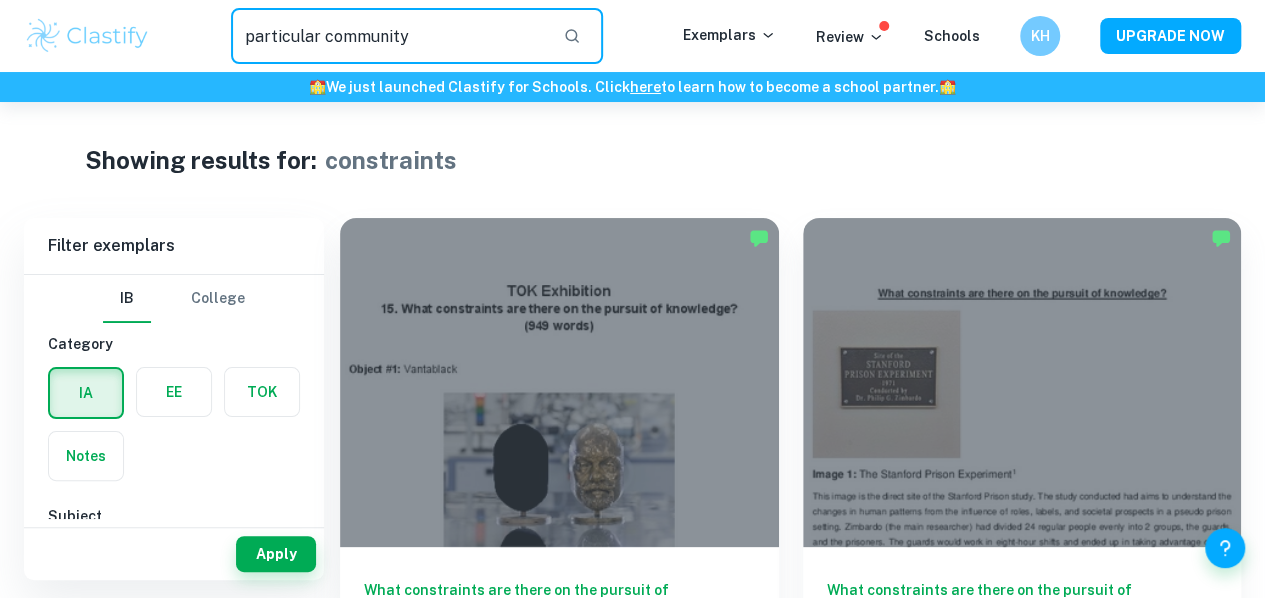 type on "particular community" 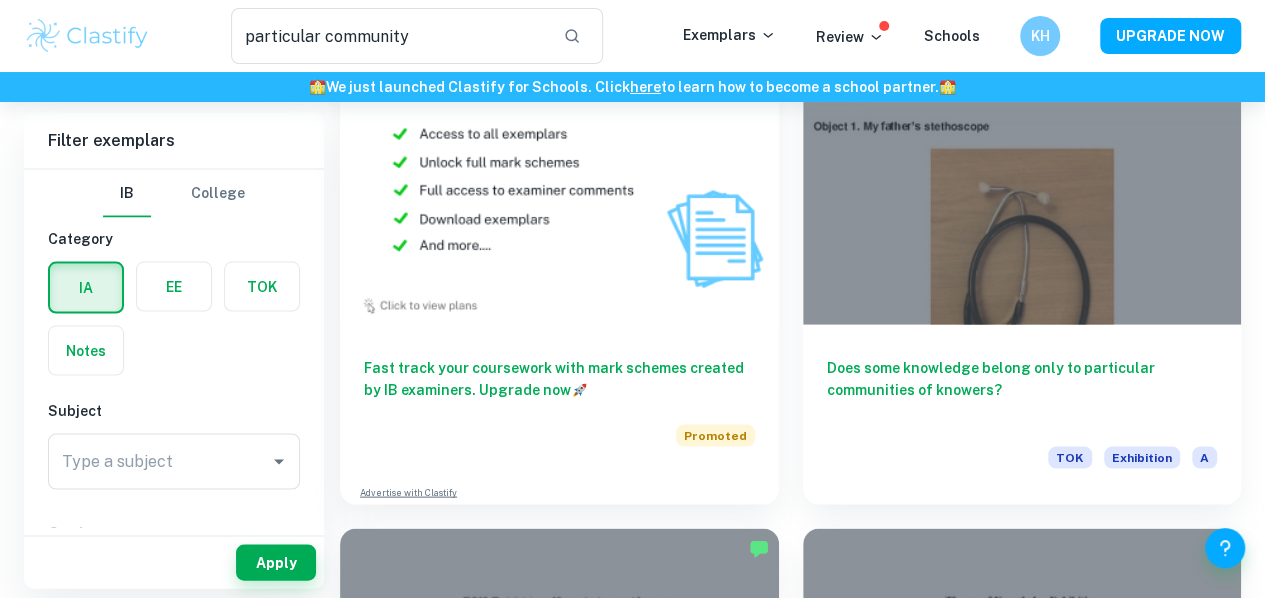 scroll, scrollTop: 1911, scrollLeft: 0, axis: vertical 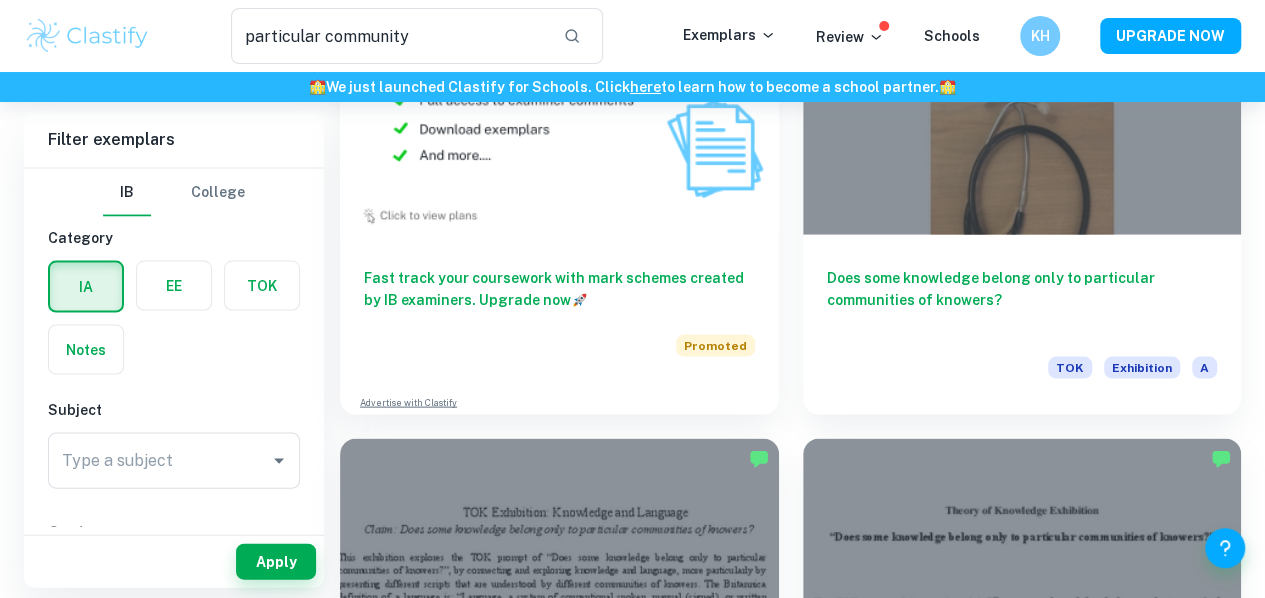 click on "Does some knowledge belong only to particular communities of knowers?" at bounding box center [559, 1893] 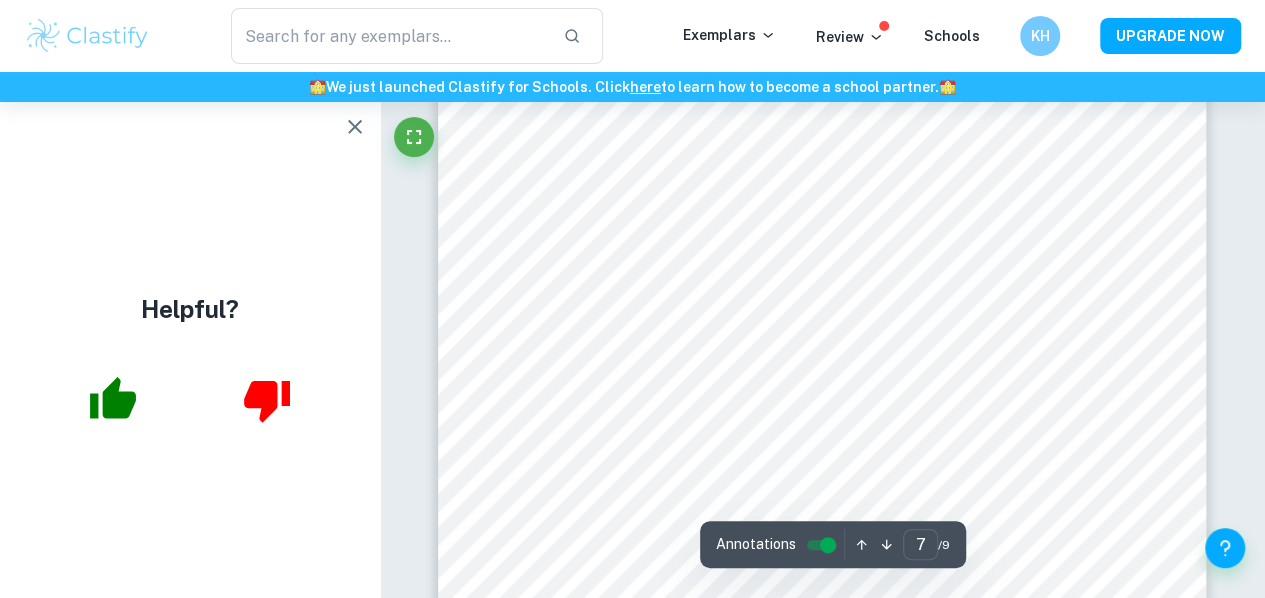 scroll, scrollTop: 6690, scrollLeft: 0, axis: vertical 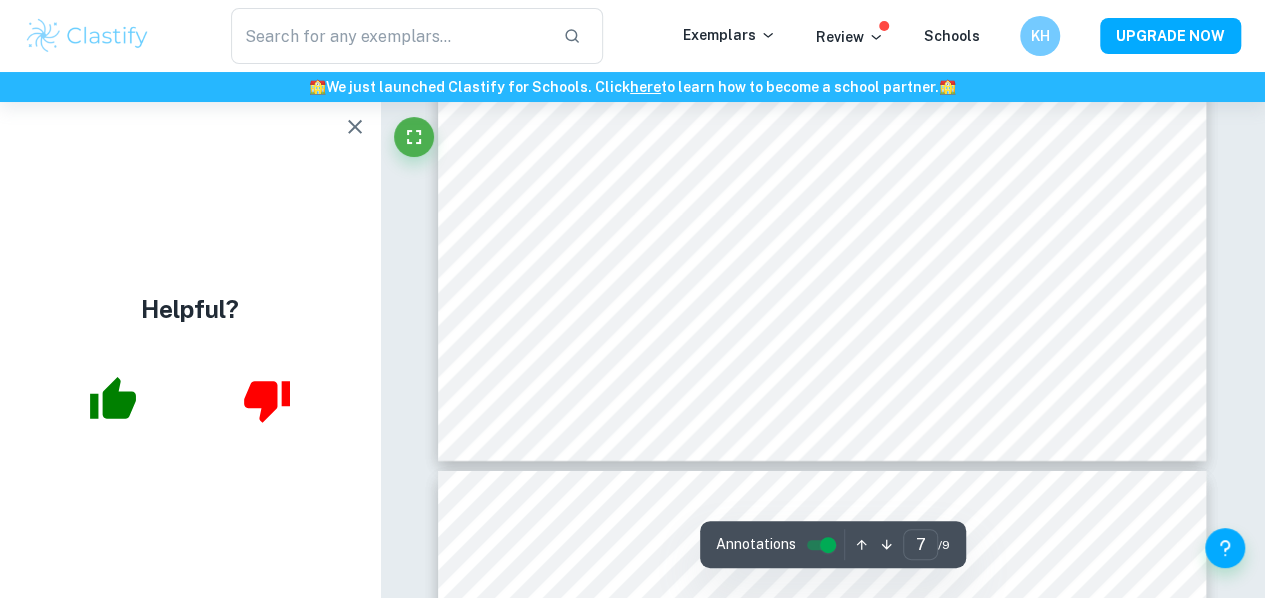 type on "8" 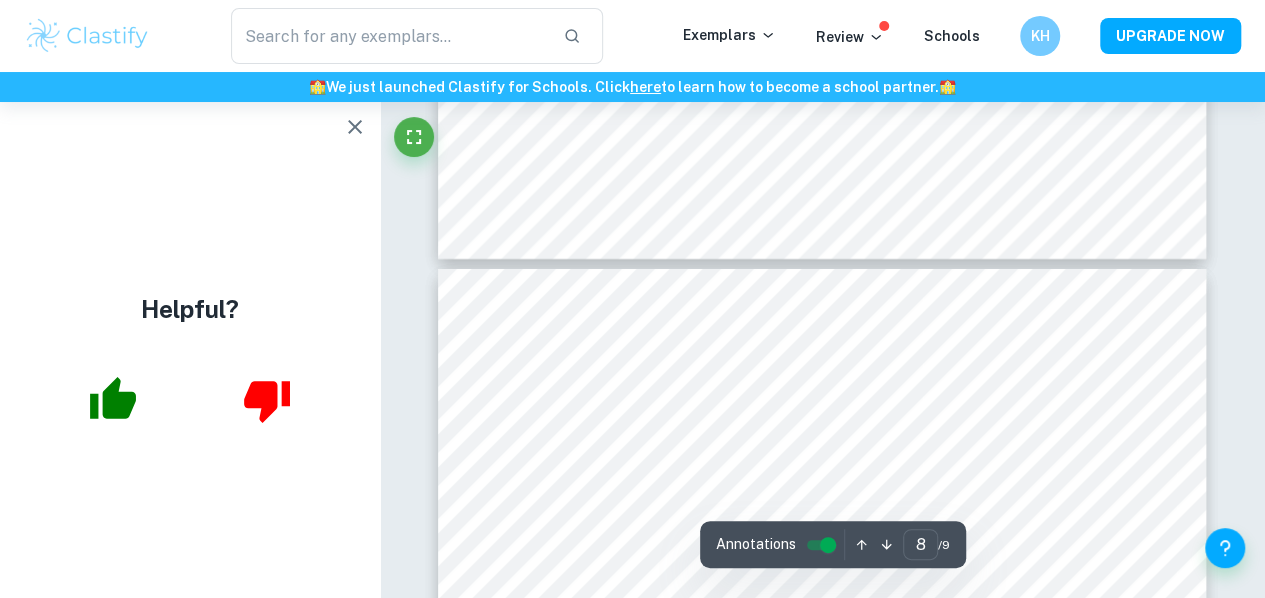 scroll, scrollTop: 7104, scrollLeft: 0, axis: vertical 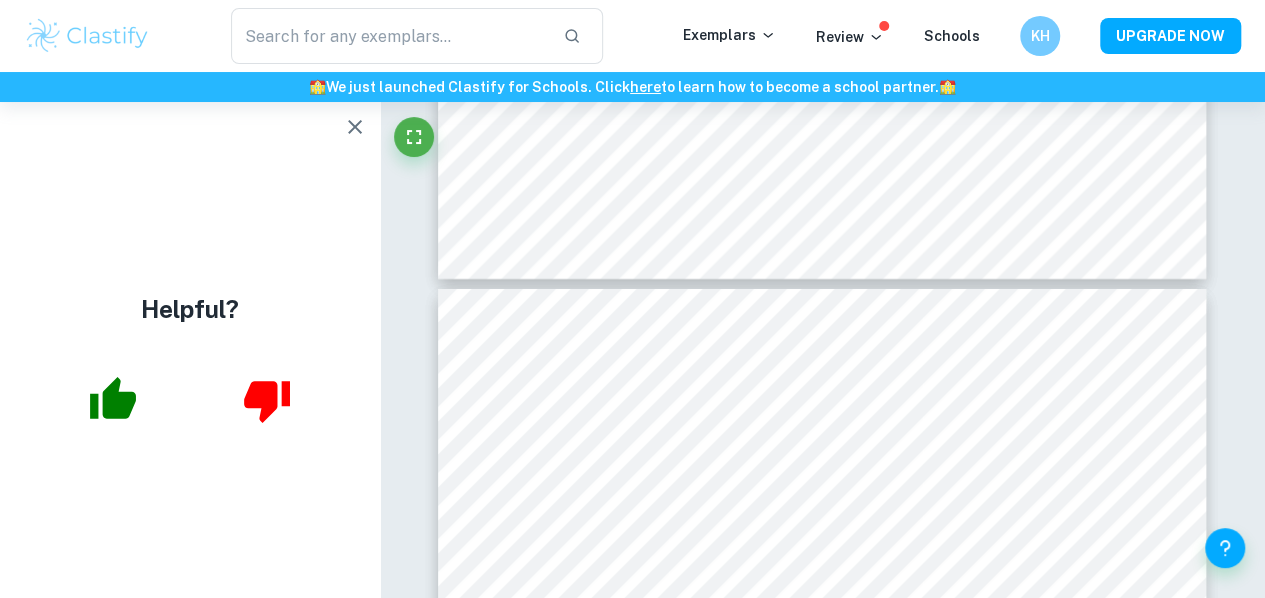 type on "particular community" 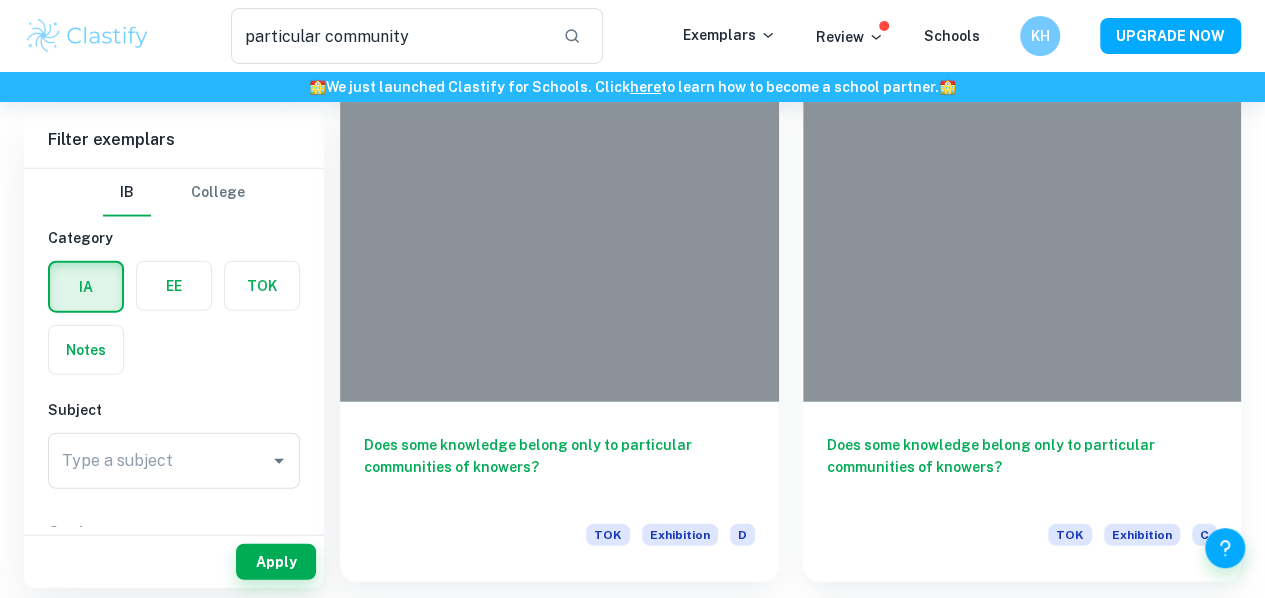 scroll, scrollTop: 2278, scrollLeft: 0, axis: vertical 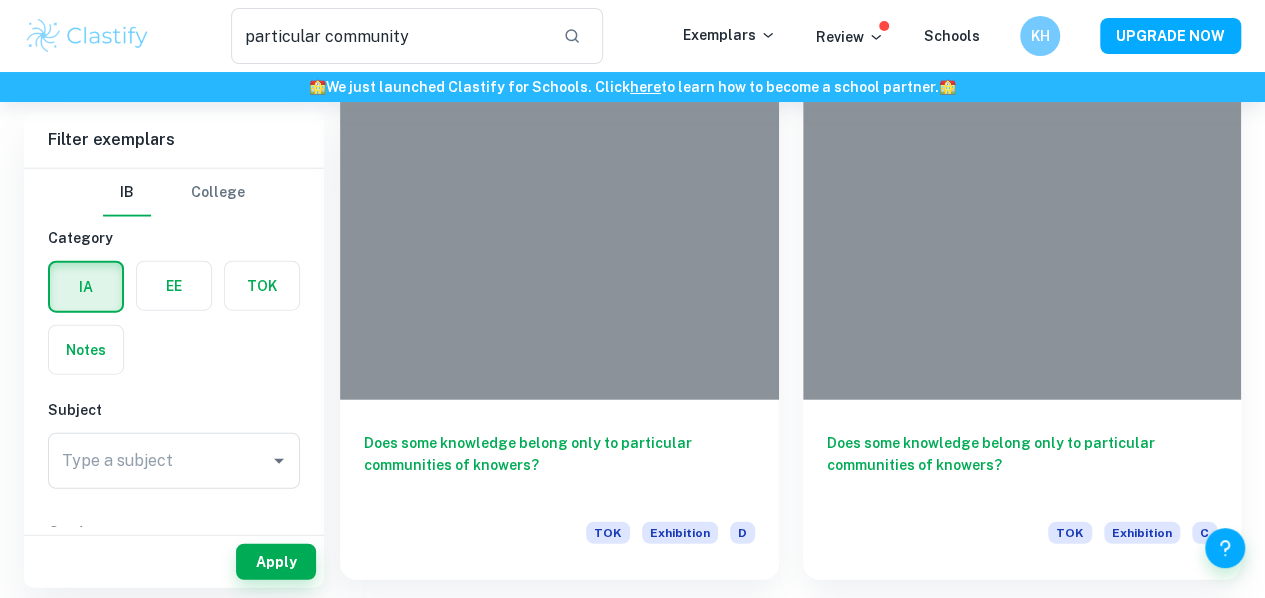 click on "Does some knowledge belong only to particular communities of knowers?" at bounding box center (559, 2592) 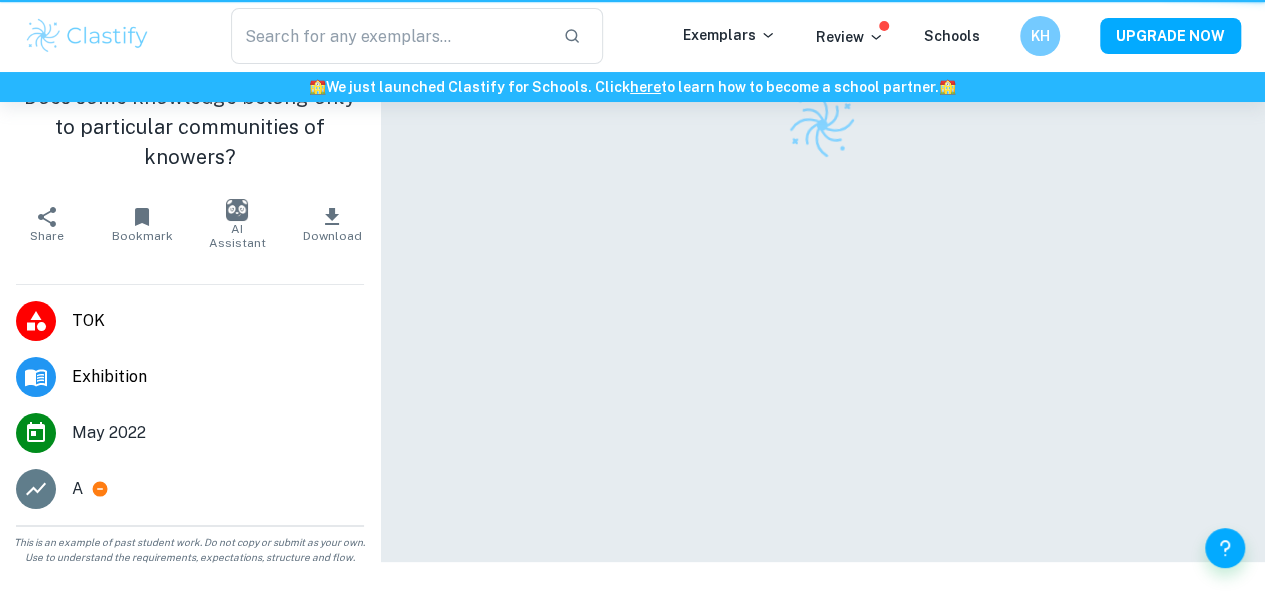 scroll, scrollTop: 0, scrollLeft: 0, axis: both 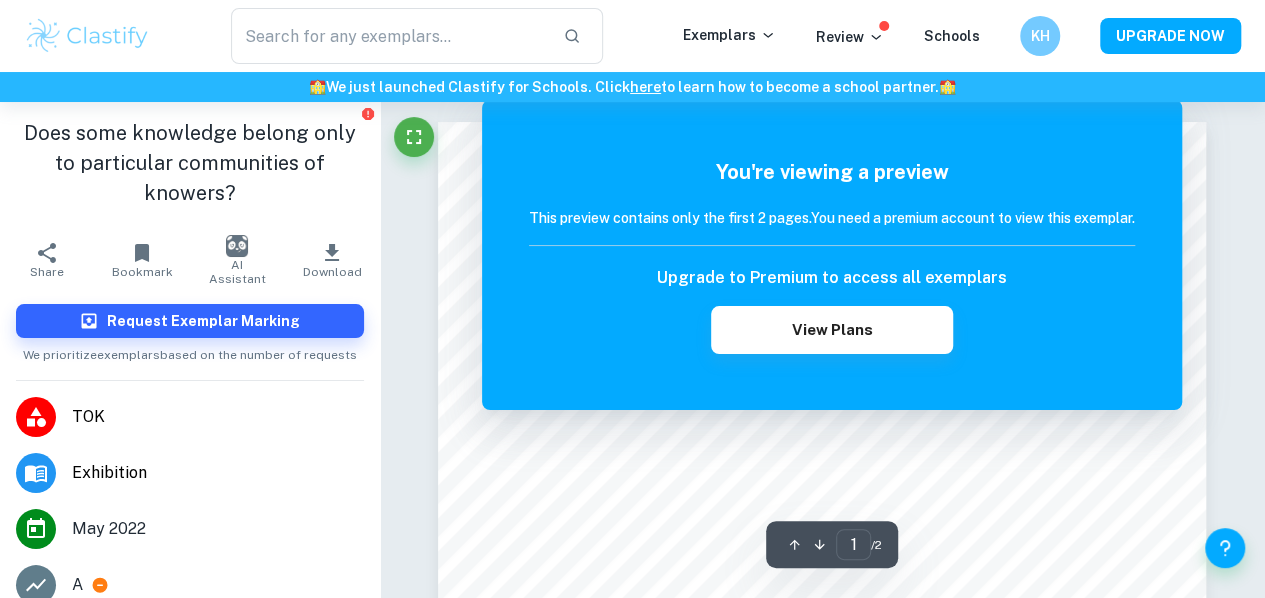 type on "particular community" 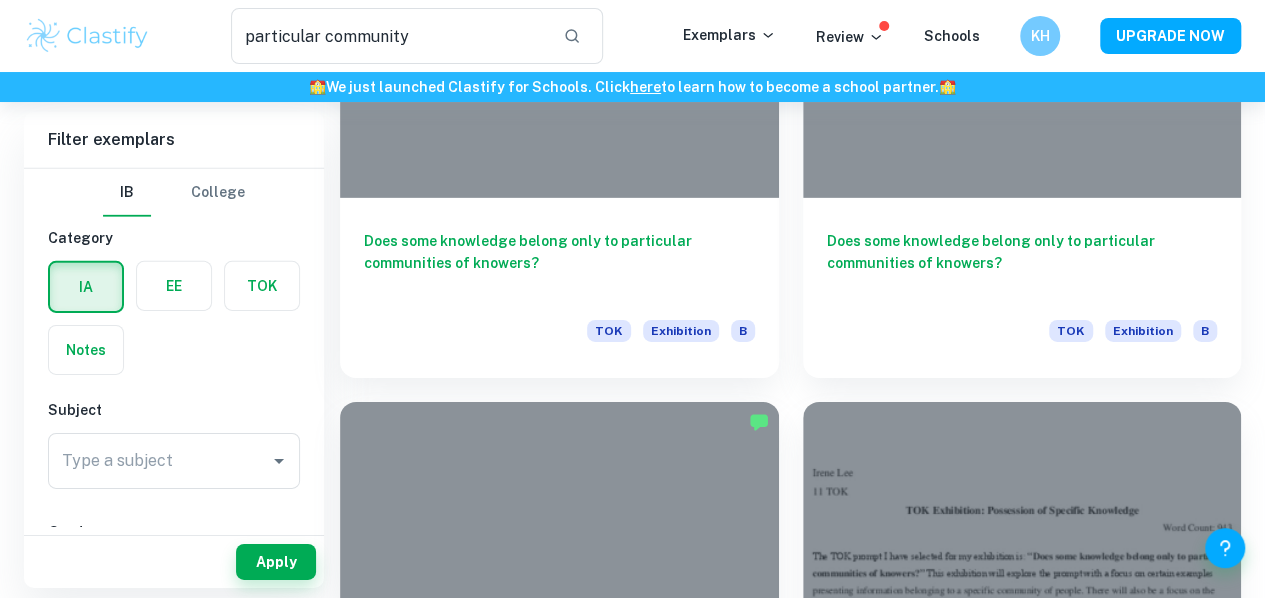 scroll, scrollTop: 3012, scrollLeft: 0, axis: vertical 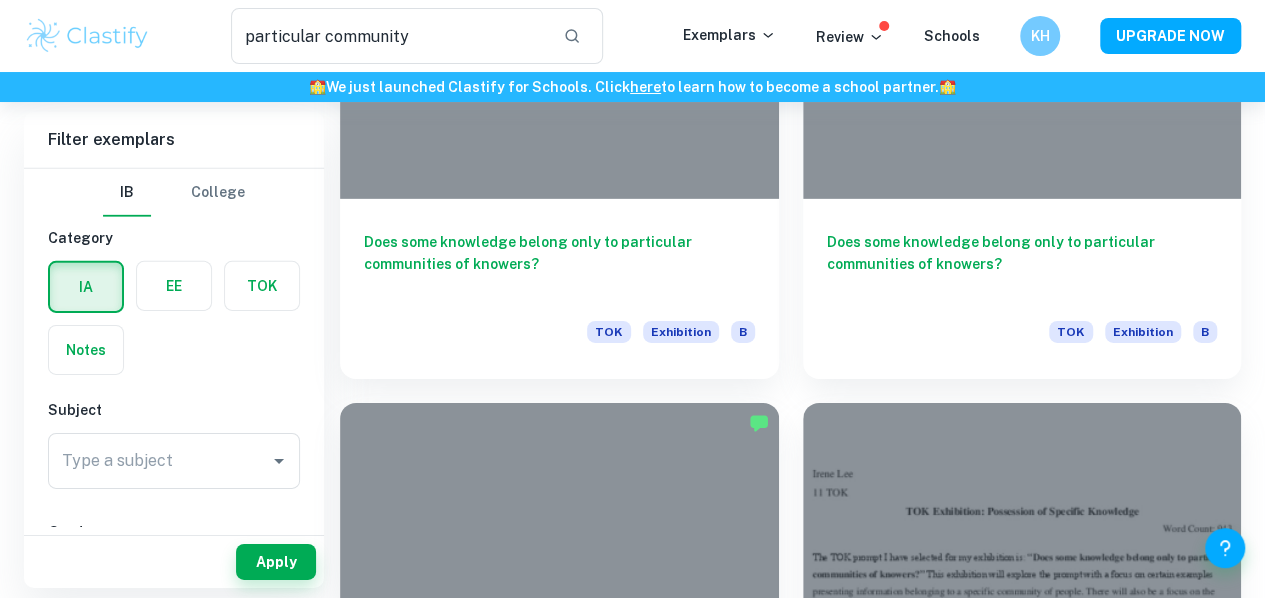 click on "2" at bounding box center (791, 3617) 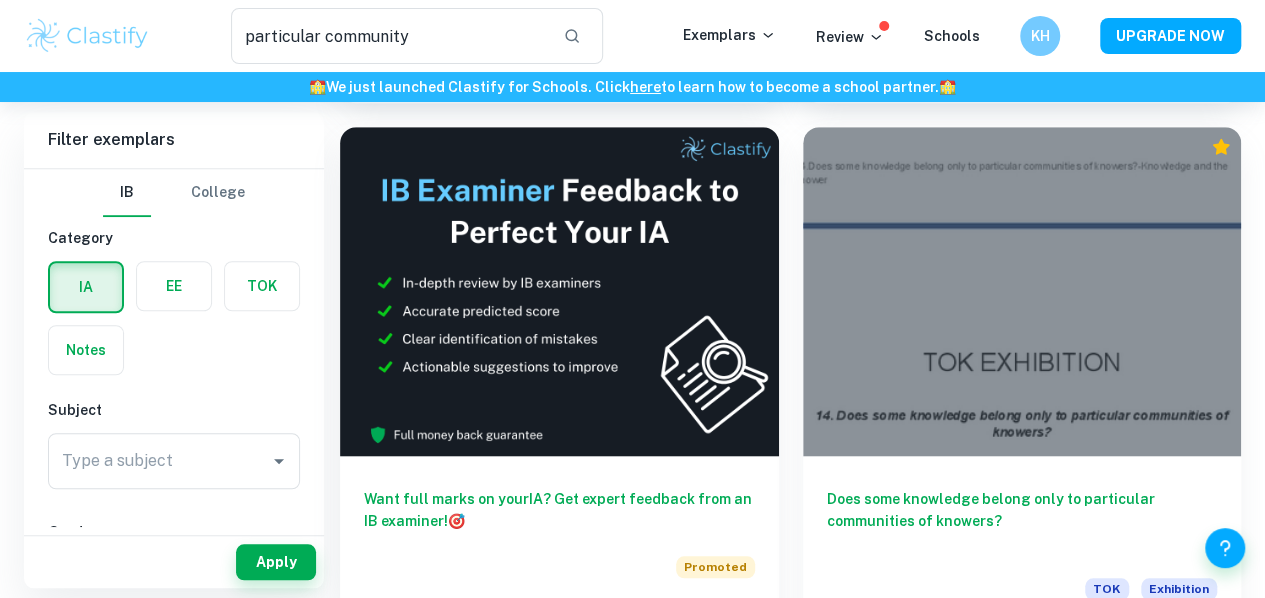 scroll, scrollTop: 358, scrollLeft: 0, axis: vertical 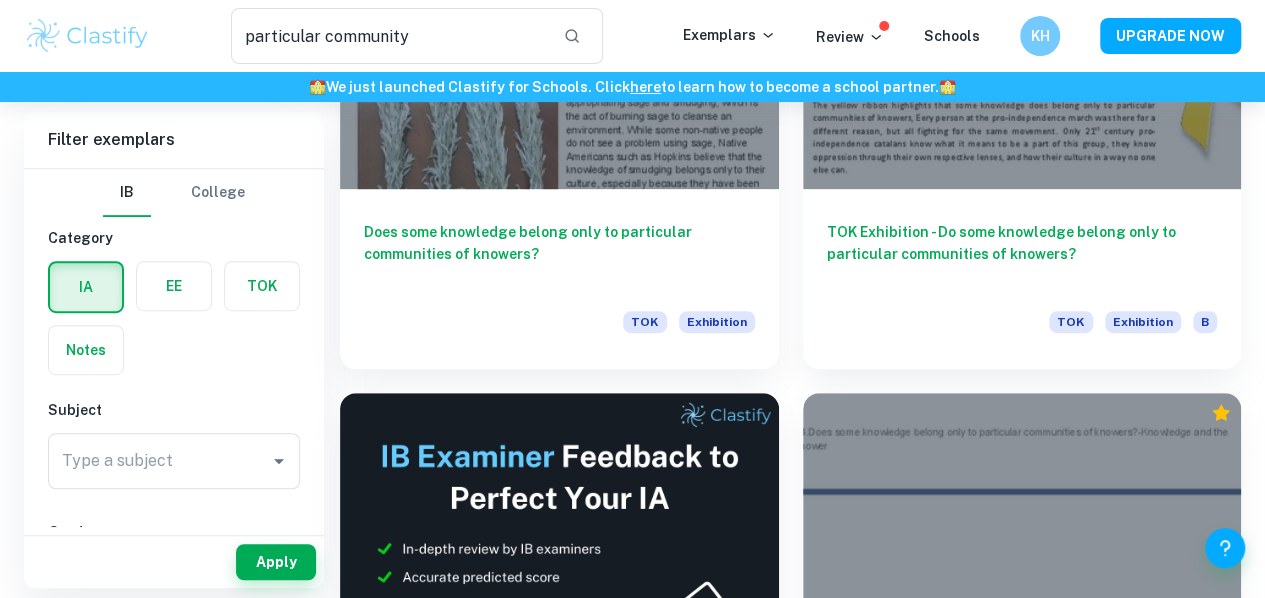 click on "Does some knowledge belong only to particular communities of knowers?" at bounding box center (1022, 1315) 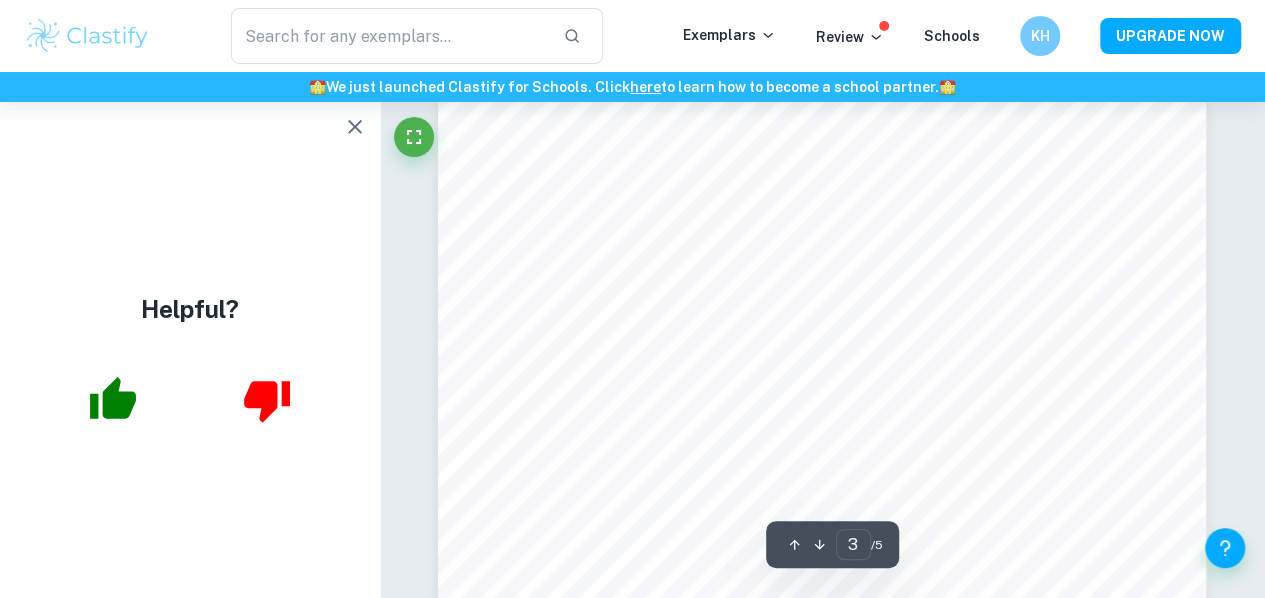 scroll, scrollTop: 2967, scrollLeft: 0, axis: vertical 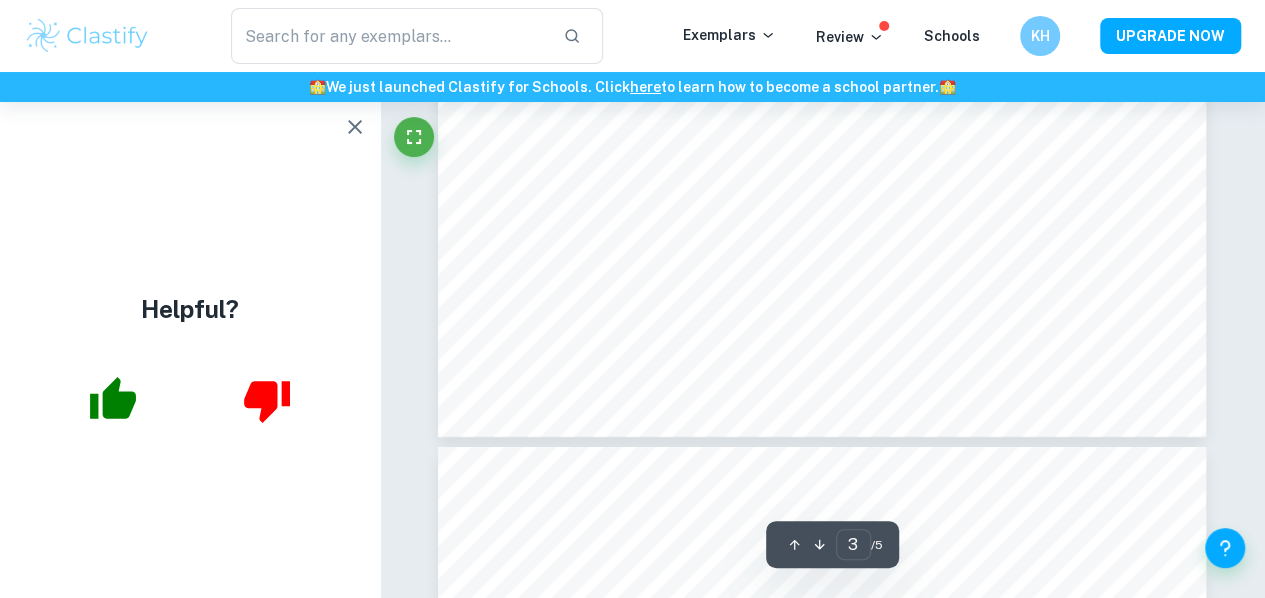 type on "4" 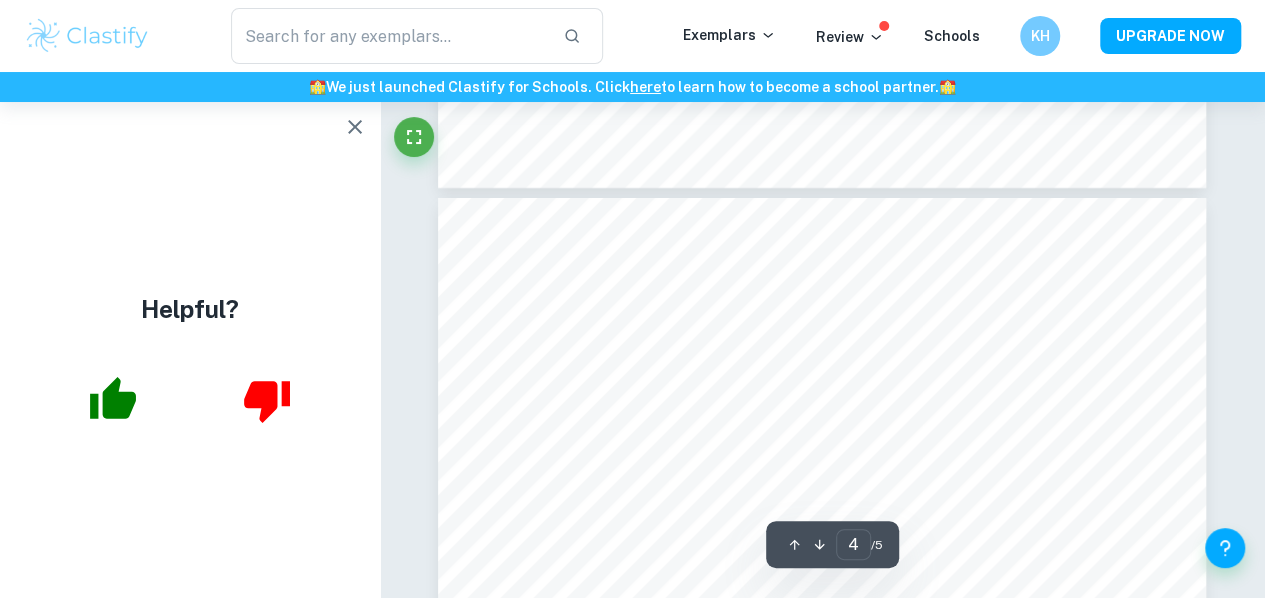 scroll, scrollTop: 3461, scrollLeft: 0, axis: vertical 